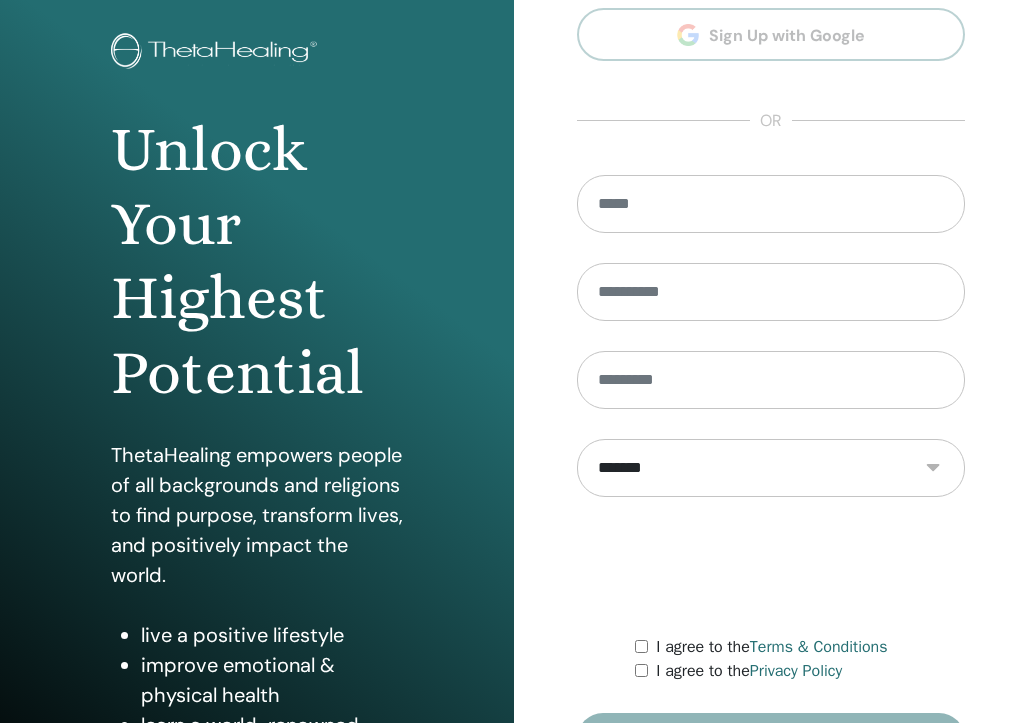 scroll, scrollTop: 0, scrollLeft: 0, axis: both 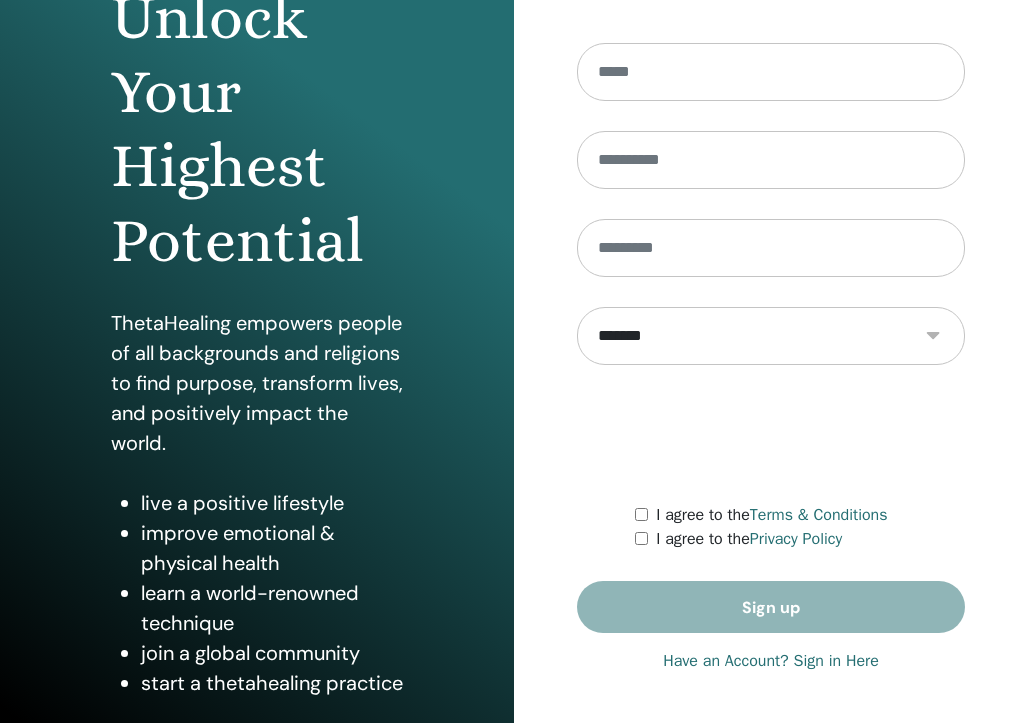 click on "Have an Account? Sign in Here" at bounding box center (771, 661) 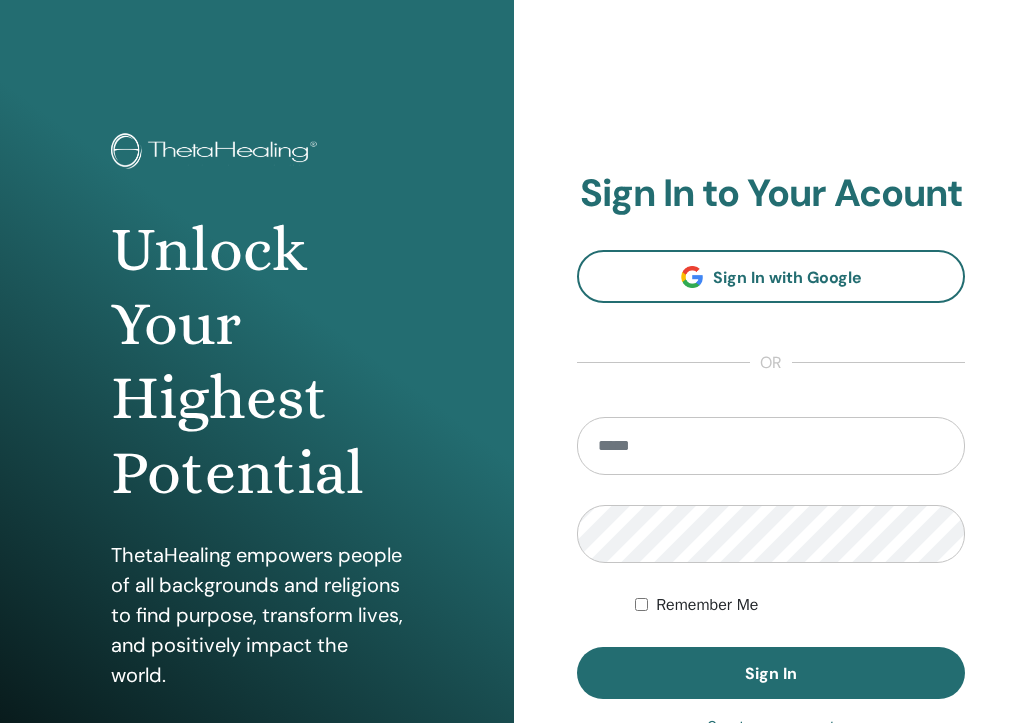 scroll, scrollTop: 0, scrollLeft: 0, axis: both 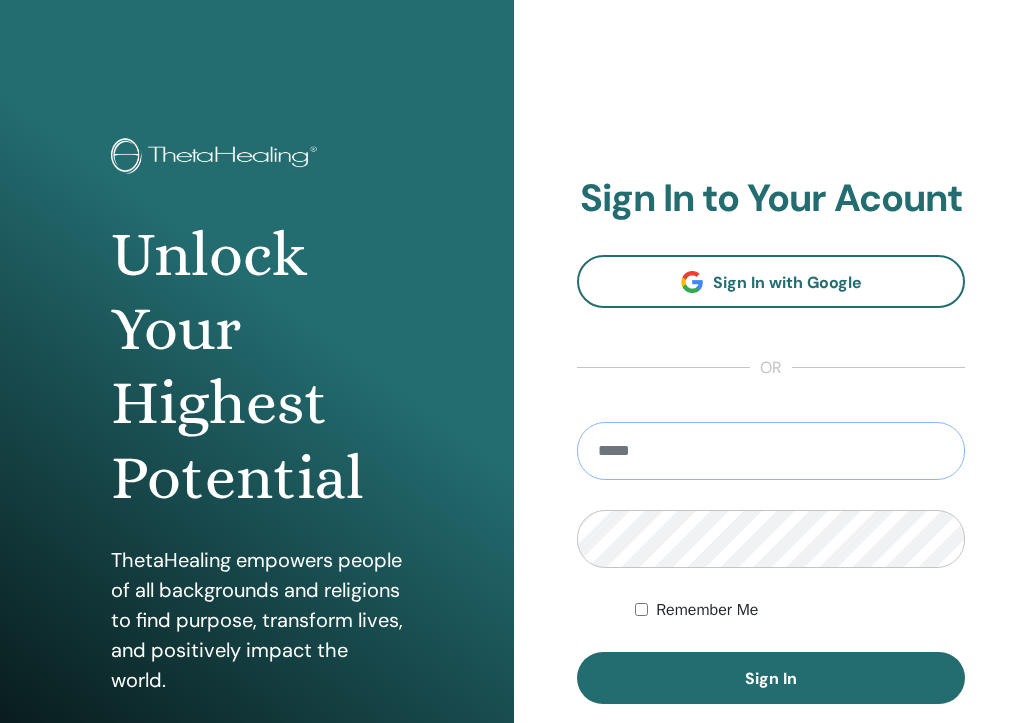 click at bounding box center [771, 451] 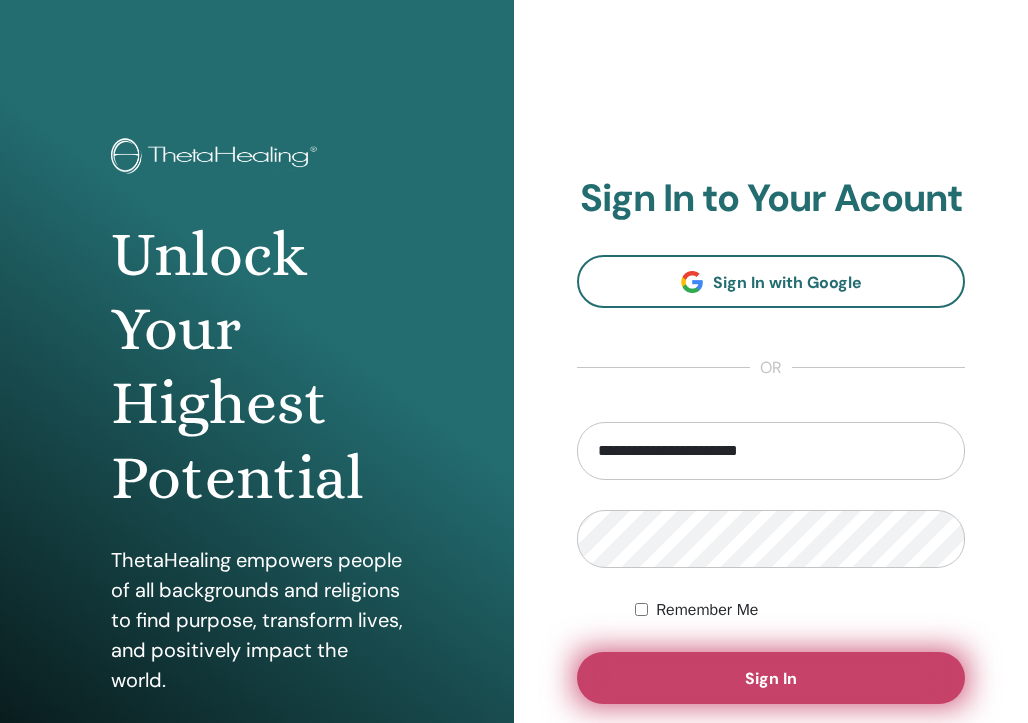 click on "Sign In" at bounding box center [771, 678] 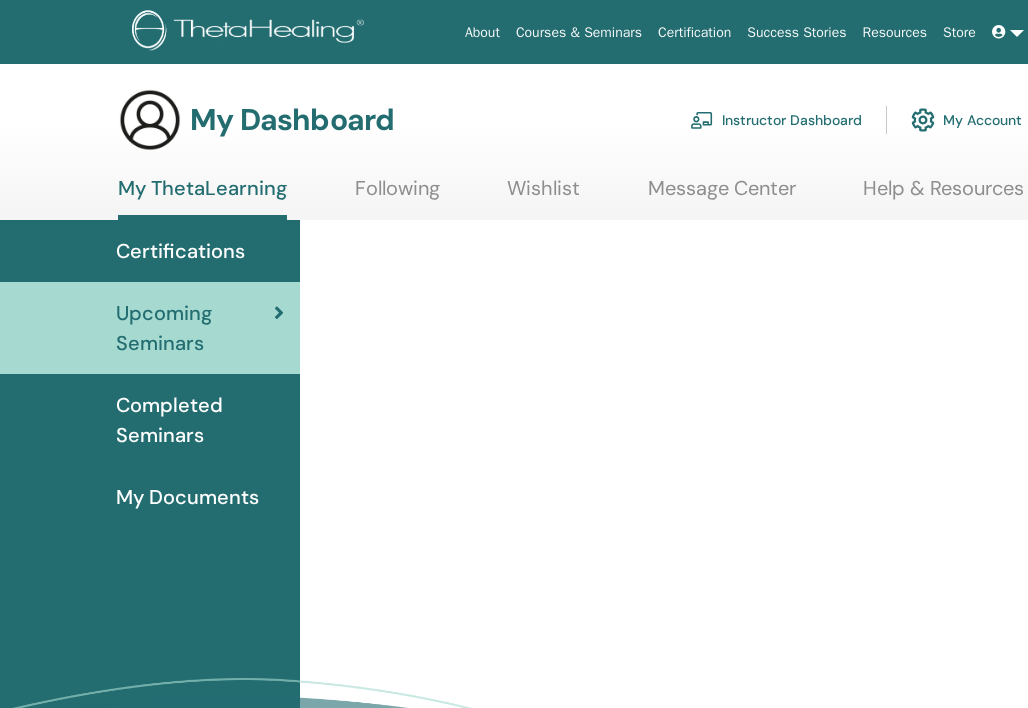 scroll, scrollTop: 0, scrollLeft: 0, axis: both 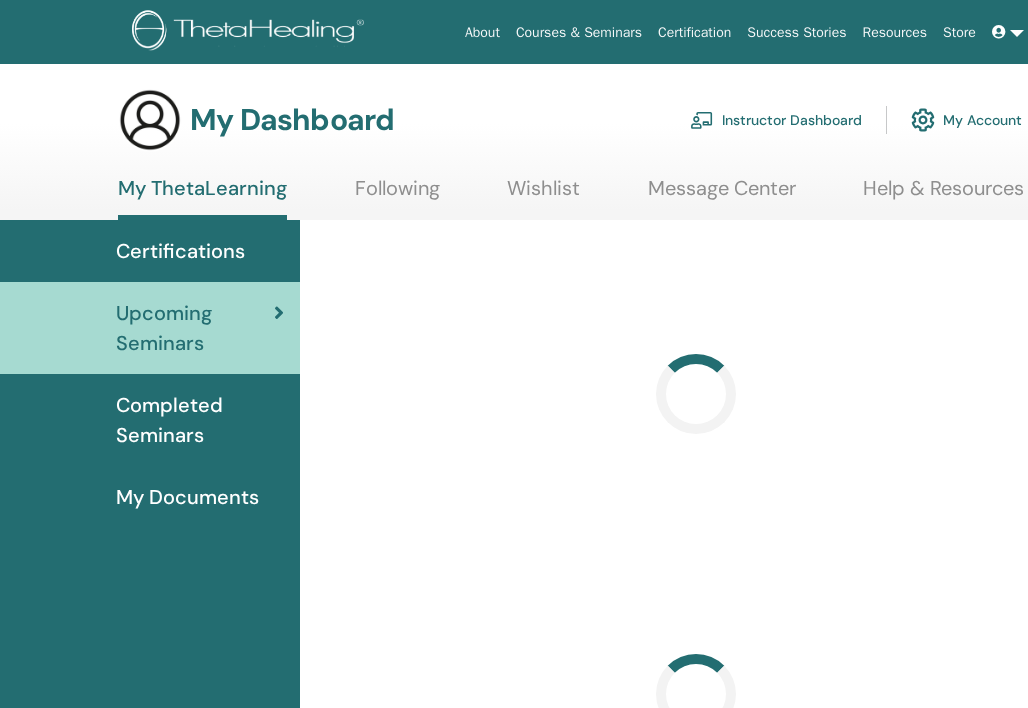 click on "Instructor Dashboard" at bounding box center (776, 120) 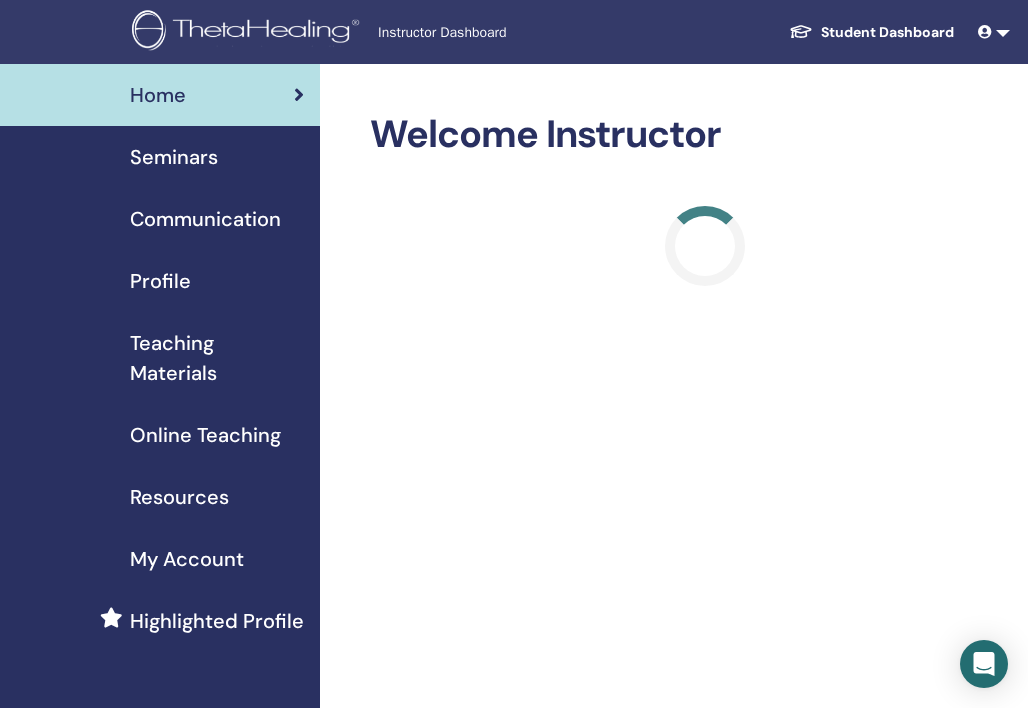 scroll, scrollTop: 0, scrollLeft: 0, axis: both 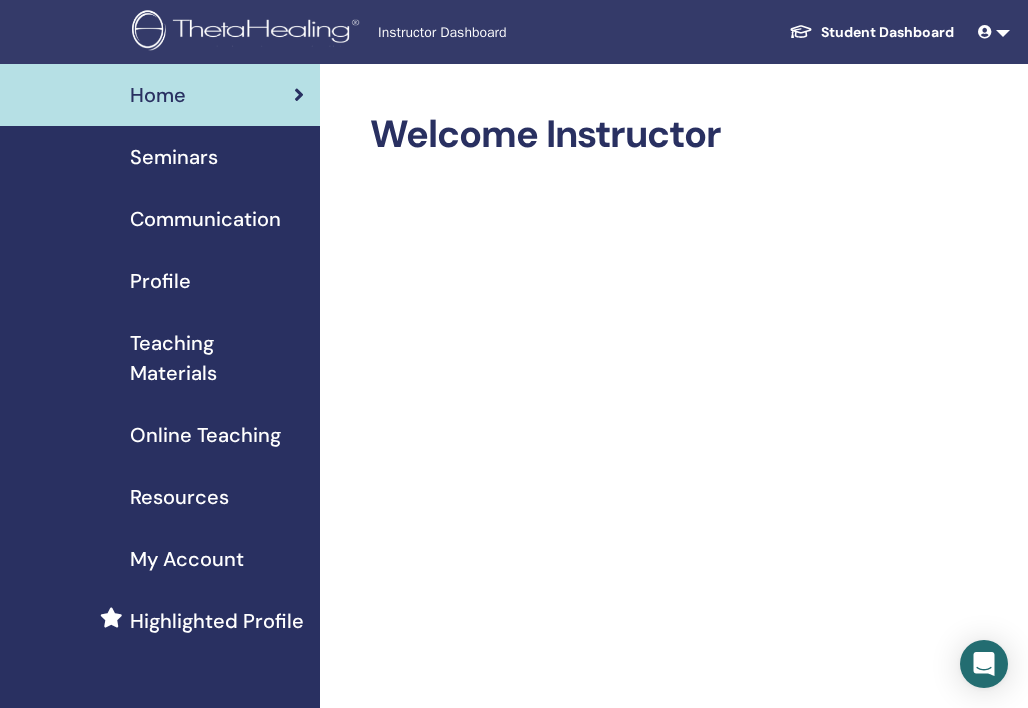 click on "Seminars" at bounding box center [174, 157] 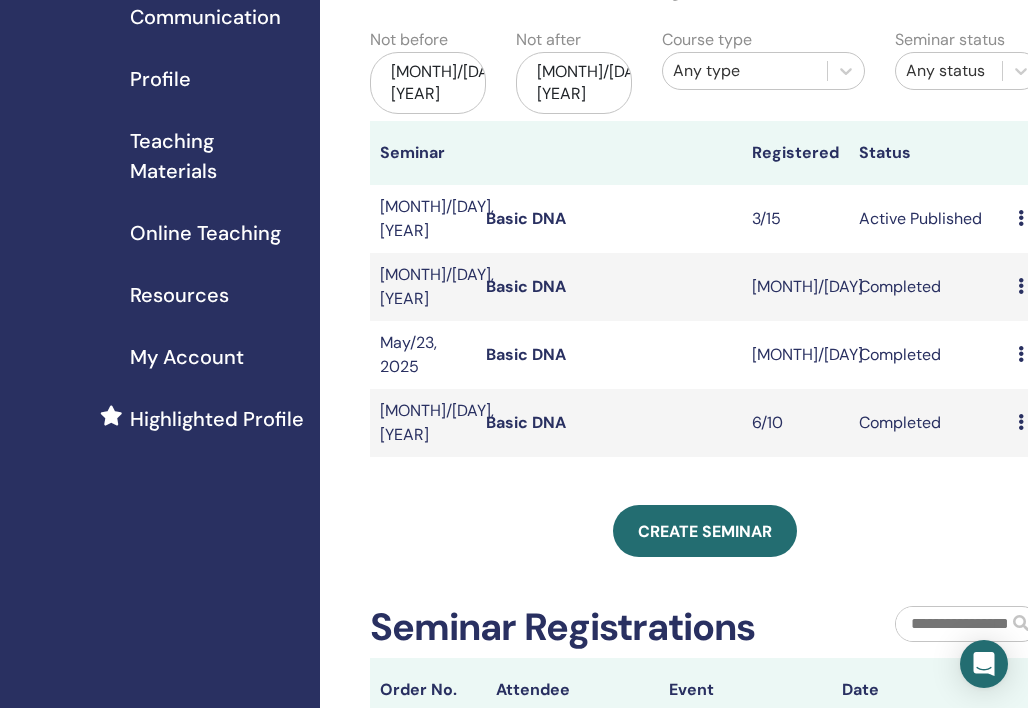 scroll, scrollTop: 201, scrollLeft: 0, axis: vertical 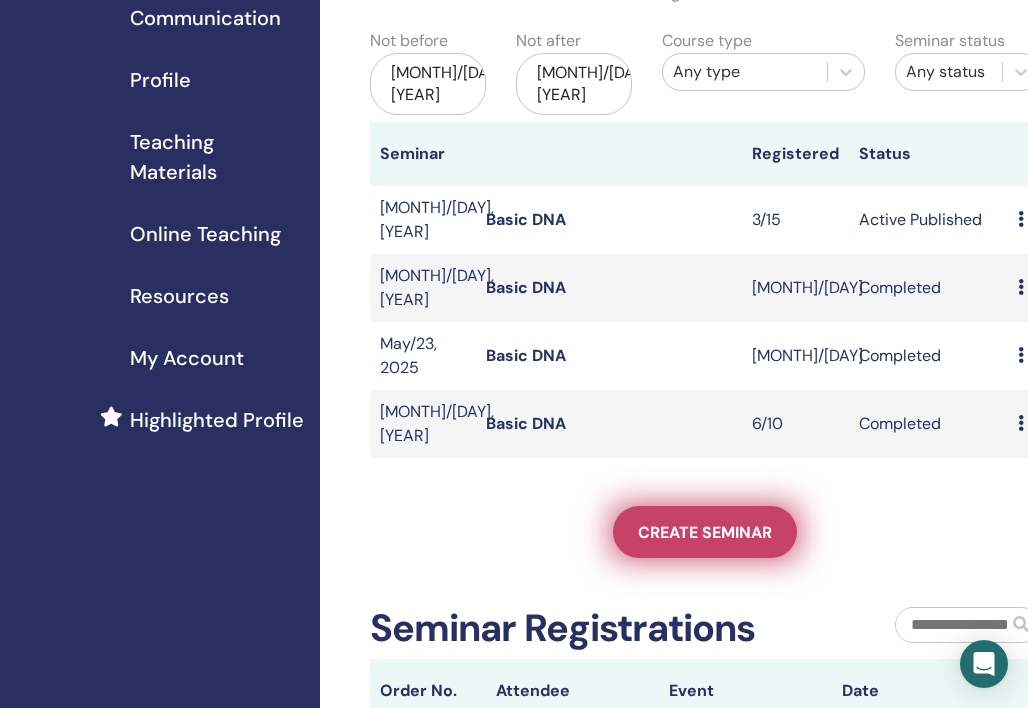 click on "Create seminar" at bounding box center [705, 532] 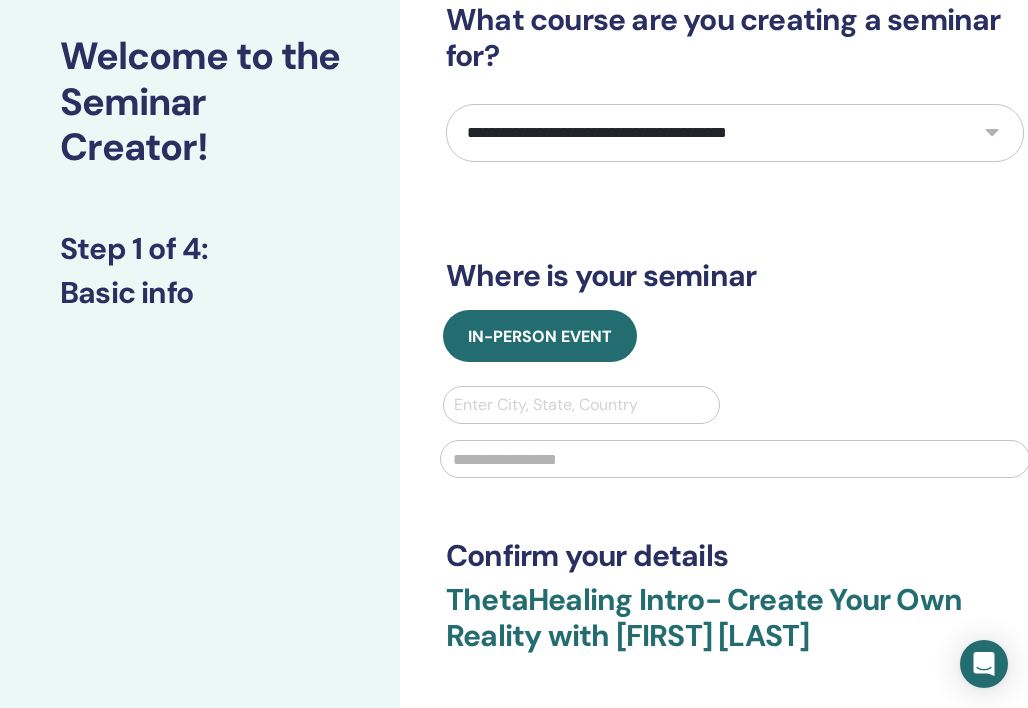 scroll, scrollTop: 111, scrollLeft: 0, axis: vertical 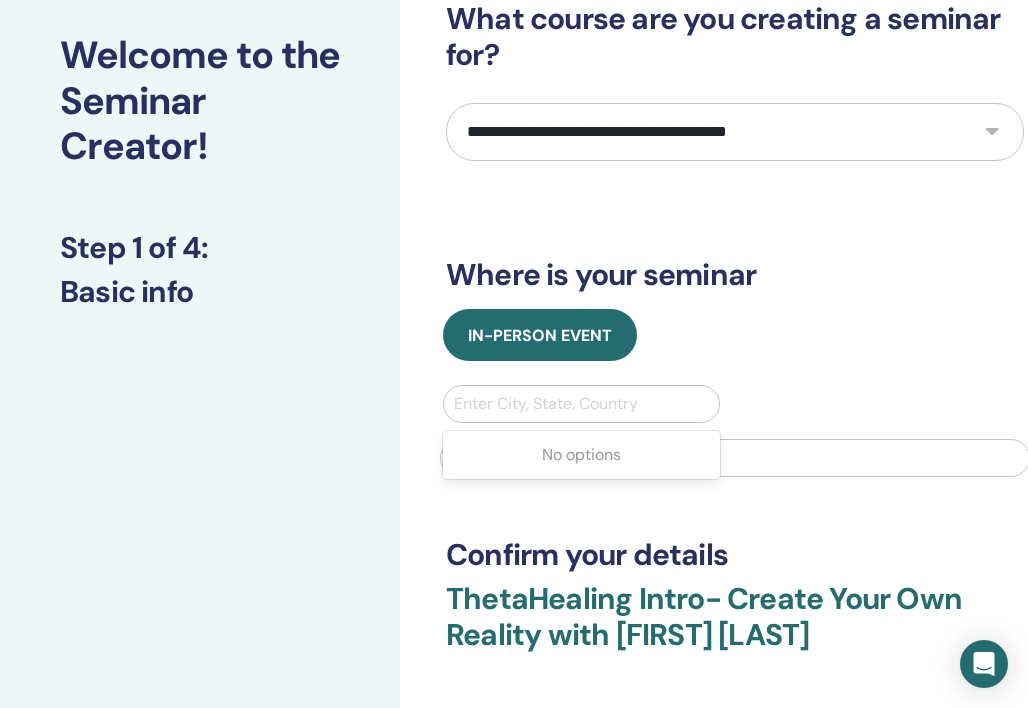 click at bounding box center [581, 404] 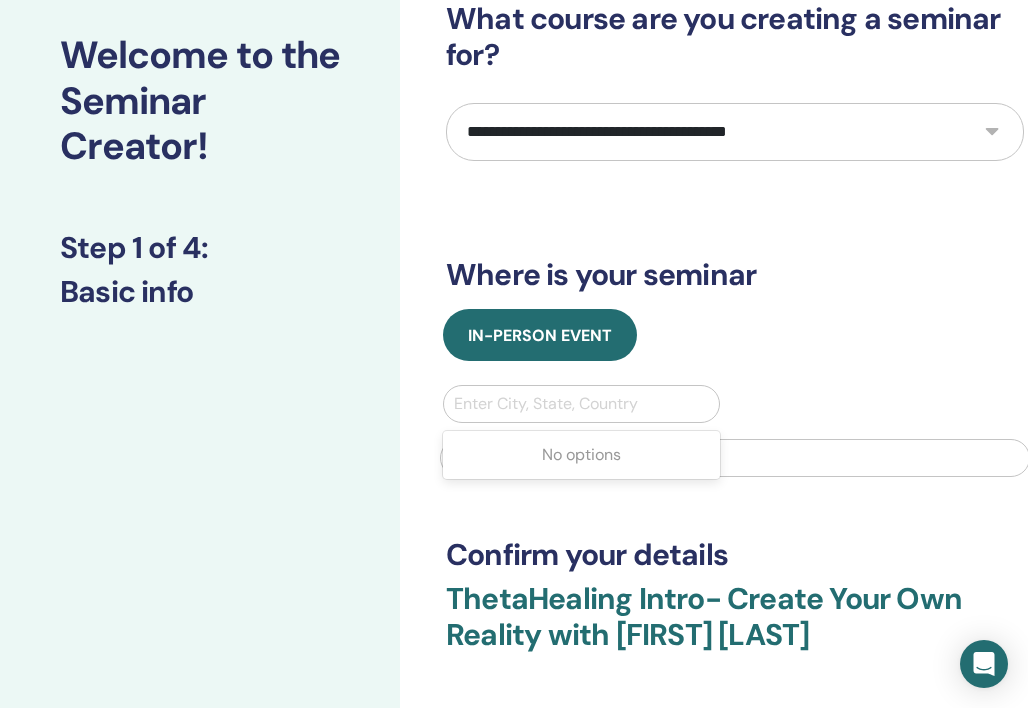 type on "*" 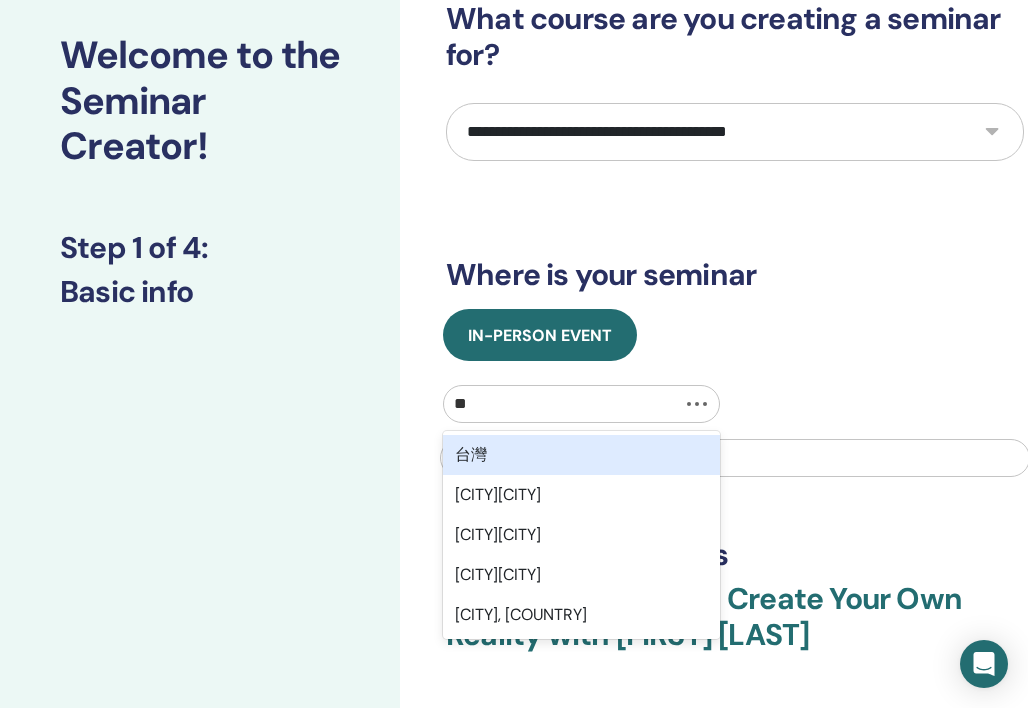 type on "***" 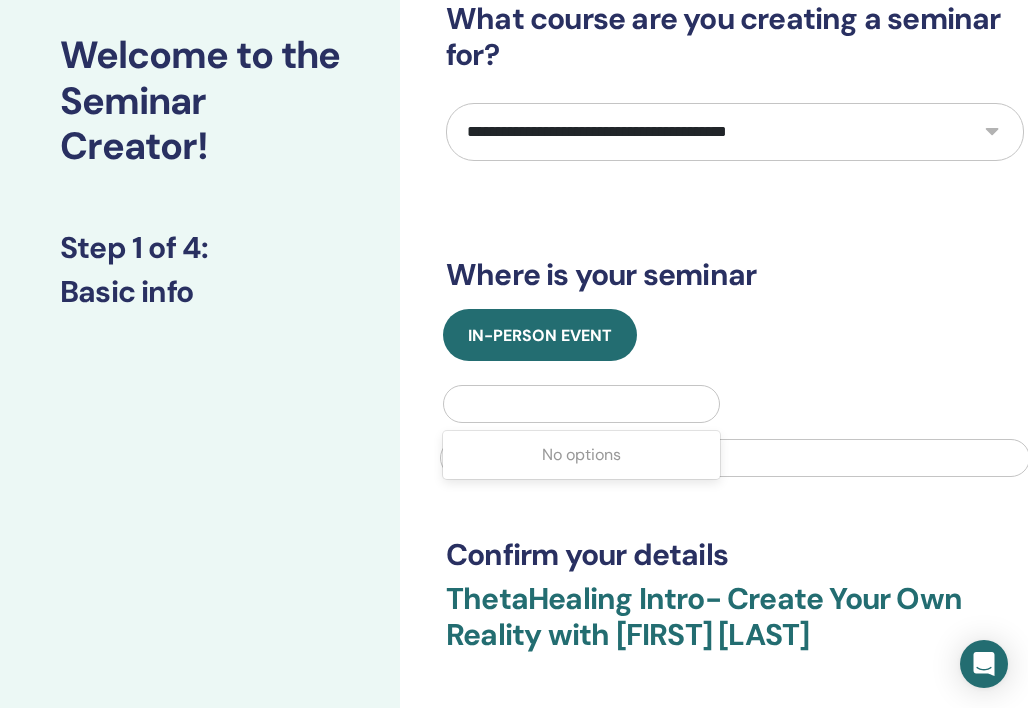 click at bounding box center [581, 404] 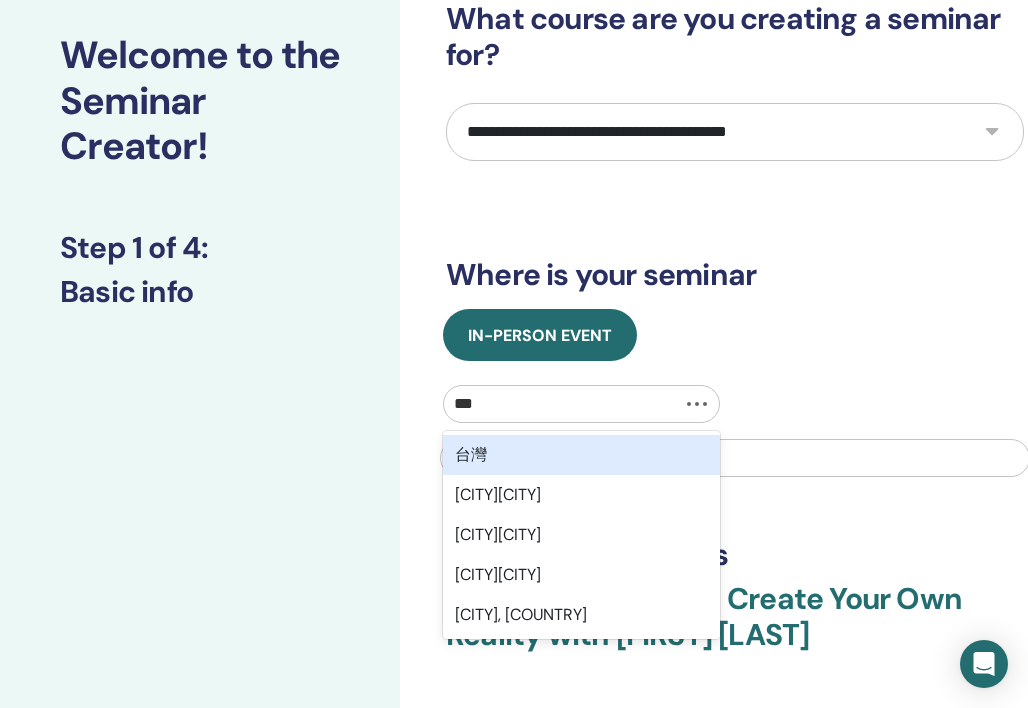 type on "***" 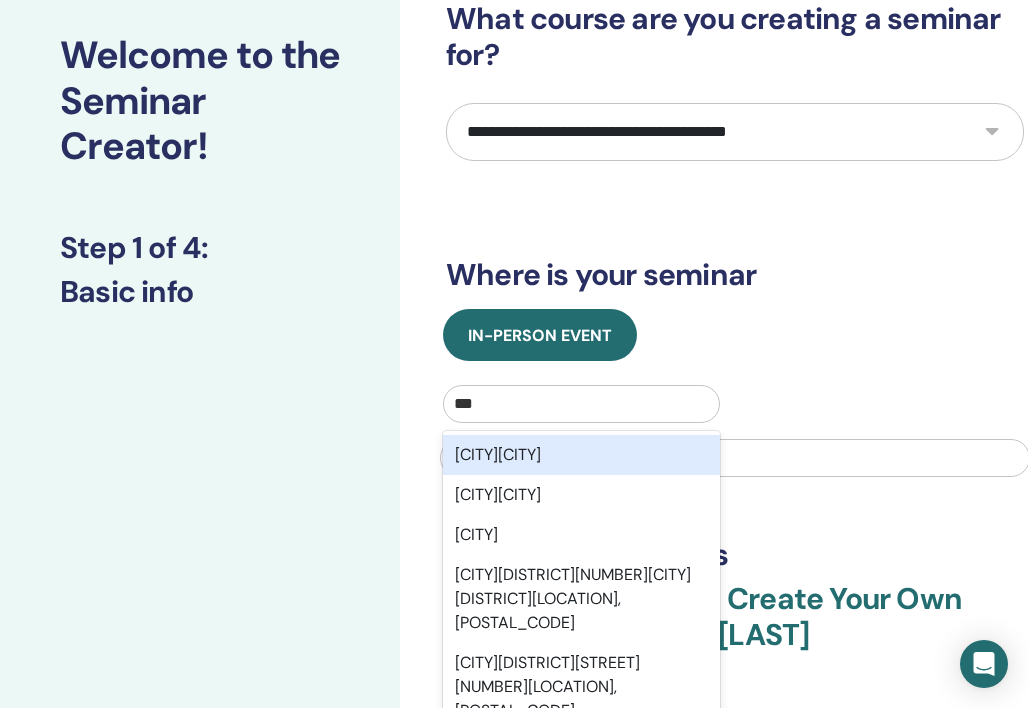 click on "台北市台北市" at bounding box center [581, 455] 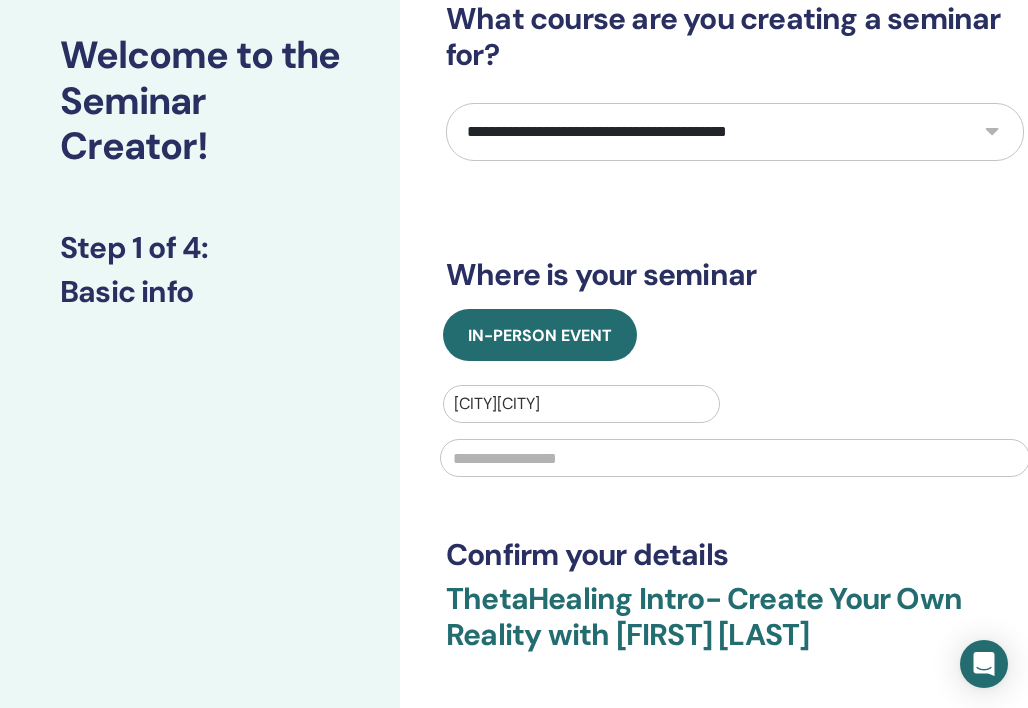 click at bounding box center (735, 458) 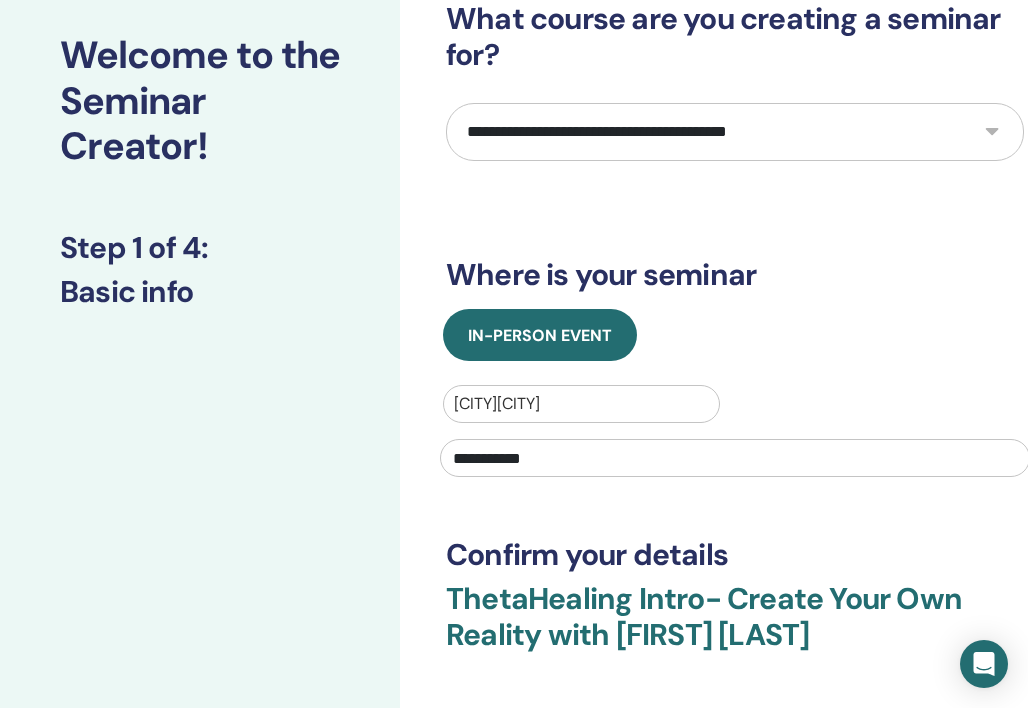 type on "**********" 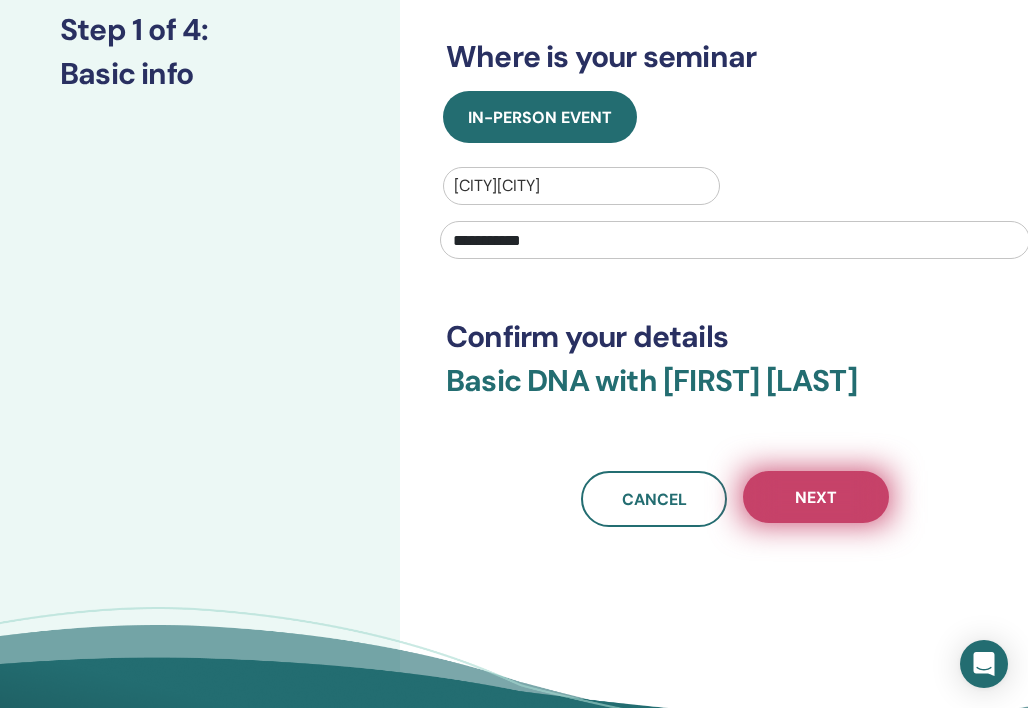 click on "Next" at bounding box center (816, 497) 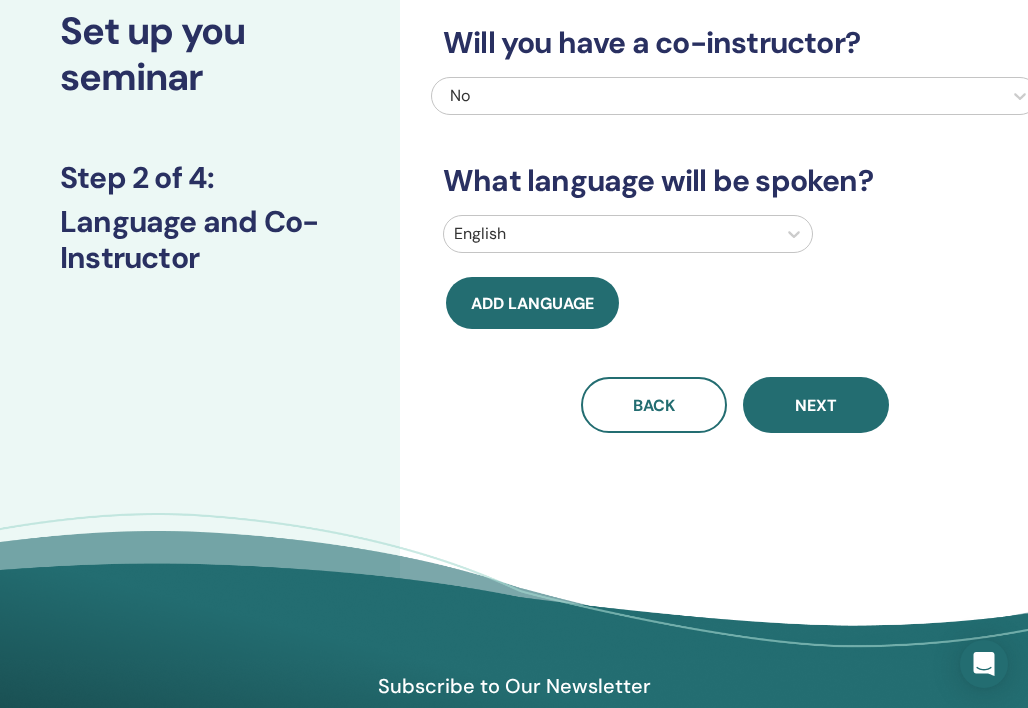 scroll, scrollTop: 0, scrollLeft: 0, axis: both 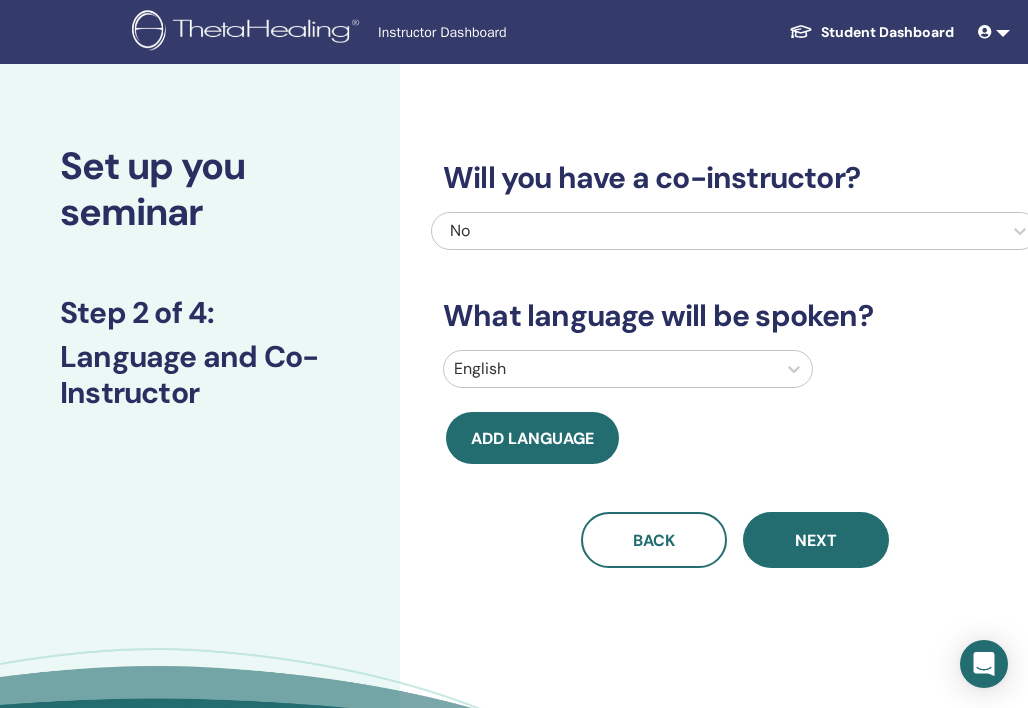 click at bounding box center (610, 369) 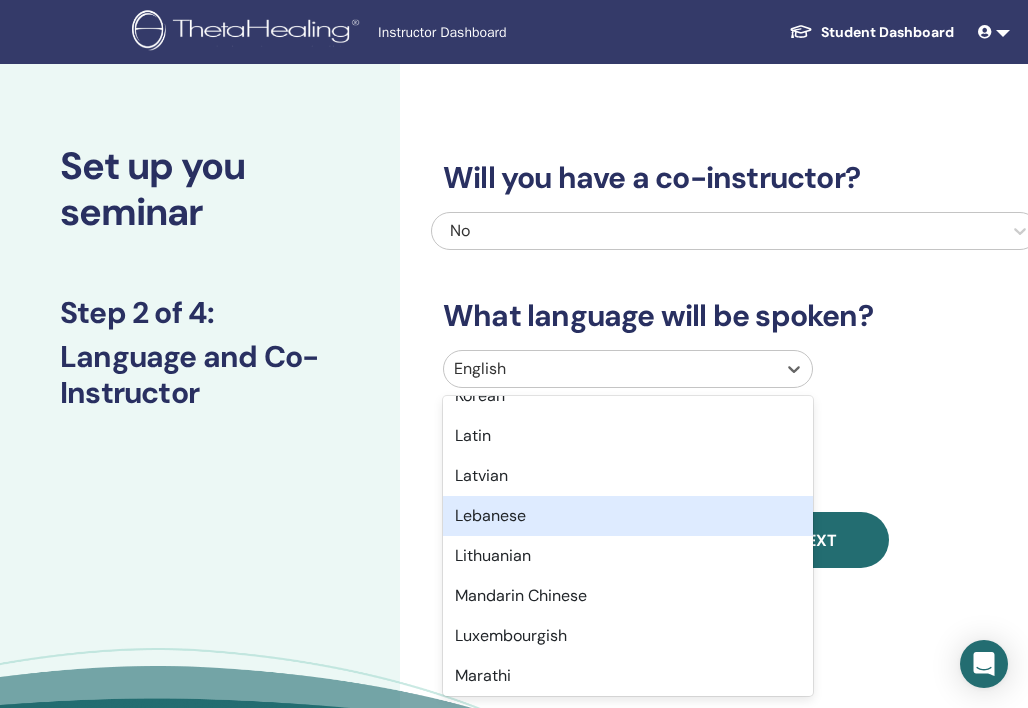 scroll, scrollTop: 1030, scrollLeft: 0, axis: vertical 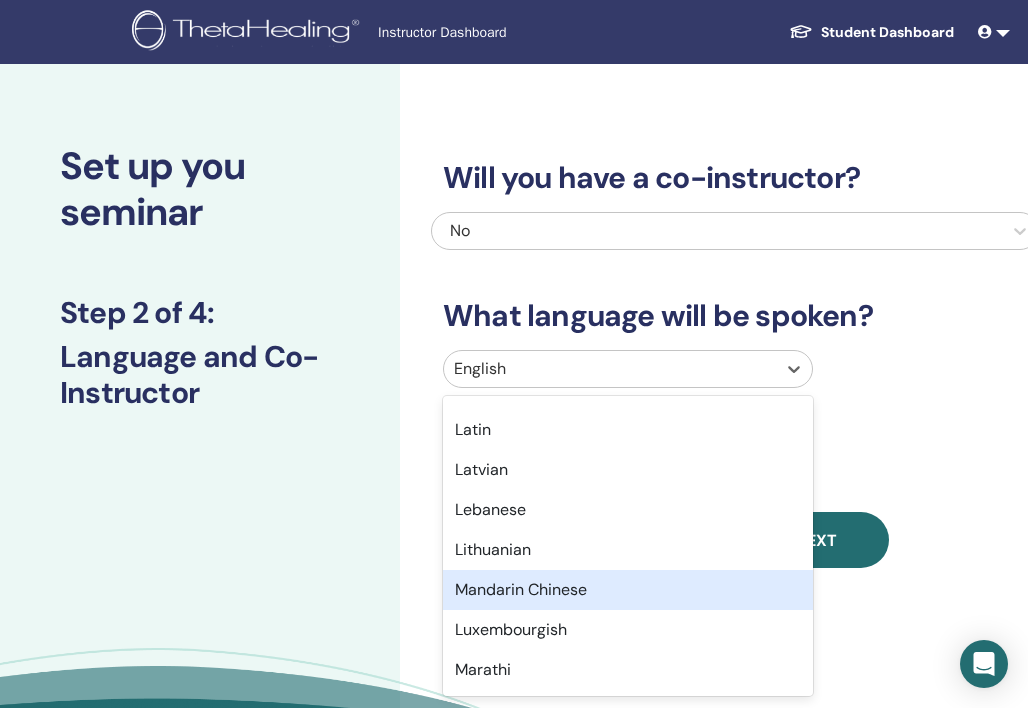 click on "Mandarin Chinese" at bounding box center (628, 590) 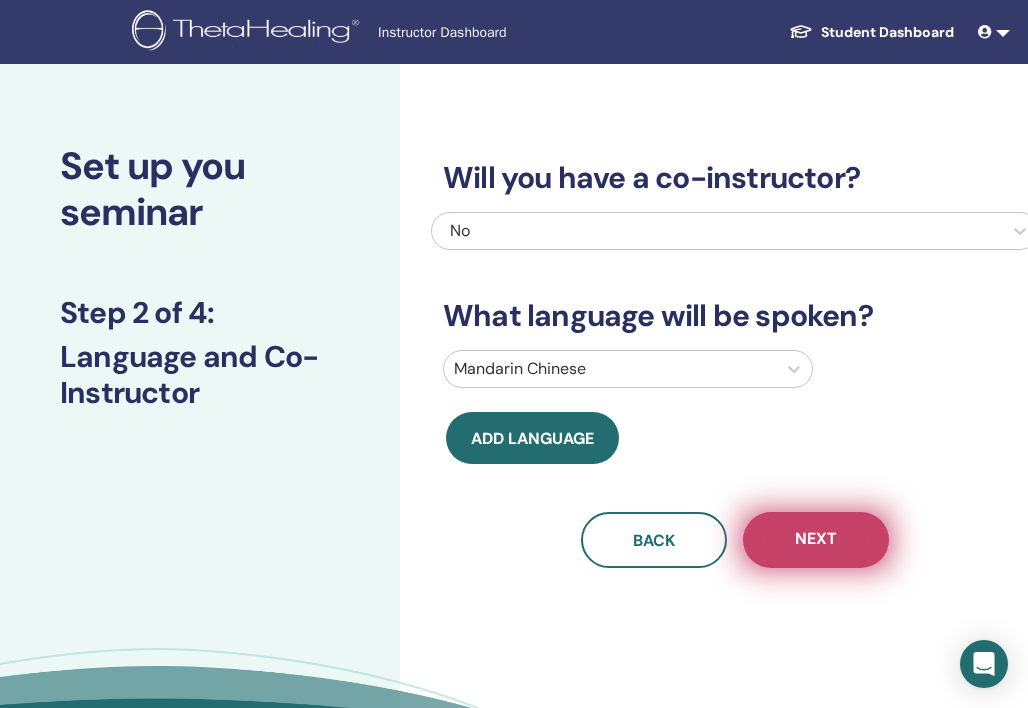 click on "Next" at bounding box center (816, 540) 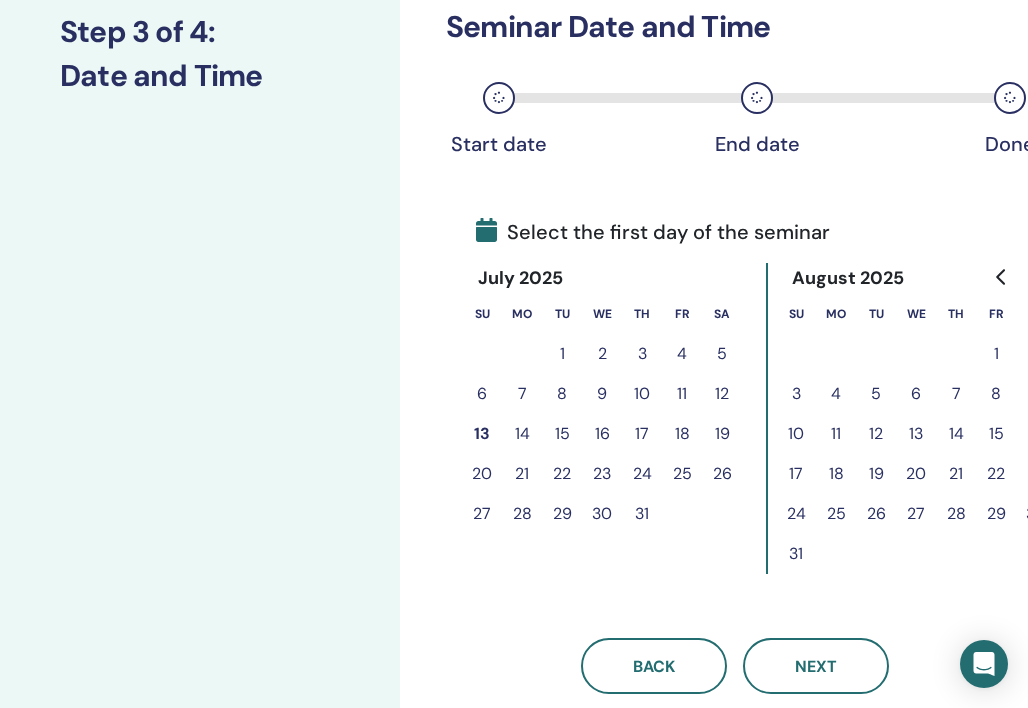 scroll, scrollTop: 325, scrollLeft: 0, axis: vertical 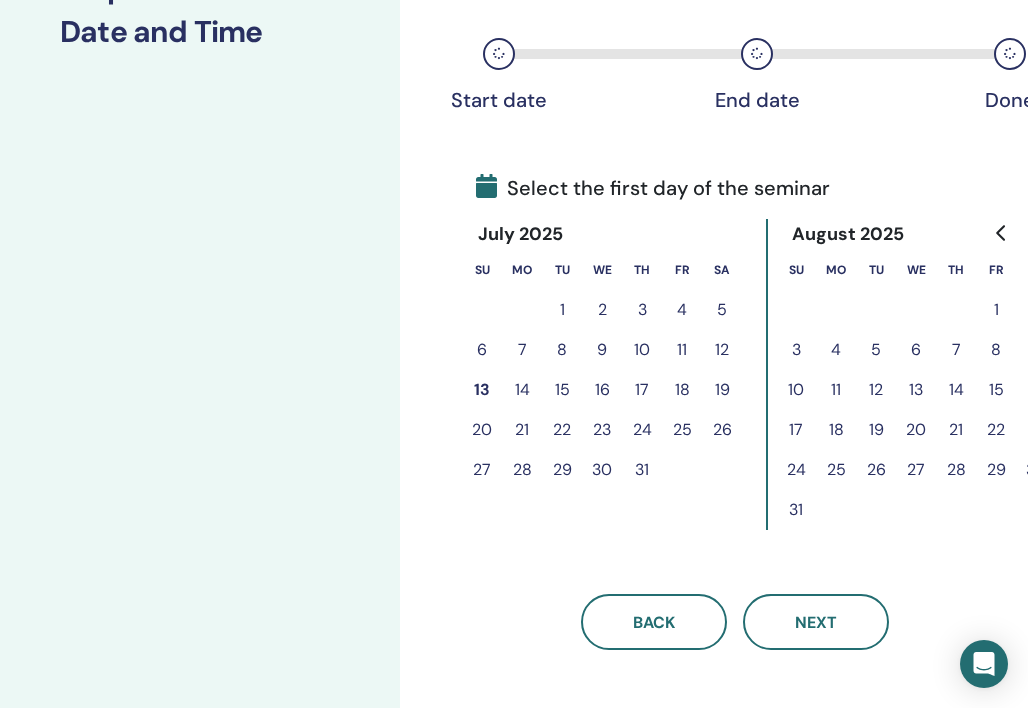 click on "15" at bounding box center (996, 390) 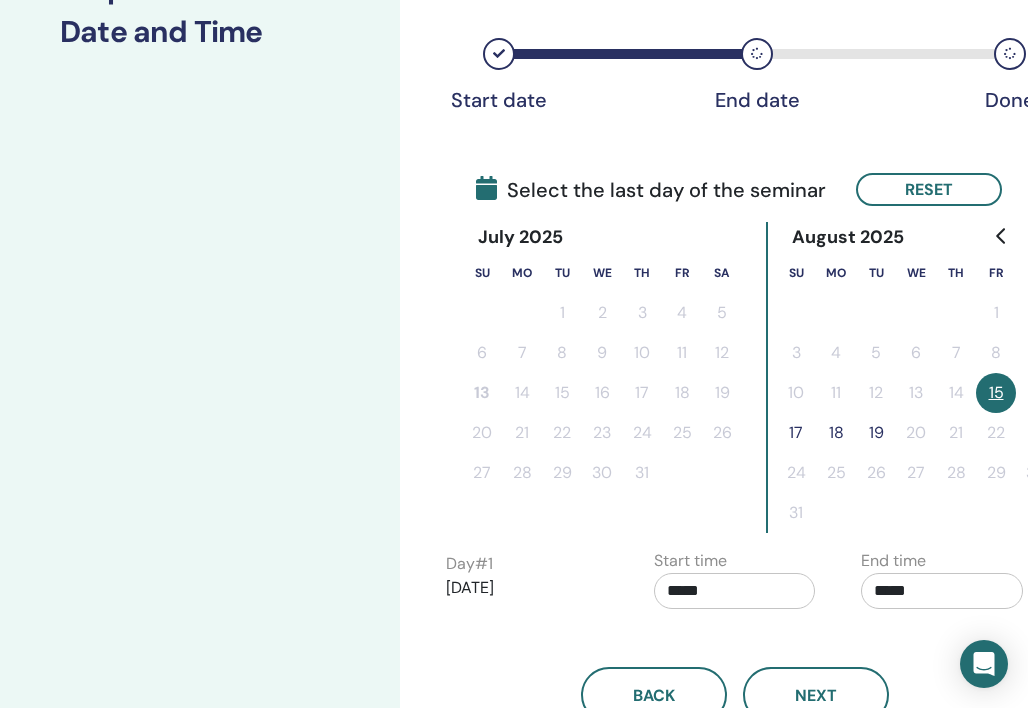 click on "17" at bounding box center [796, 433] 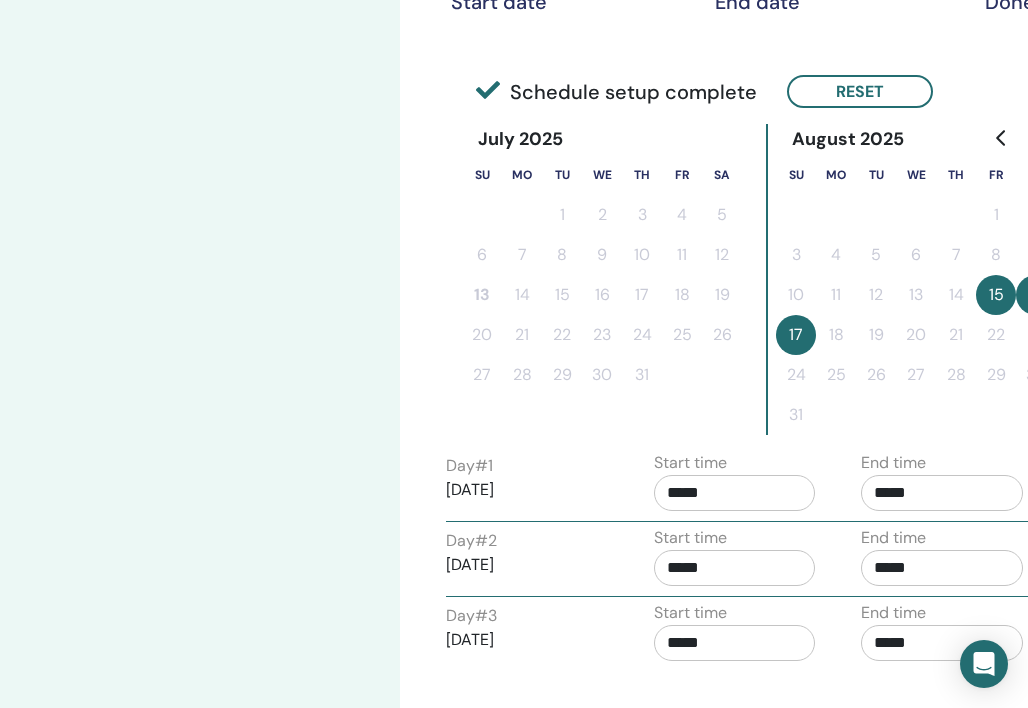 scroll, scrollTop: 469, scrollLeft: 0, axis: vertical 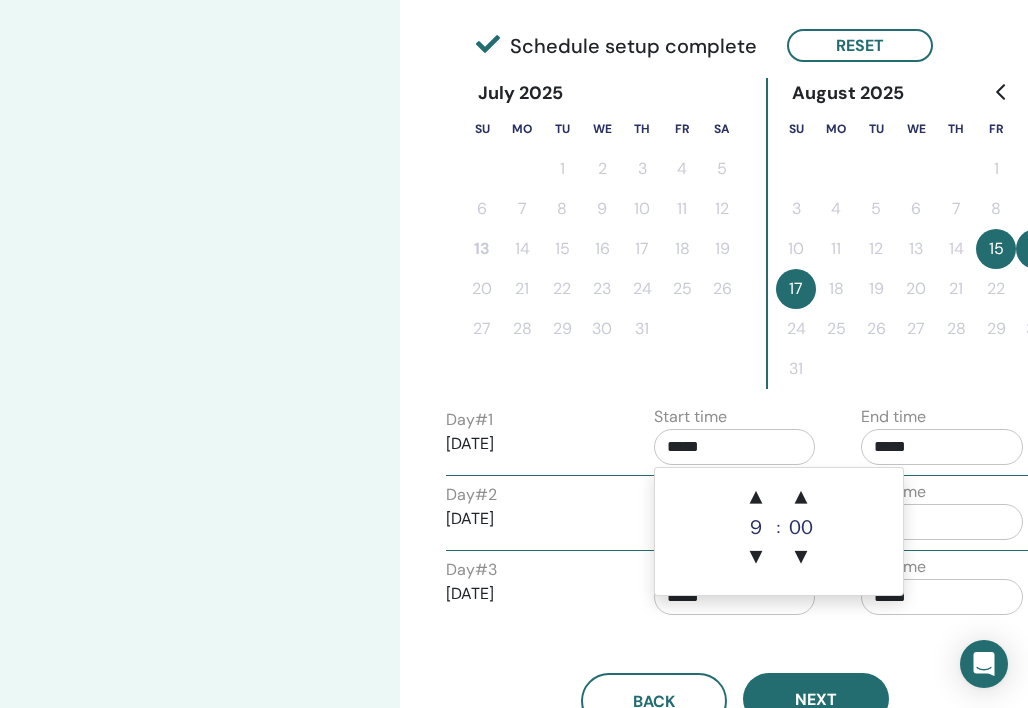click on "*****" at bounding box center (735, 447) 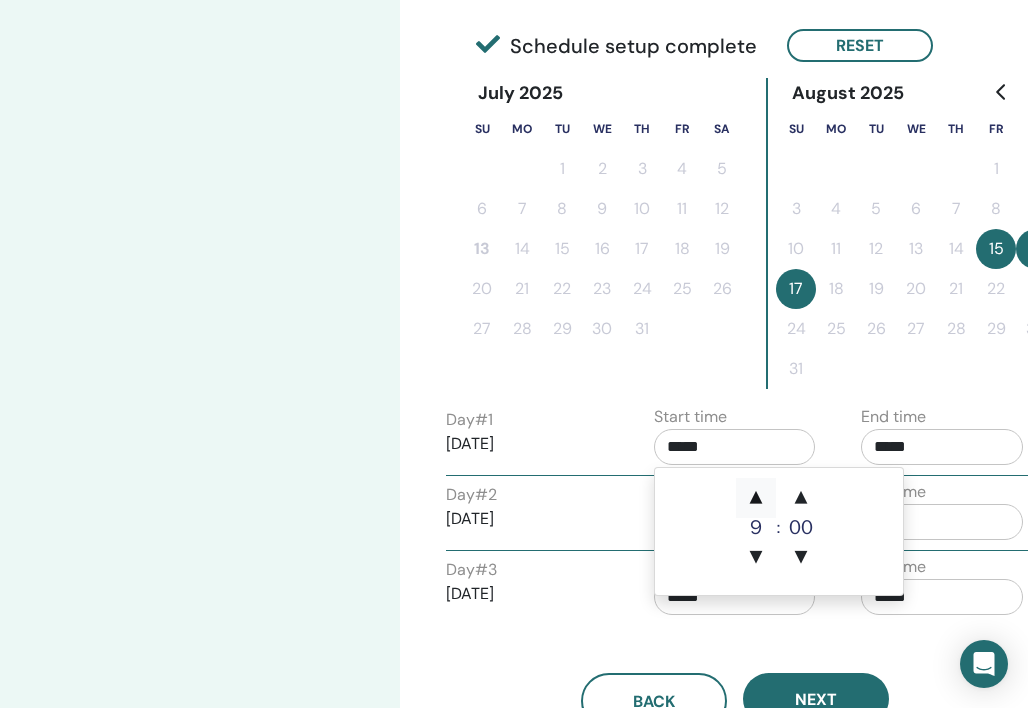 click on "▲" at bounding box center [756, 498] 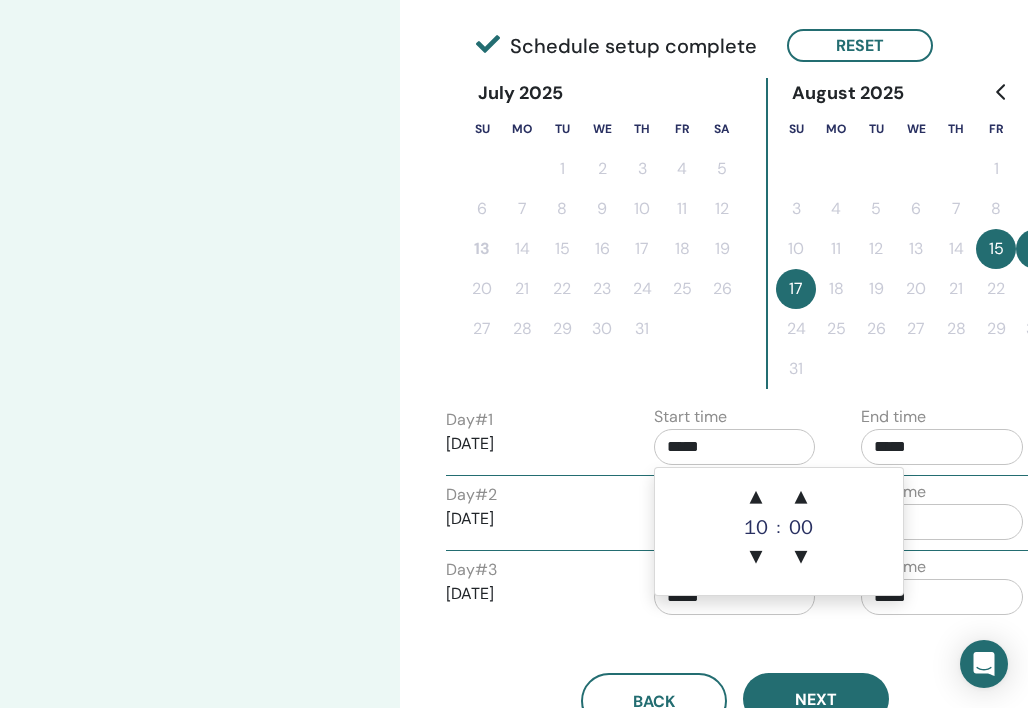 click on "10" at bounding box center [756, 528] 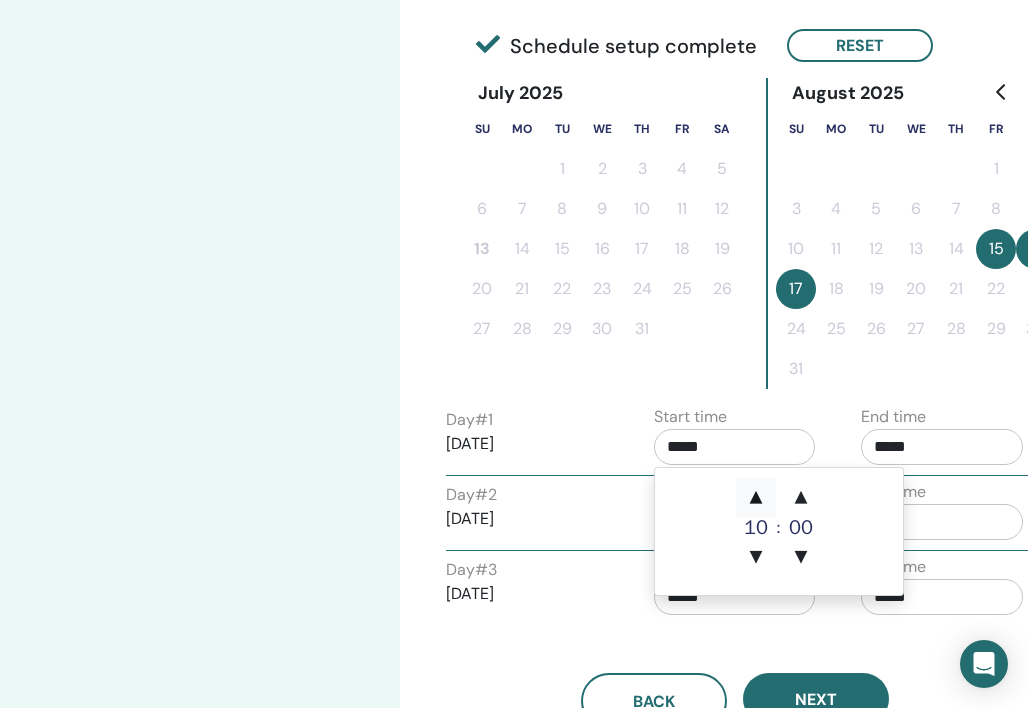click on "▲" at bounding box center (756, 498) 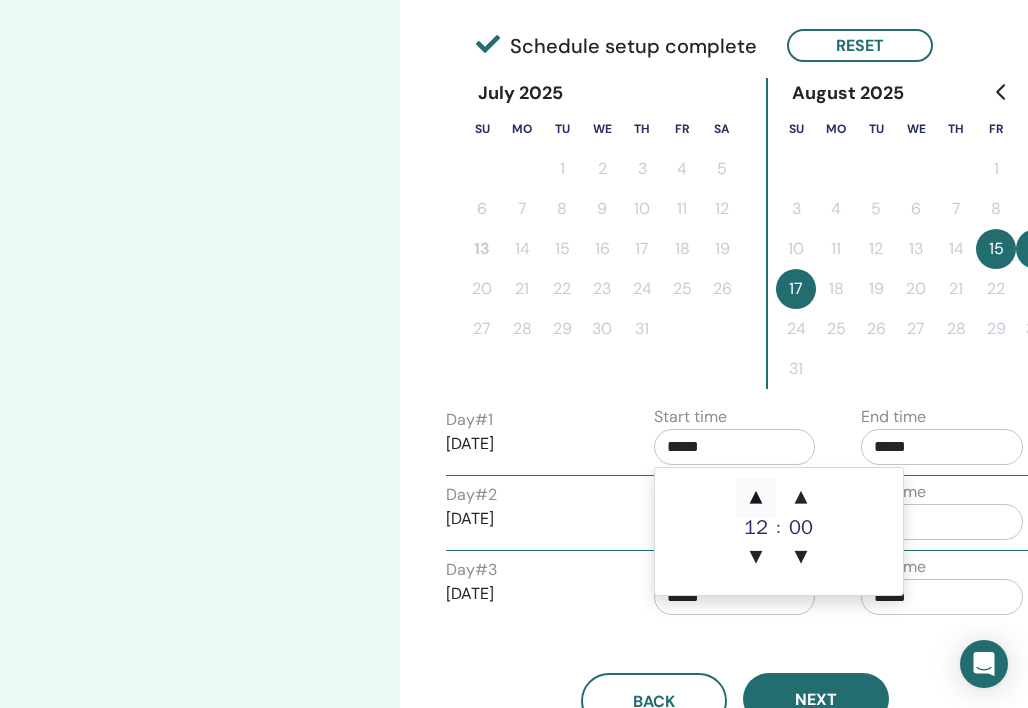 click on "▲" at bounding box center [756, 498] 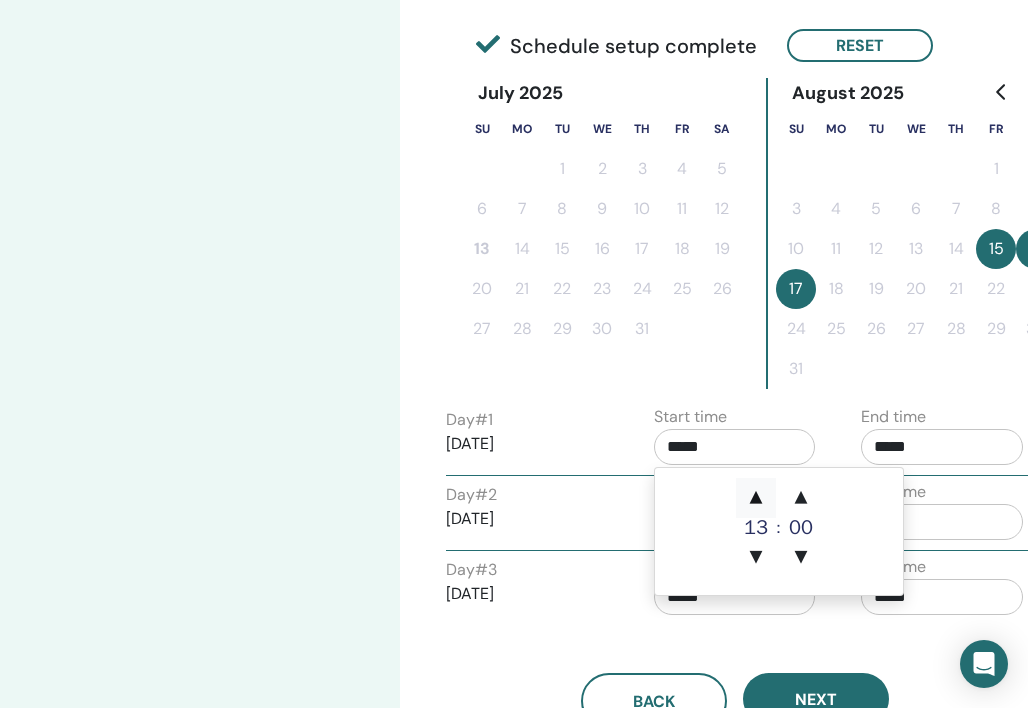 click on "▲" at bounding box center (756, 498) 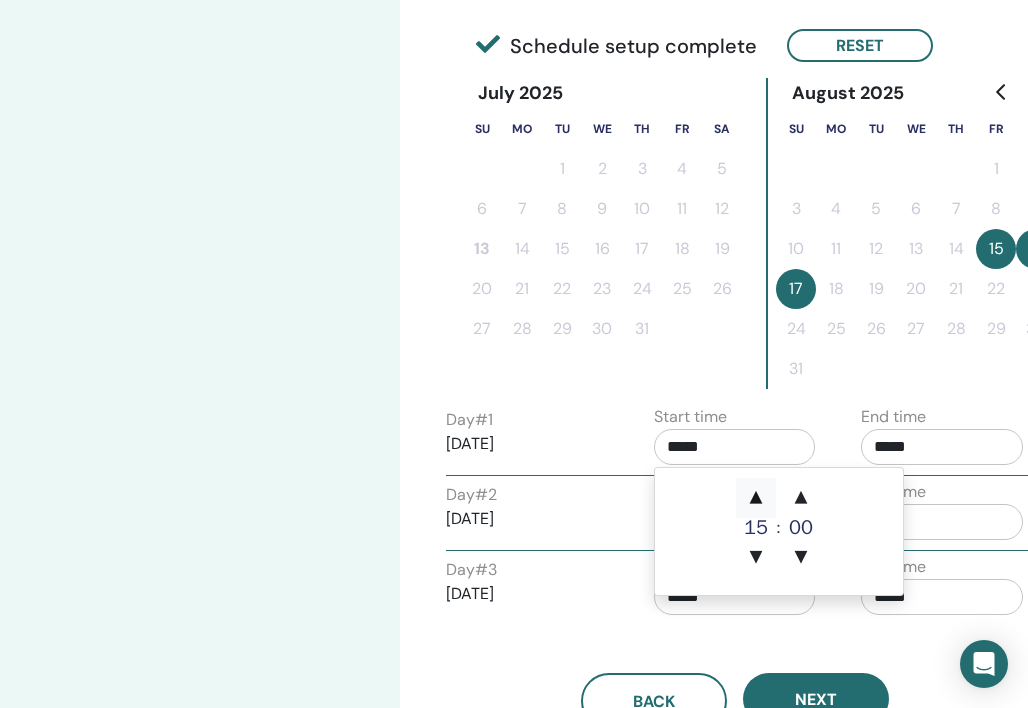 click on "▲" at bounding box center [756, 498] 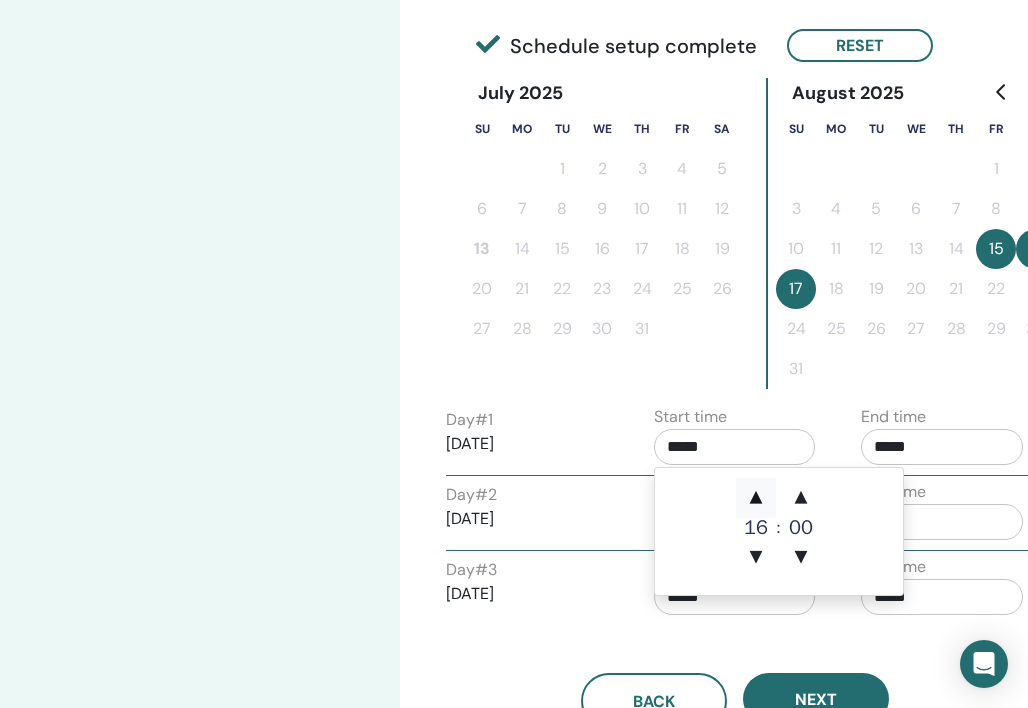 click on "▲" at bounding box center [756, 498] 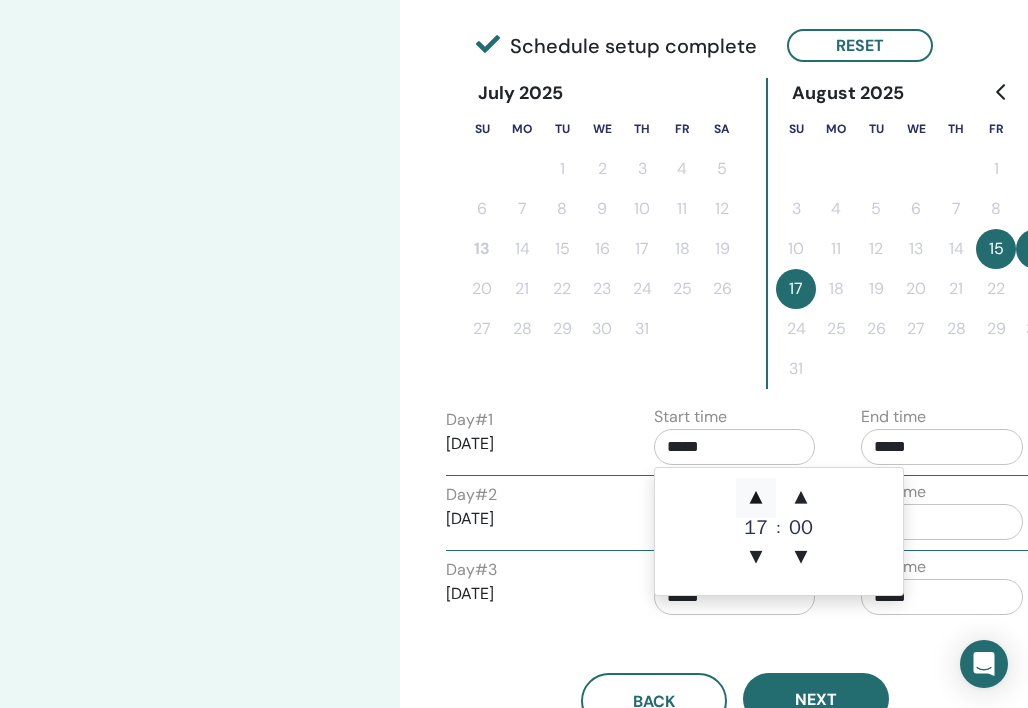 click on "▲" at bounding box center (756, 498) 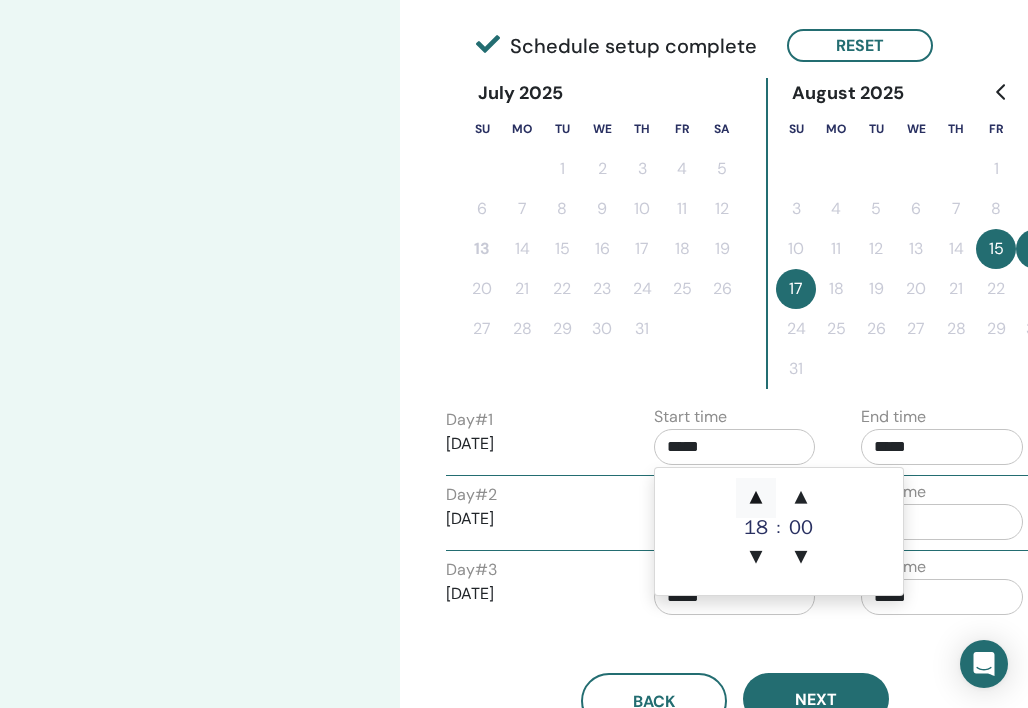 click on "▲" at bounding box center [756, 498] 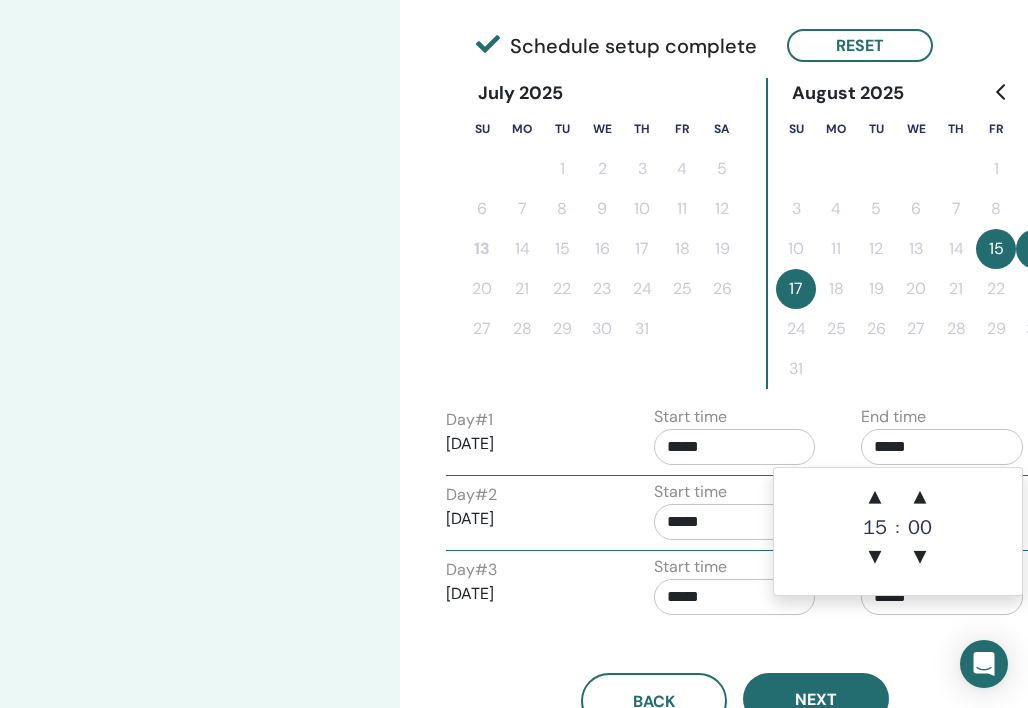 click on "*****" at bounding box center [942, 447] 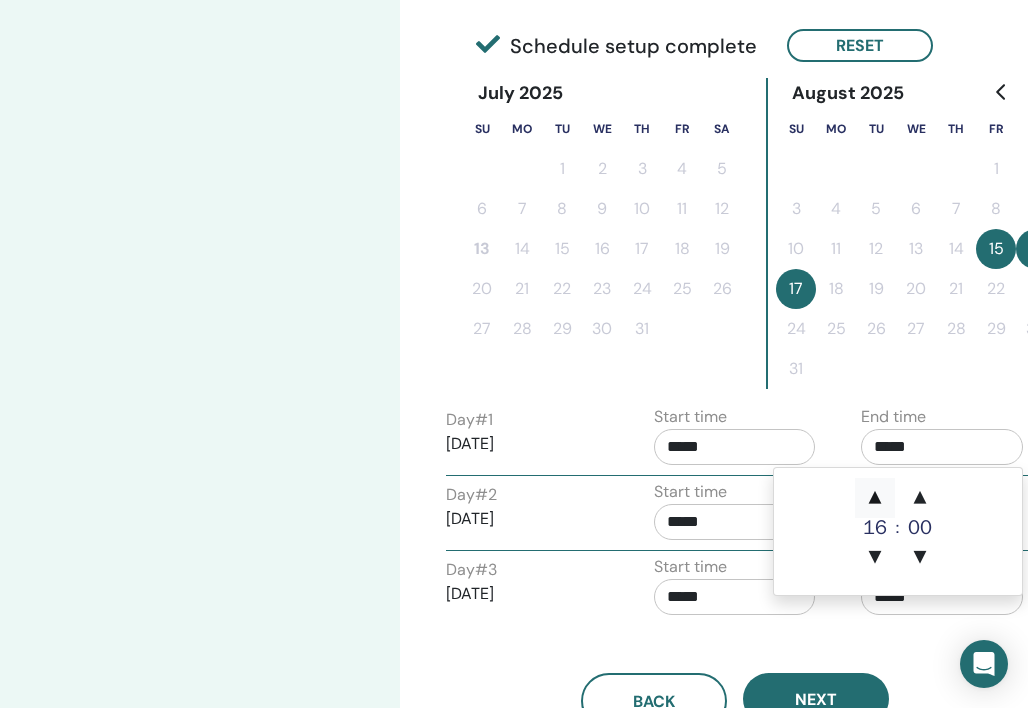 click on "▲" at bounding box center [875, 498] 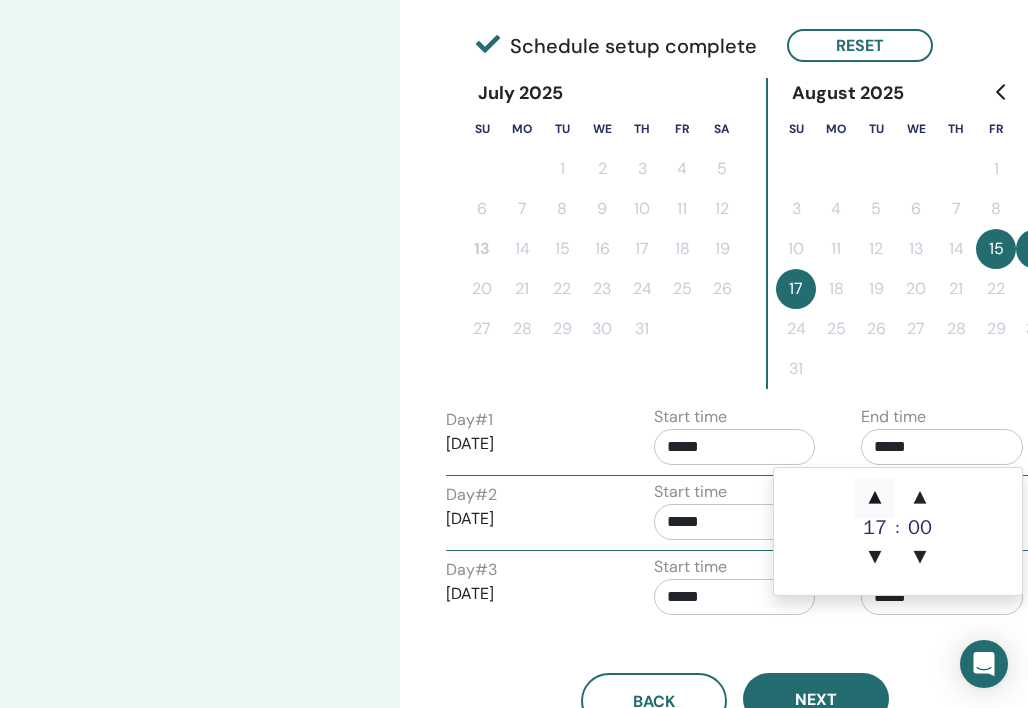 click on "▲" at bounding box center [875, 498] 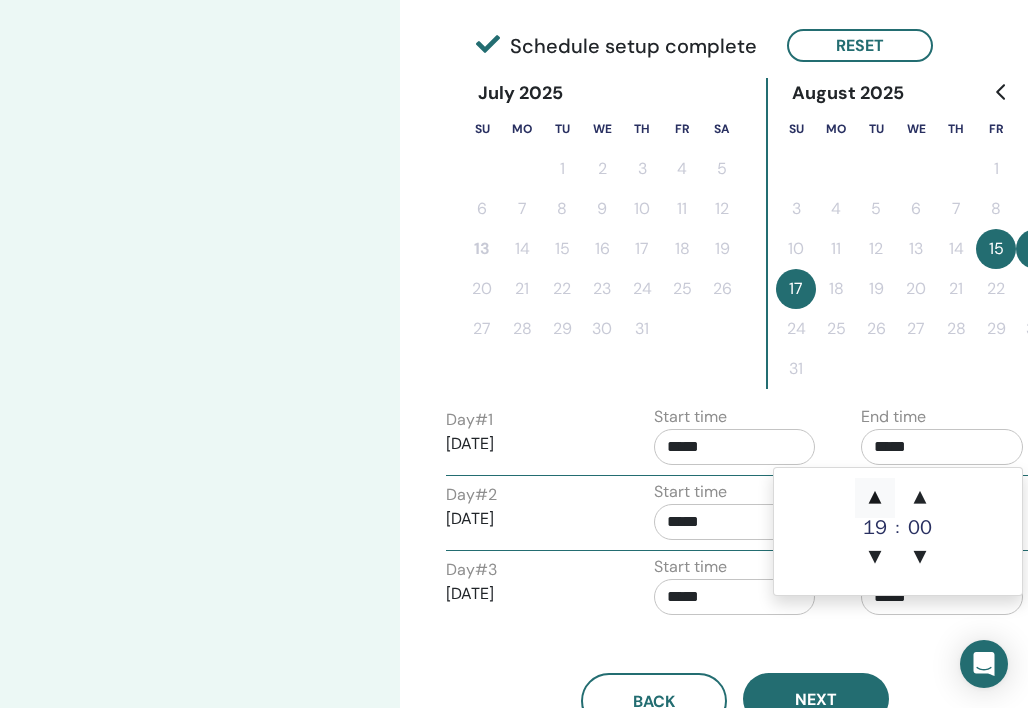 click on "▲" at bounding box center [875, 498] 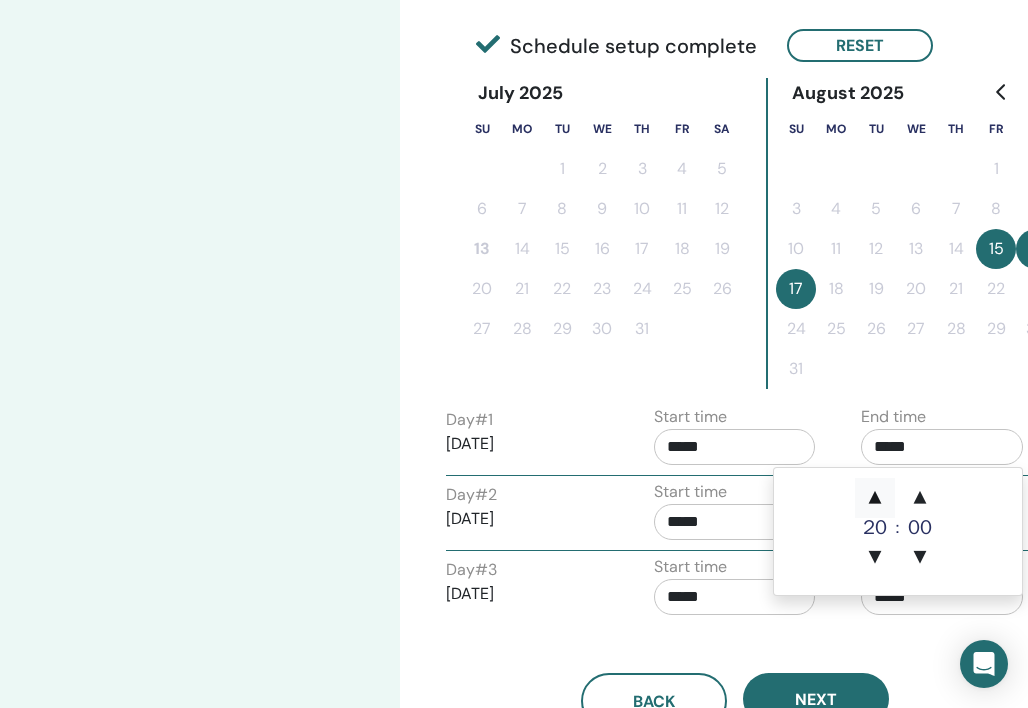click on "▲" at bounding box center (875, 498) 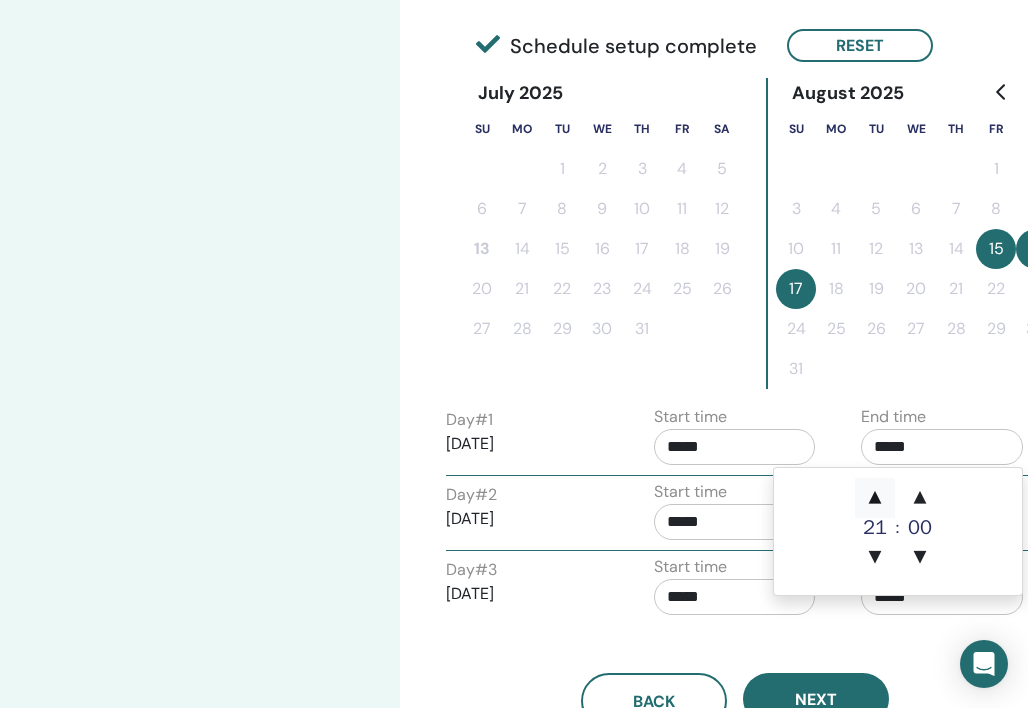 click on "▲" at bounding box center [875, 498] 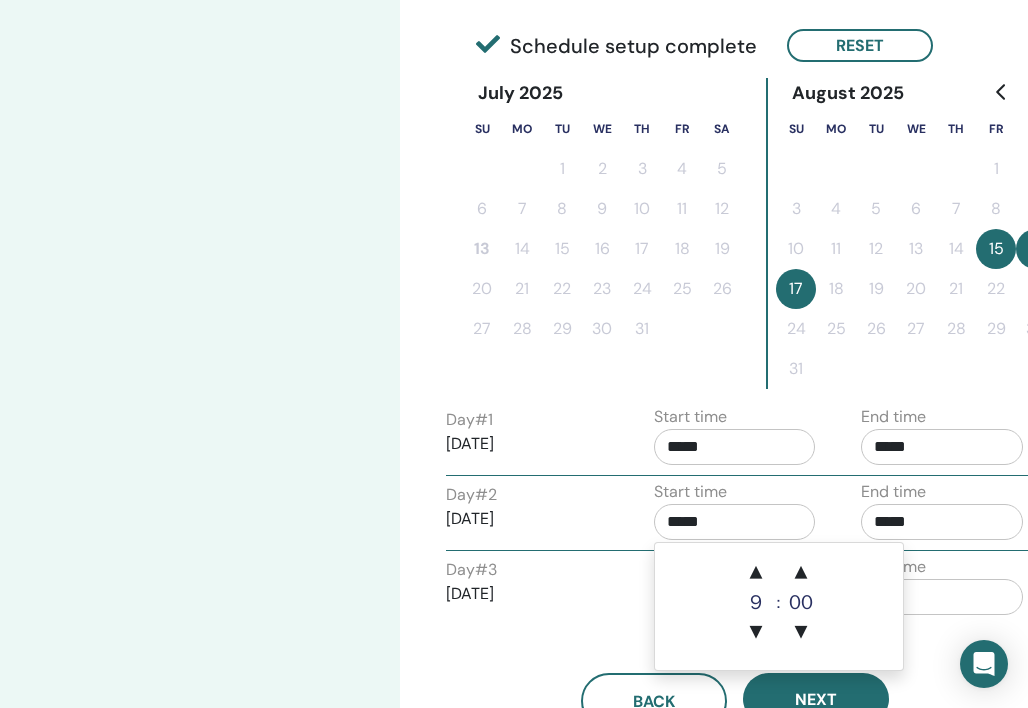 click on "*****" at bounding box center (735, 522) 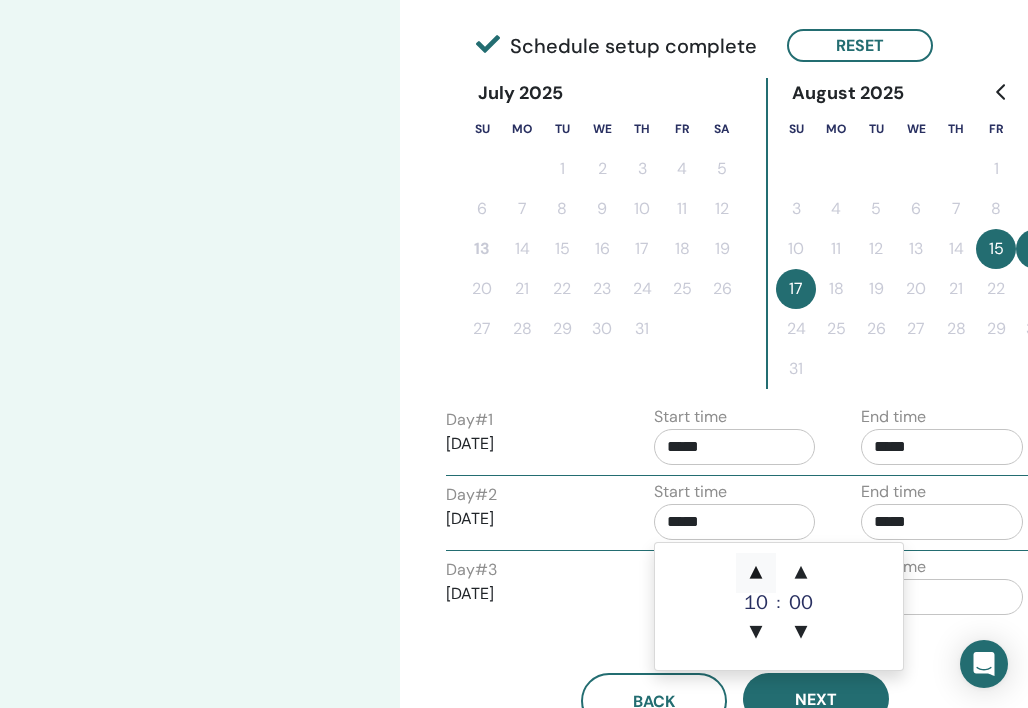 click on "▲" at bounding box center [756, 573] 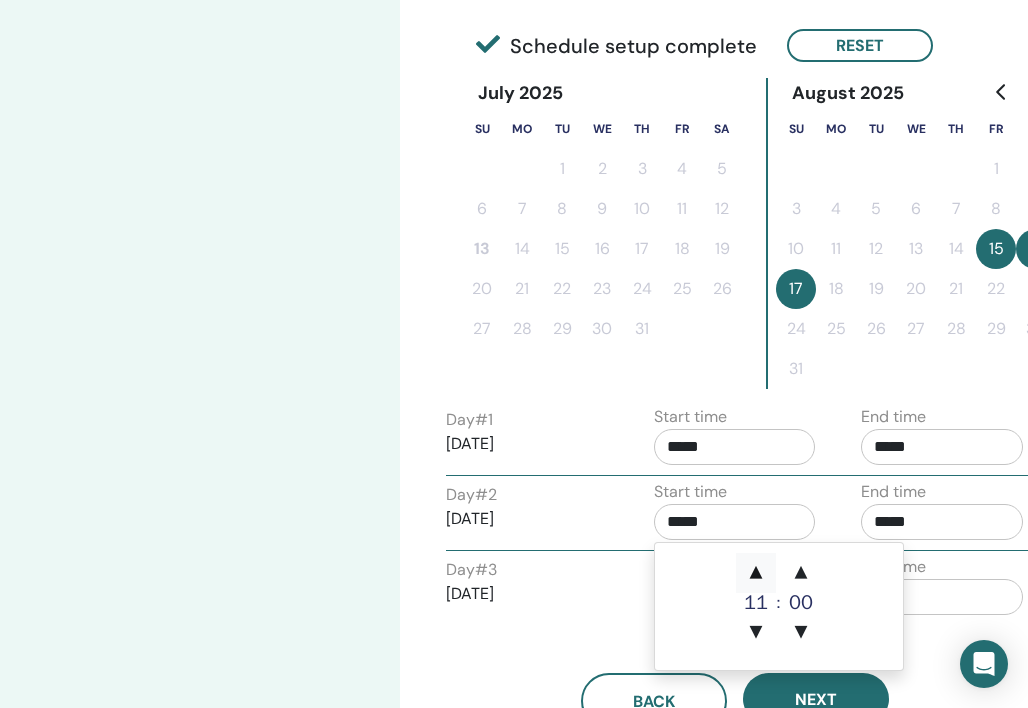 click on "▲" at bounding box center [756, 573] 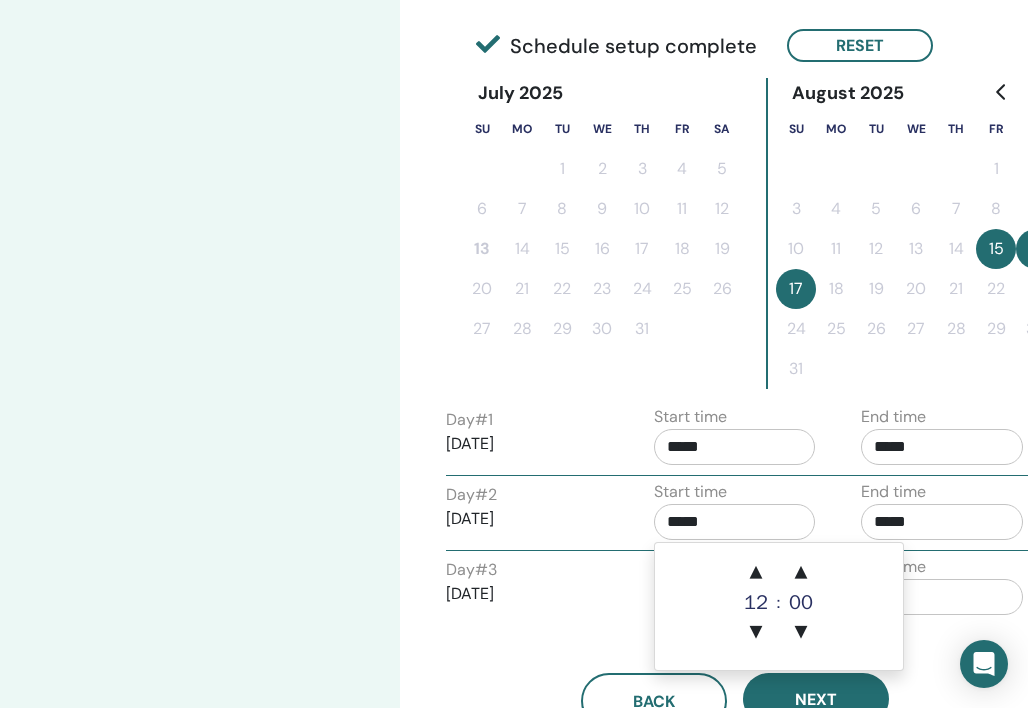 click on "End time *****" at bounding box center (942, 515) 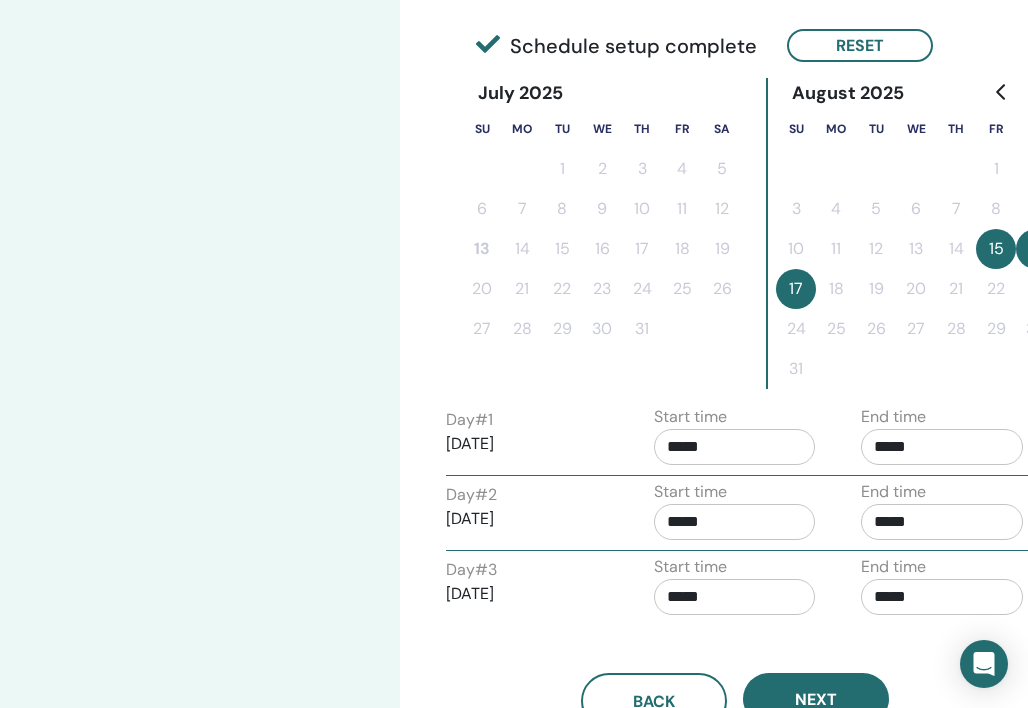 click on "*****" at bounding box center (942, 522) 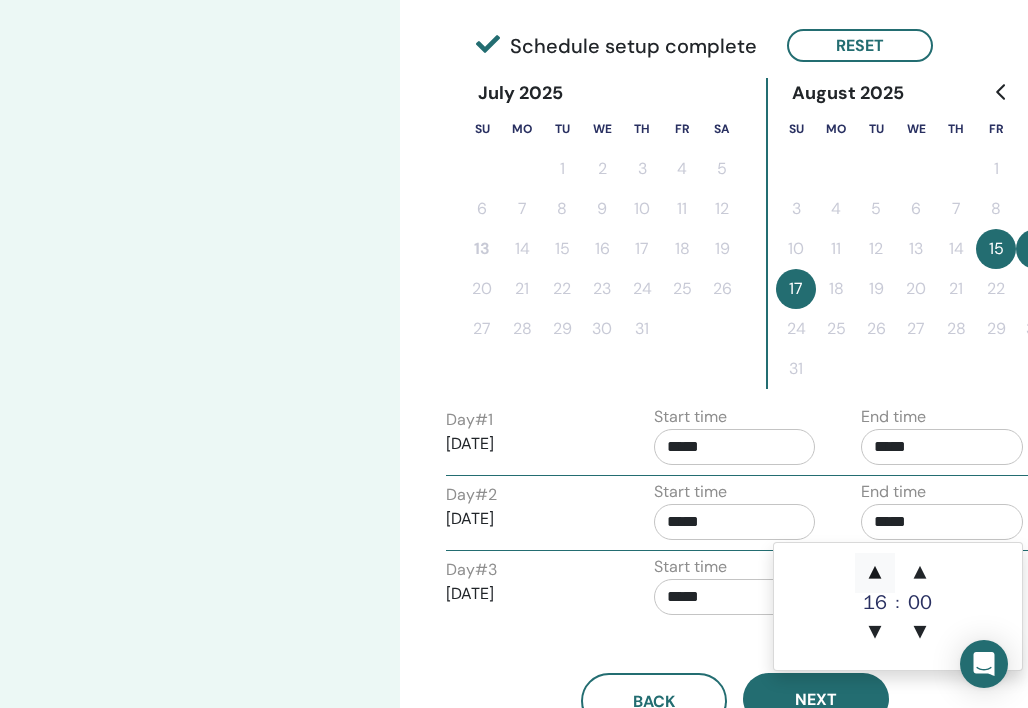 click on "▲" at bounding box center [875, 573] 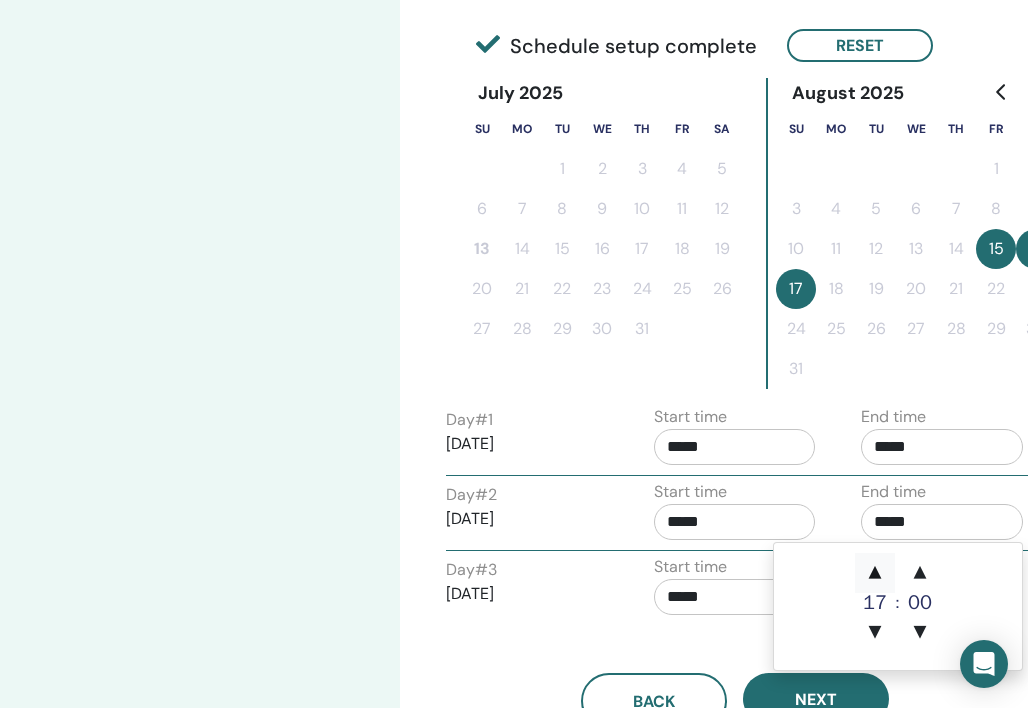 click on "▲" at bounding box center [875, 573] 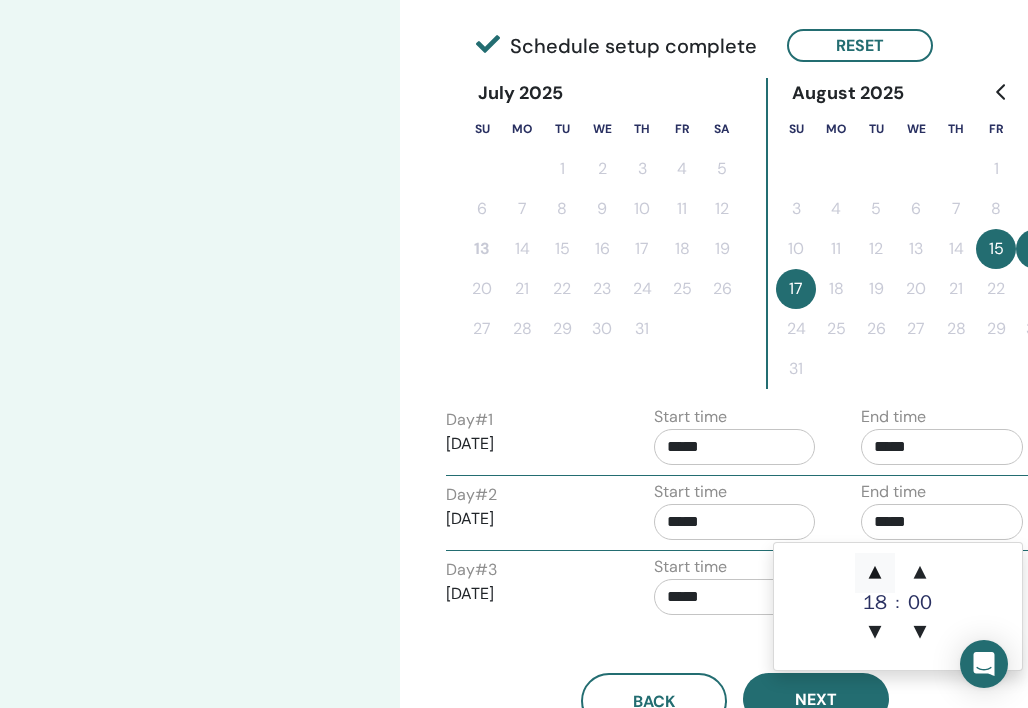 click on "▲" at bounding box center [875, 573] 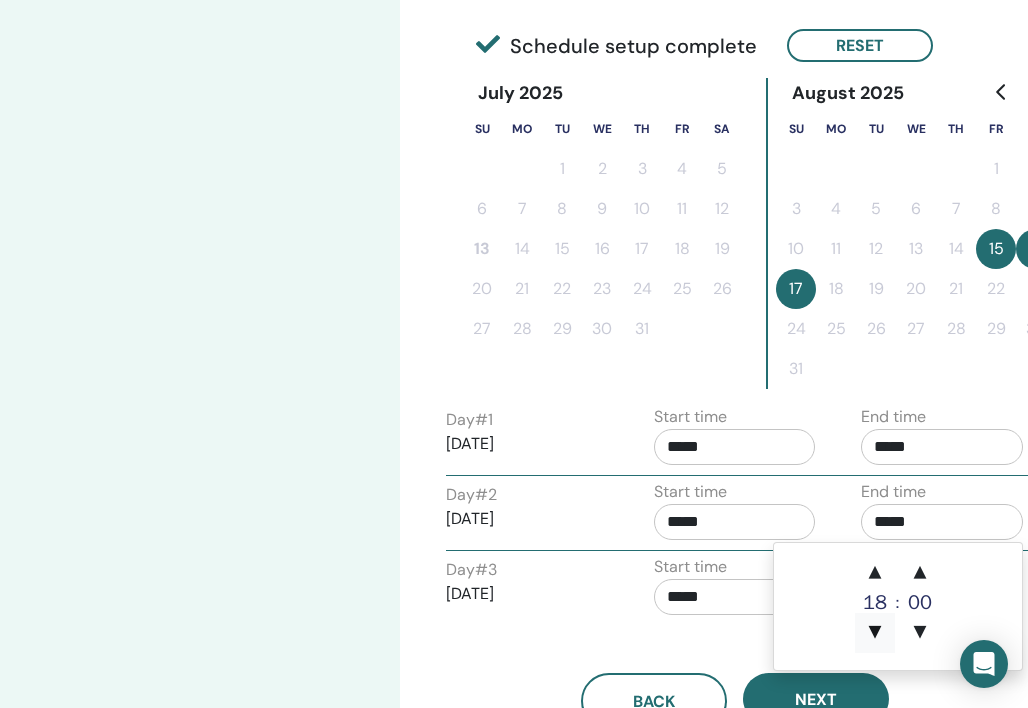 click on "▼" at bounding box center (875, 633) 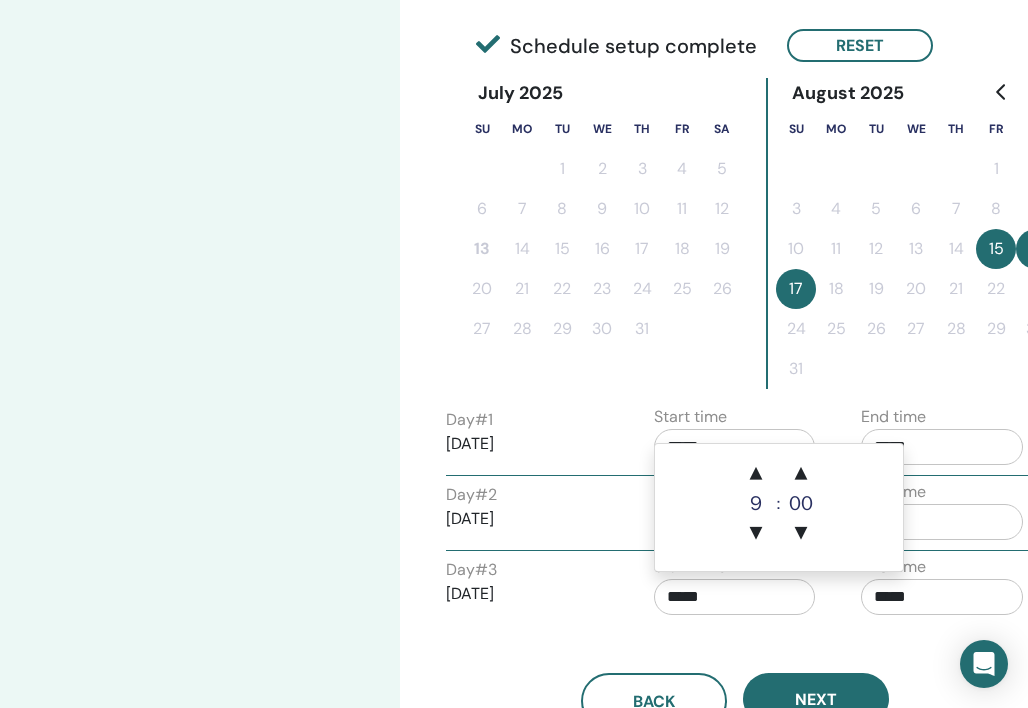 click on "*****" at bounding box center [735, 597] 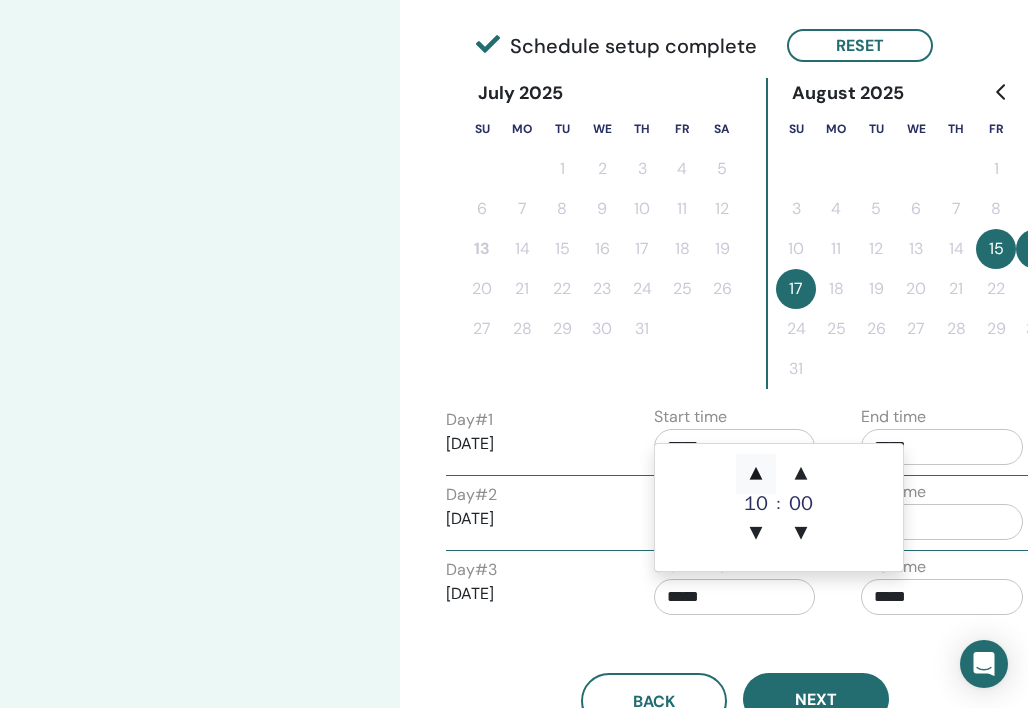 click on "▲" at bounding box center [756, 474] 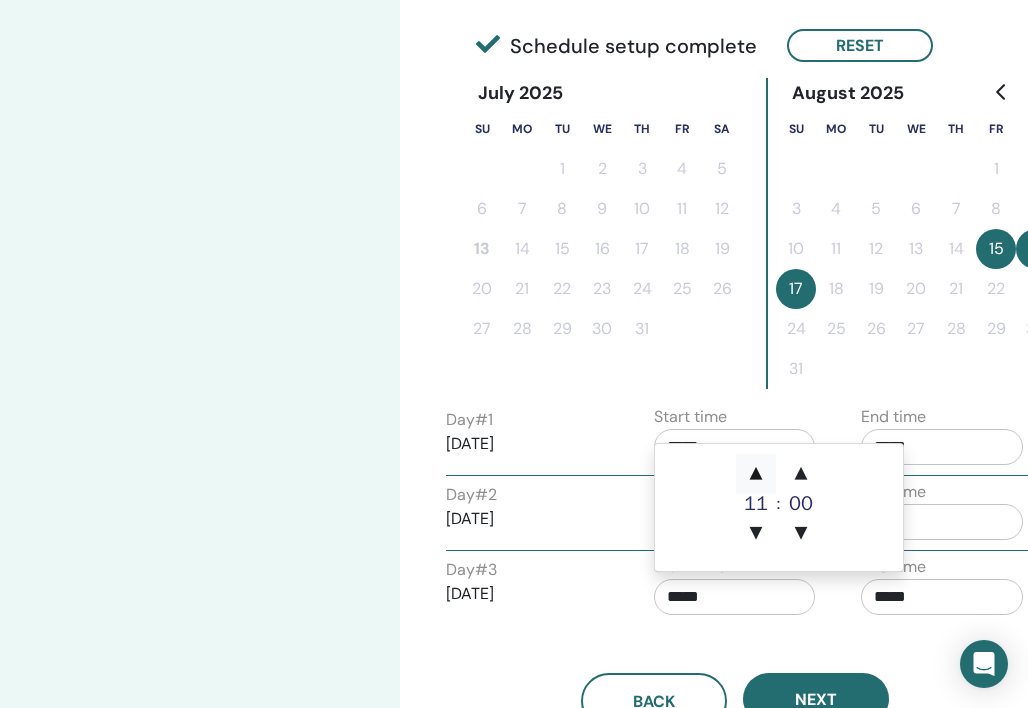 click on "▲" at bounding box center (756, 474) 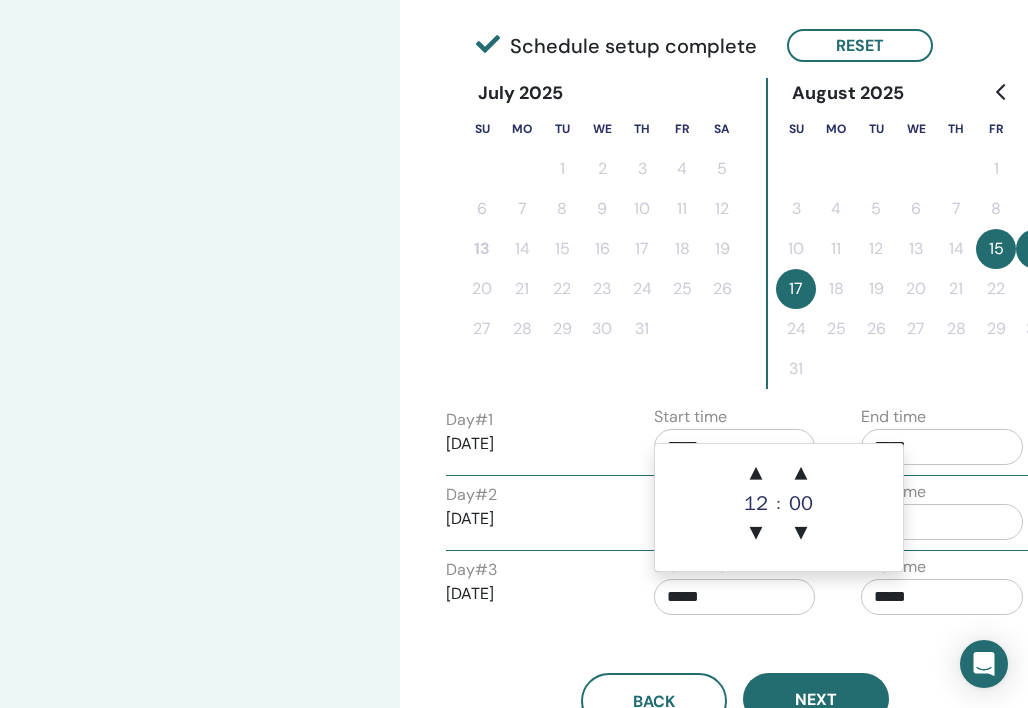 click on "*****" at bounding box center [942, 597] 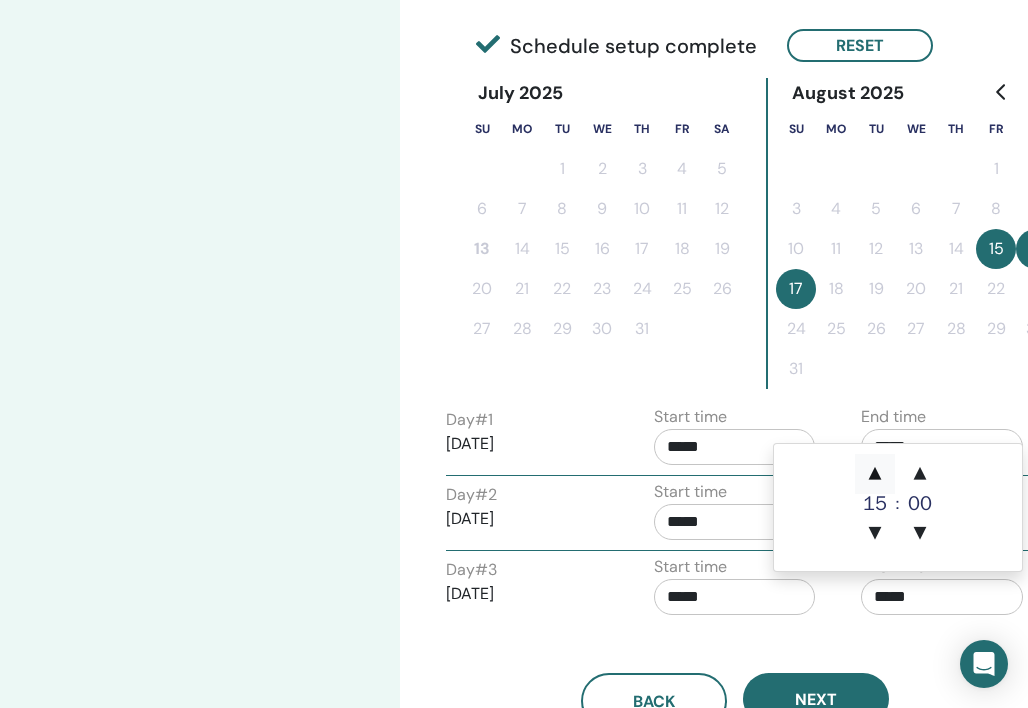 click on "▲" at bounding box center (875, 474) 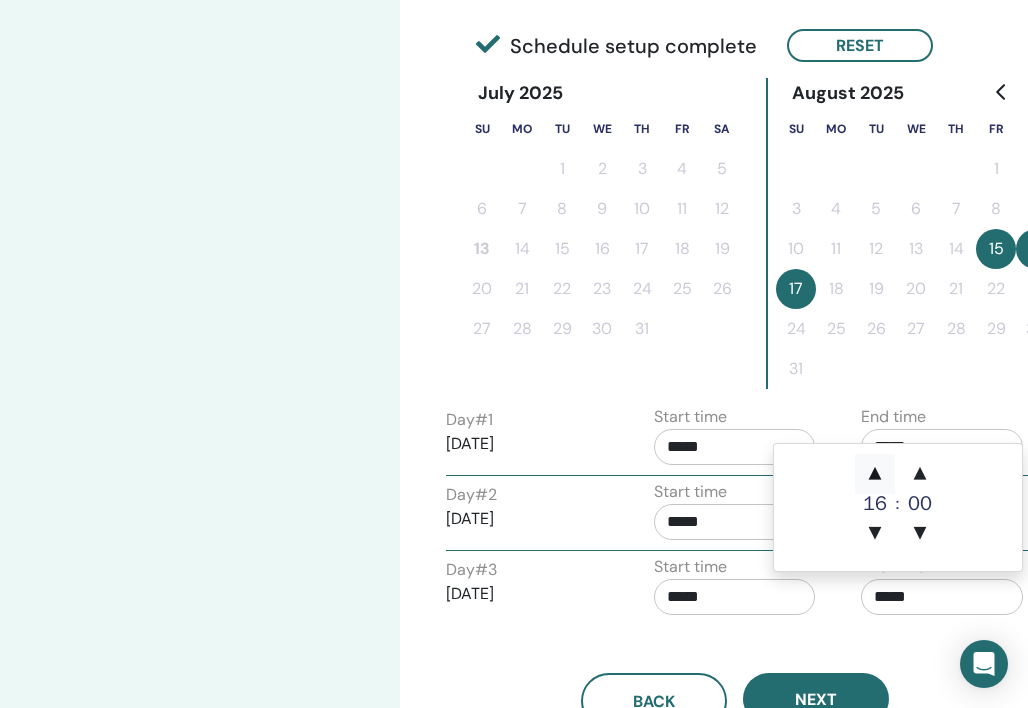click on "▲" at bounding box center [875, 474] 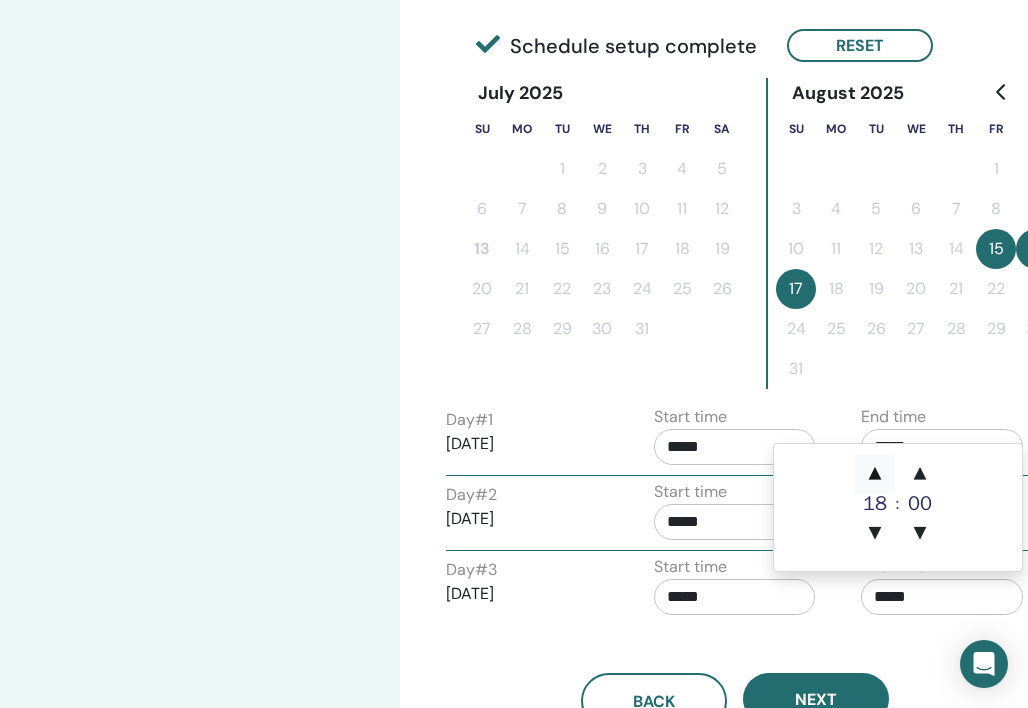 click on "▲" at bounding box center [875, 474] 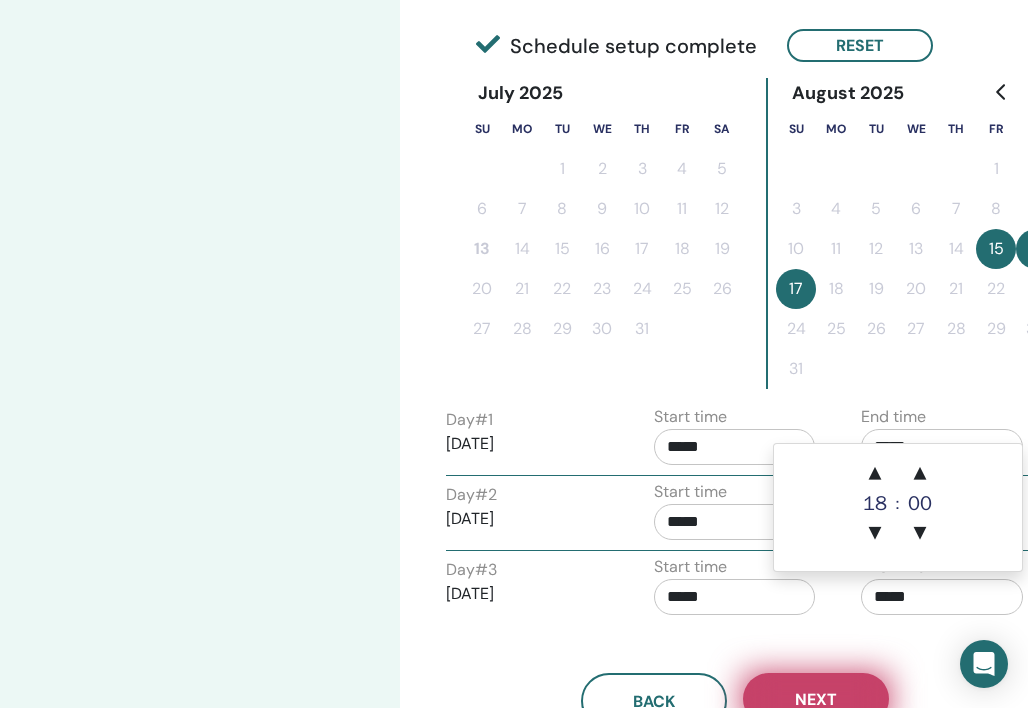 click on "Next" at bounding box center (816, 699) 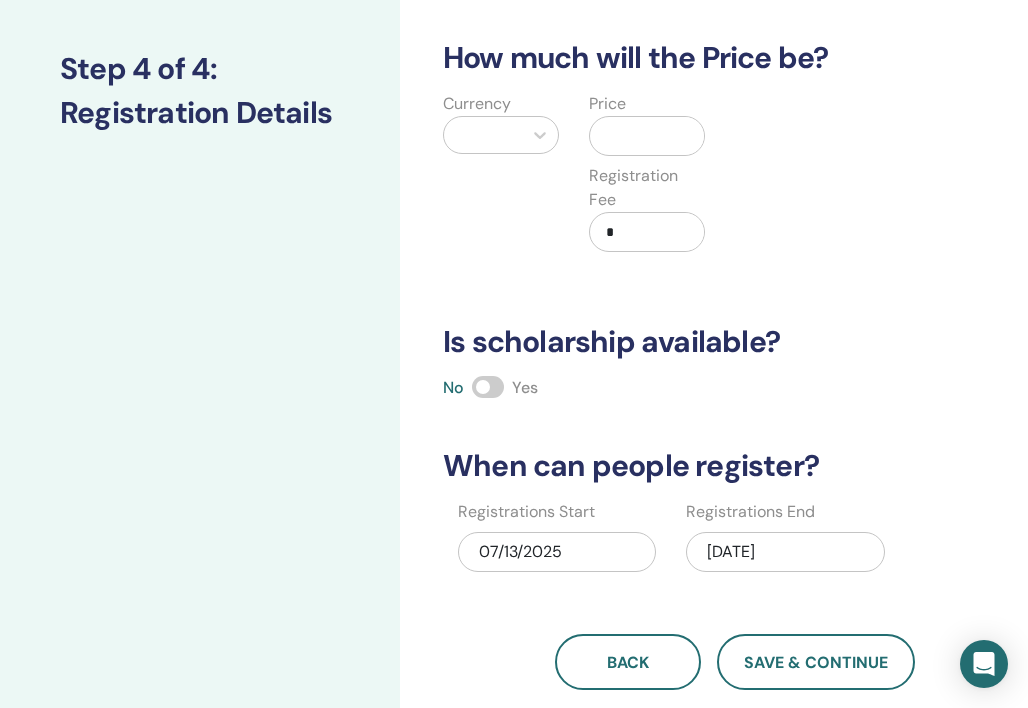 scroll, scrollTop: 242, scrollLeft: 0, axis: vertical 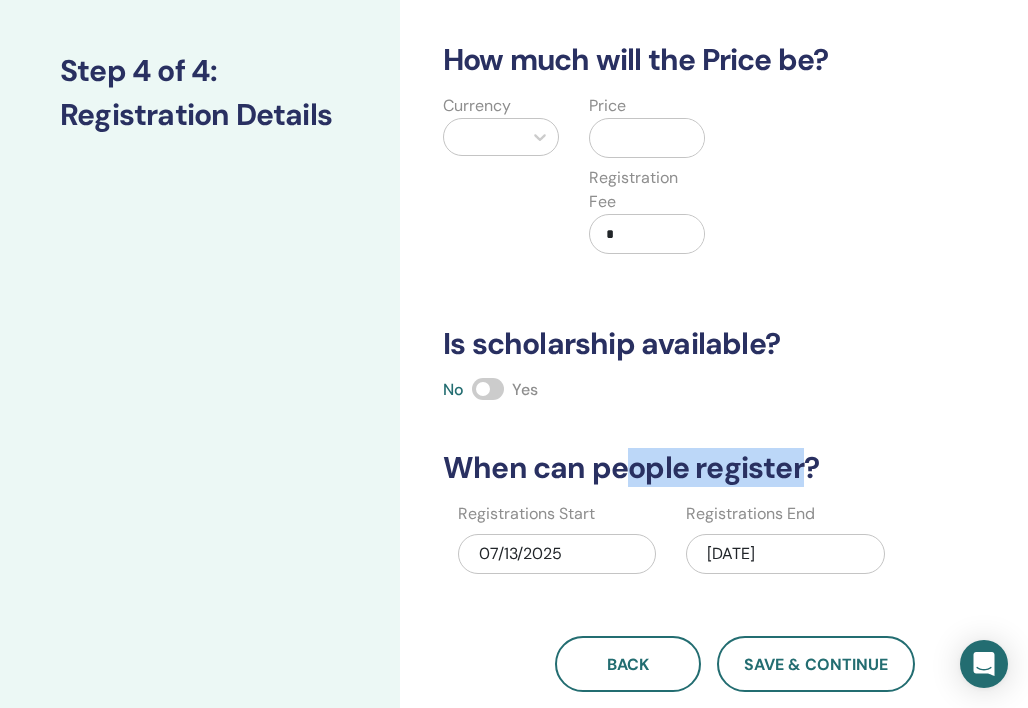 drag, startPoint x: 626, startPoint y: 473, endPoint x: 801, endPoint y: 477, distance: 175.04572 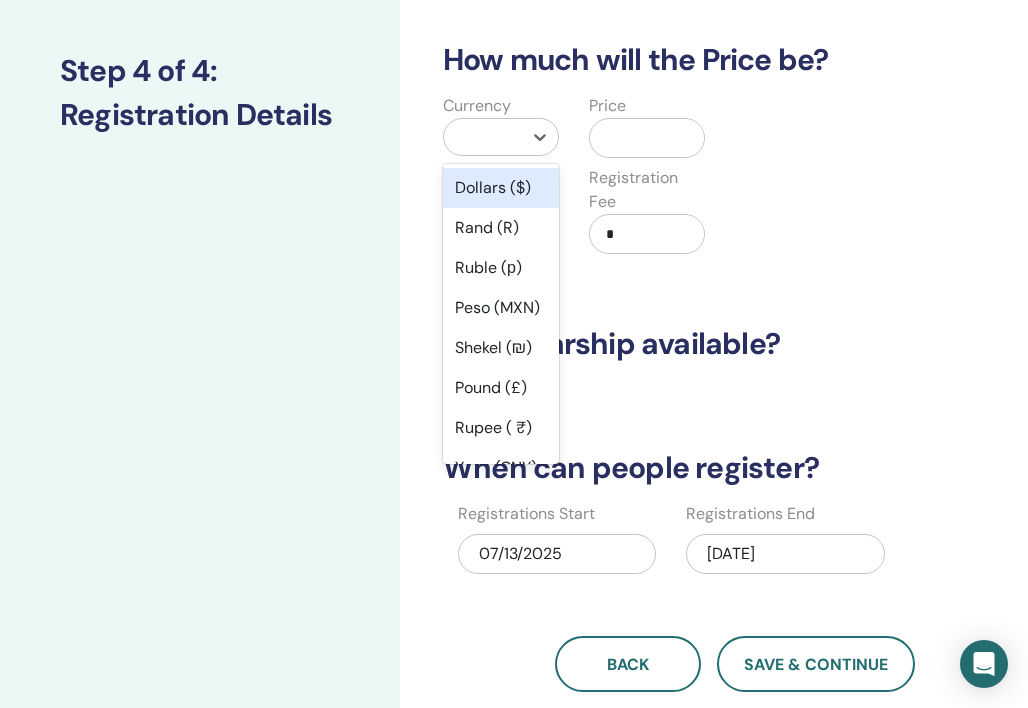 click at bounding box center [483, 137] 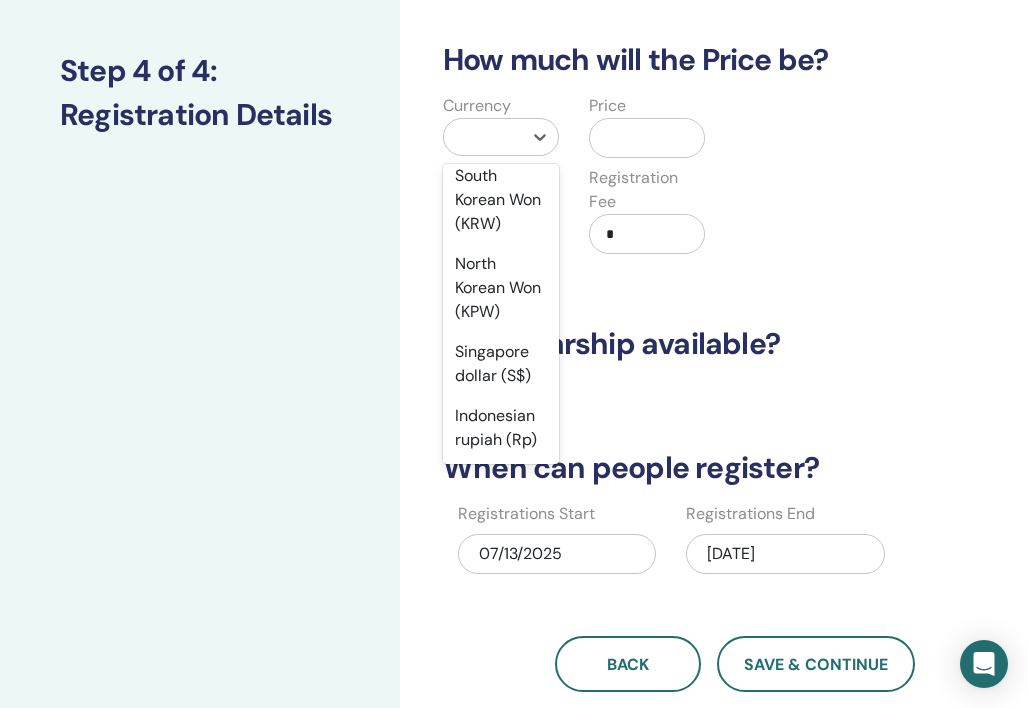 scroll, scrollTop: 2626, scrollLeft: 0, axis: vertical 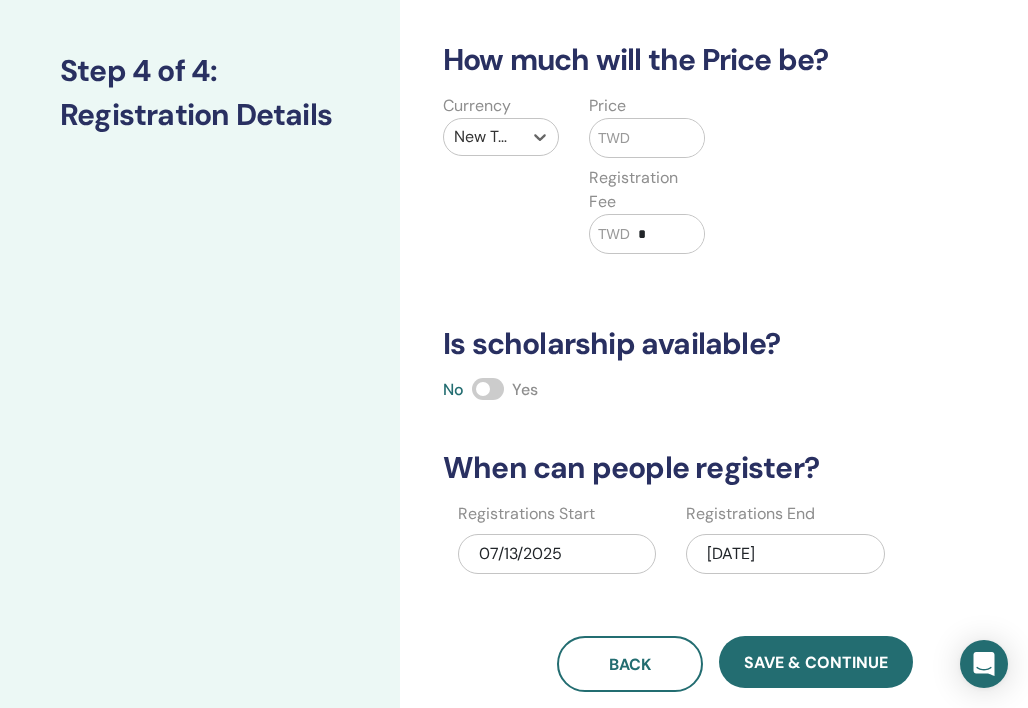 click at bounding box center (667, 138) 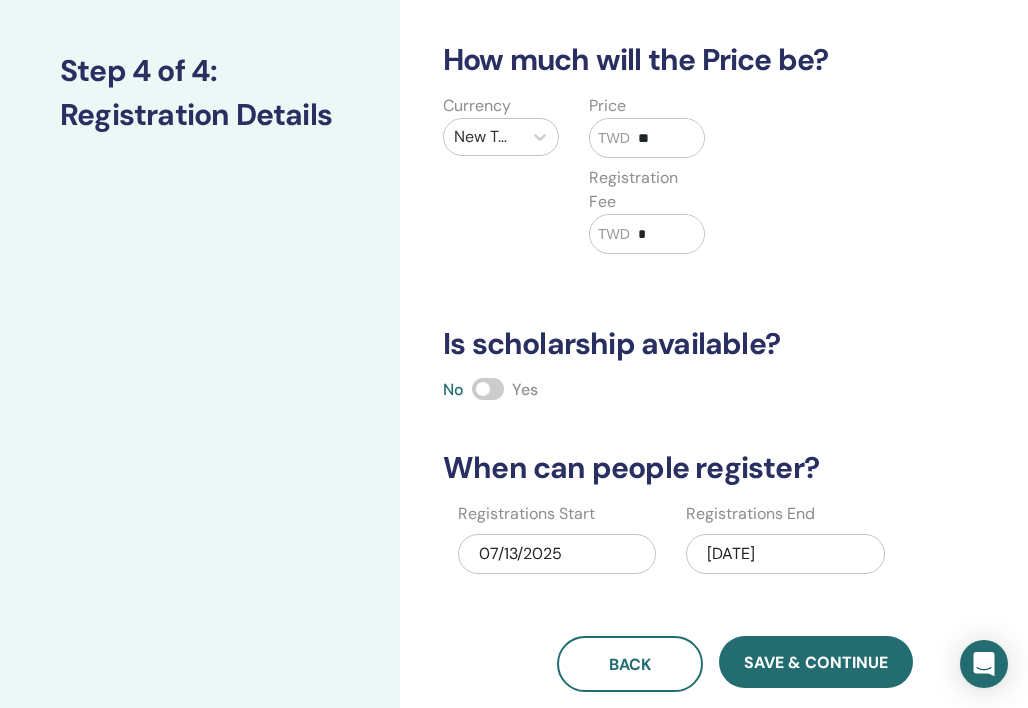type on "*" 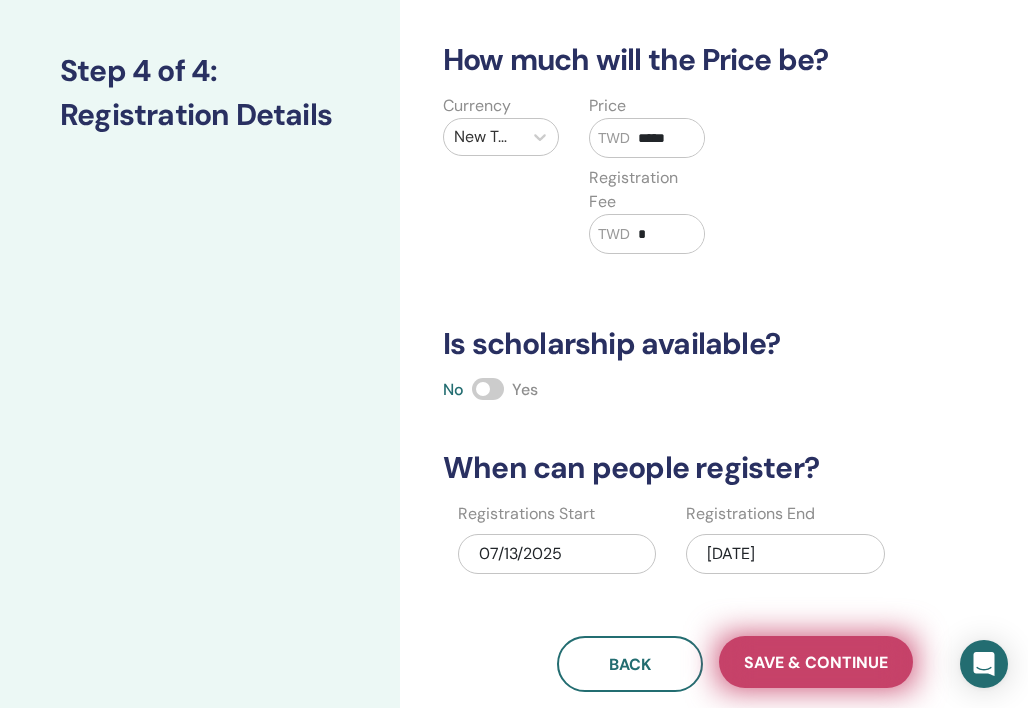 type on "*****" 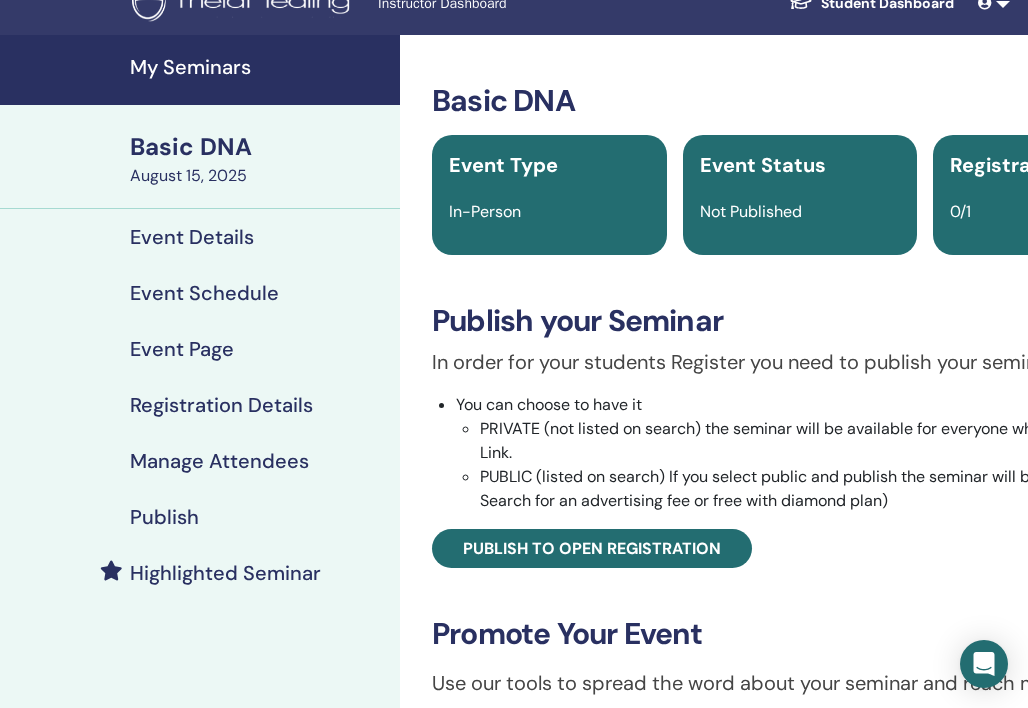 scroll, scrollTop: 33, scrollLeft: 0, axis: vertical 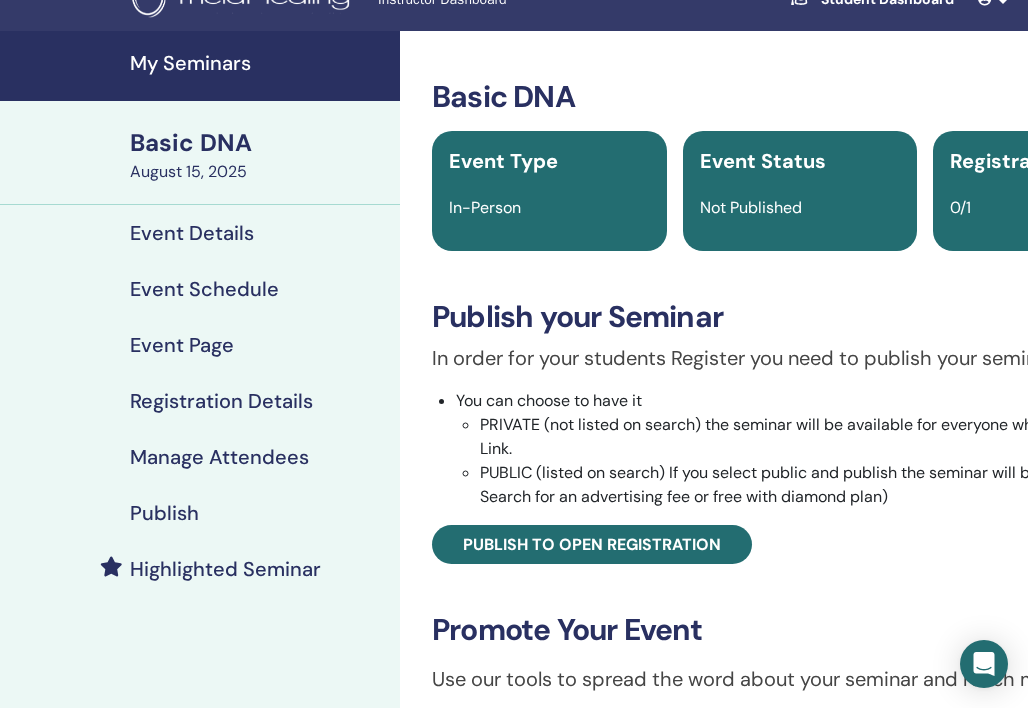 click on "Event Details" at bounding box center (192, 233) 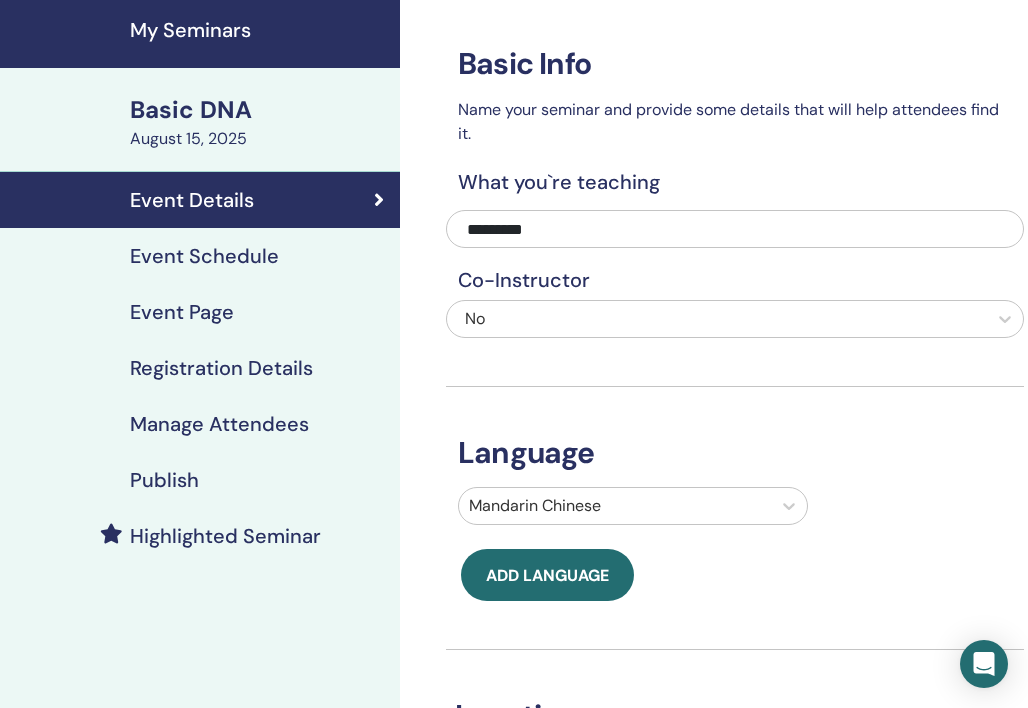 scroll, scrollTop: 0, scrollLeft: 0, axis: both 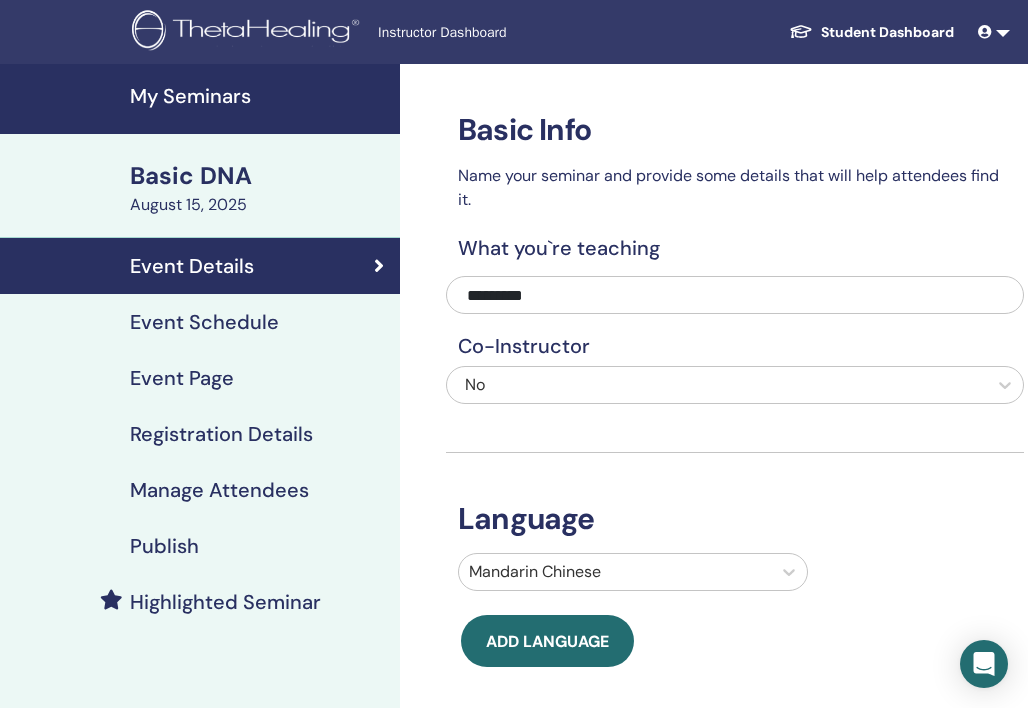 click on "Event Schedule" at bounding box center [204, 322] 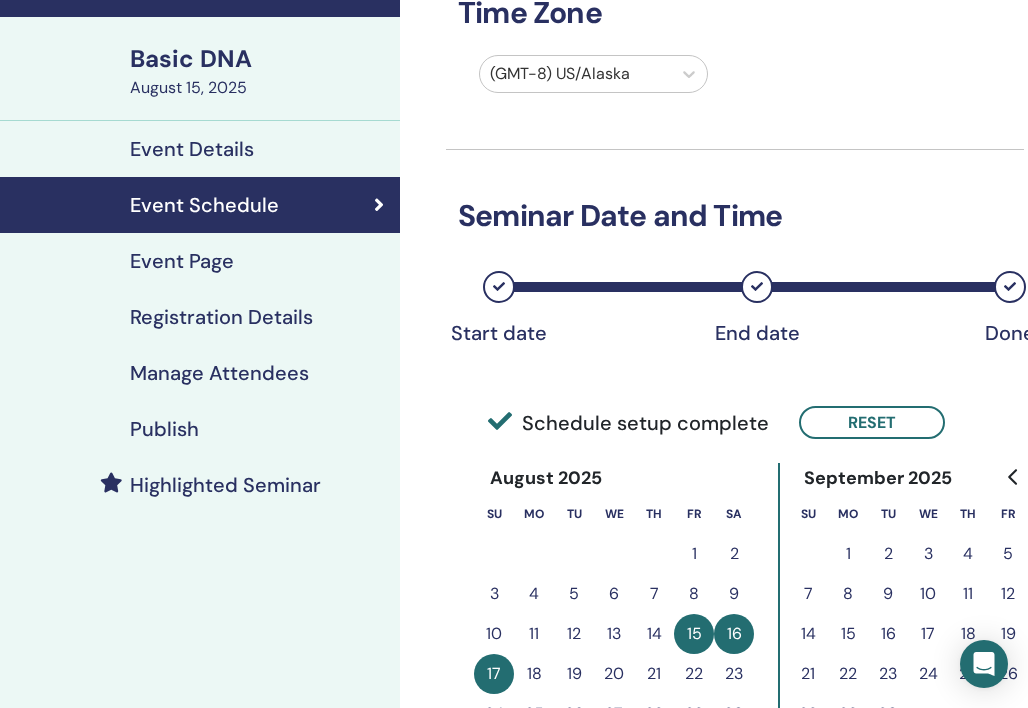 scroll, scrollTop: 116, scrollLeft: 0, axis: vertical 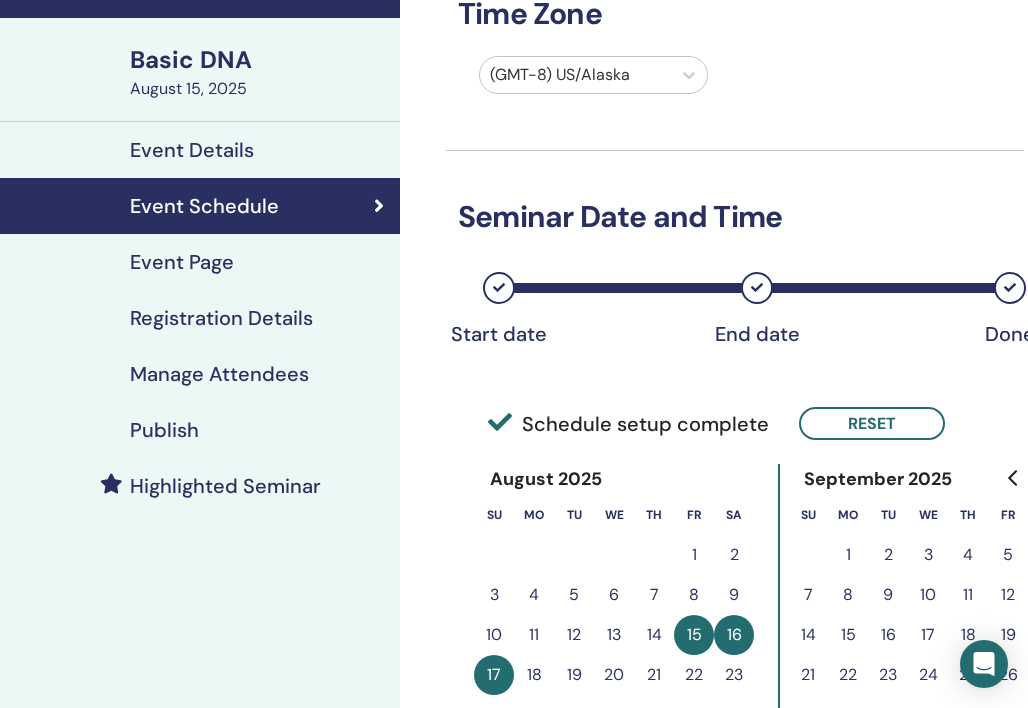 click on "(GMT-8) US/Alaska" at bounding box center [575, 75] 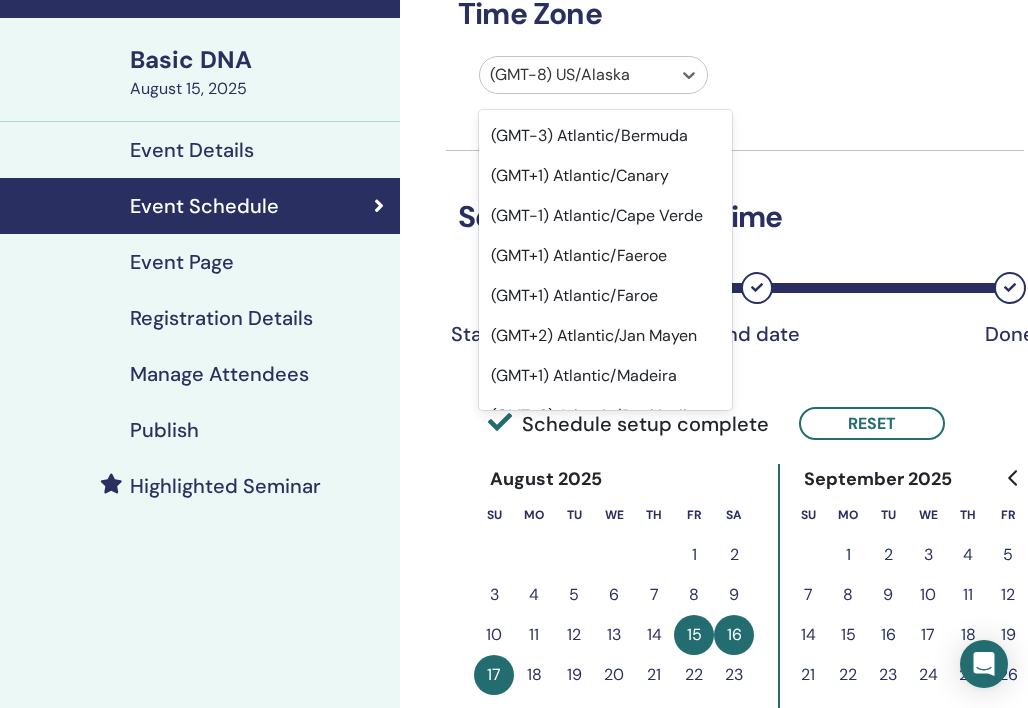 scroll, scrollTop: 16343, scrollLeft: 0, axis: vertical 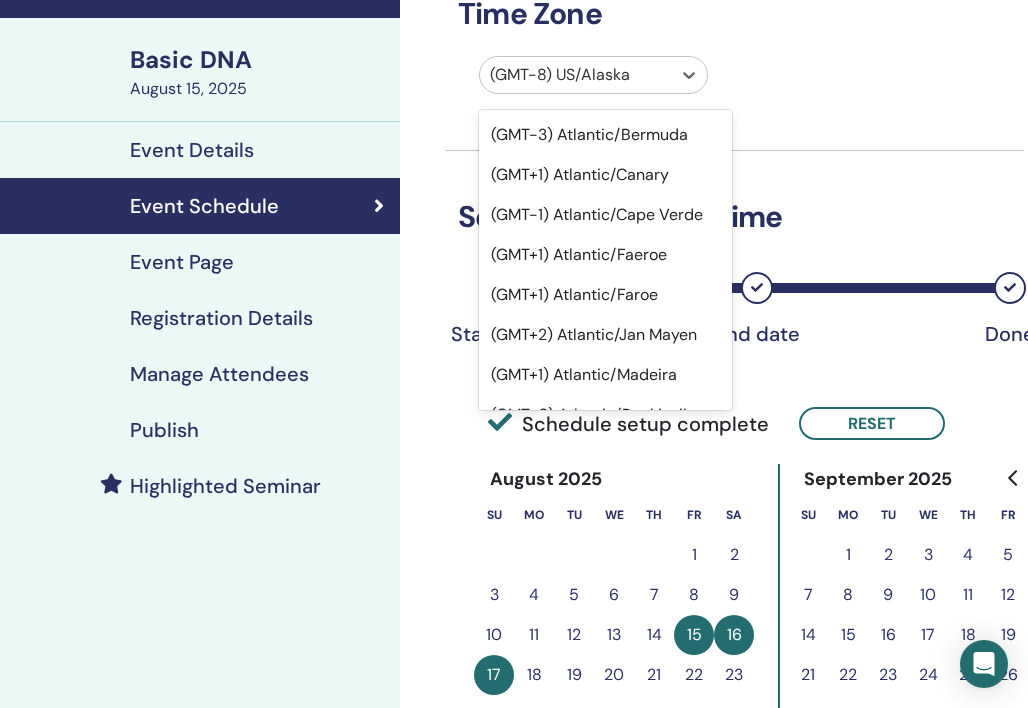 click on "(GMT+8) Asia/Taipei" at bounding box center [605, -705] 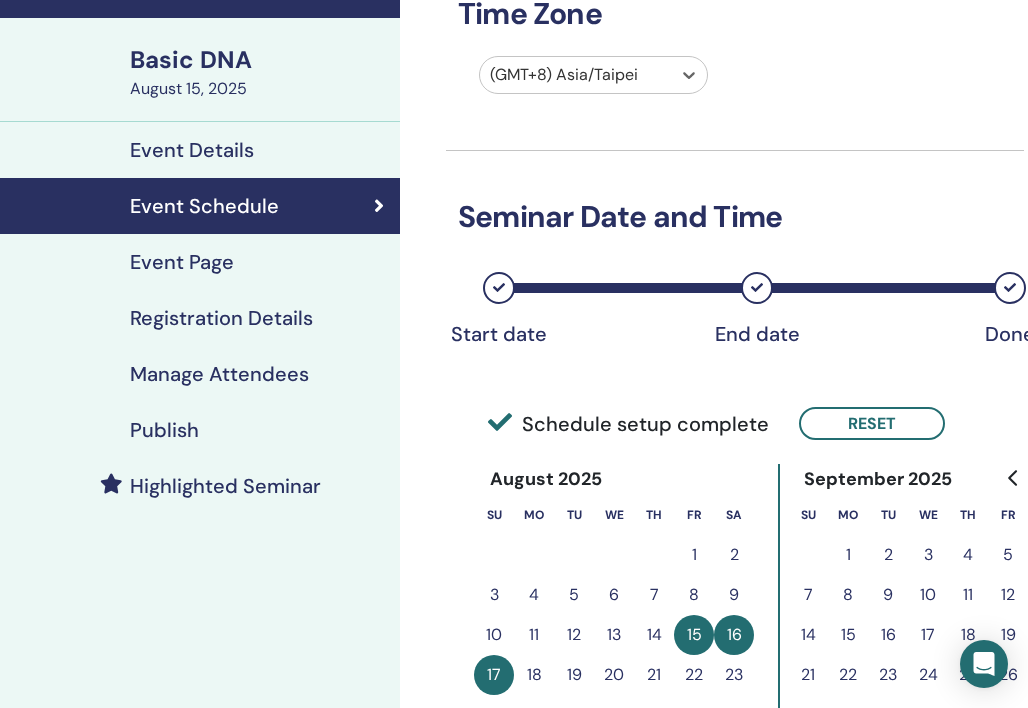 click on "Event Page" at bounding box center (200, 262) 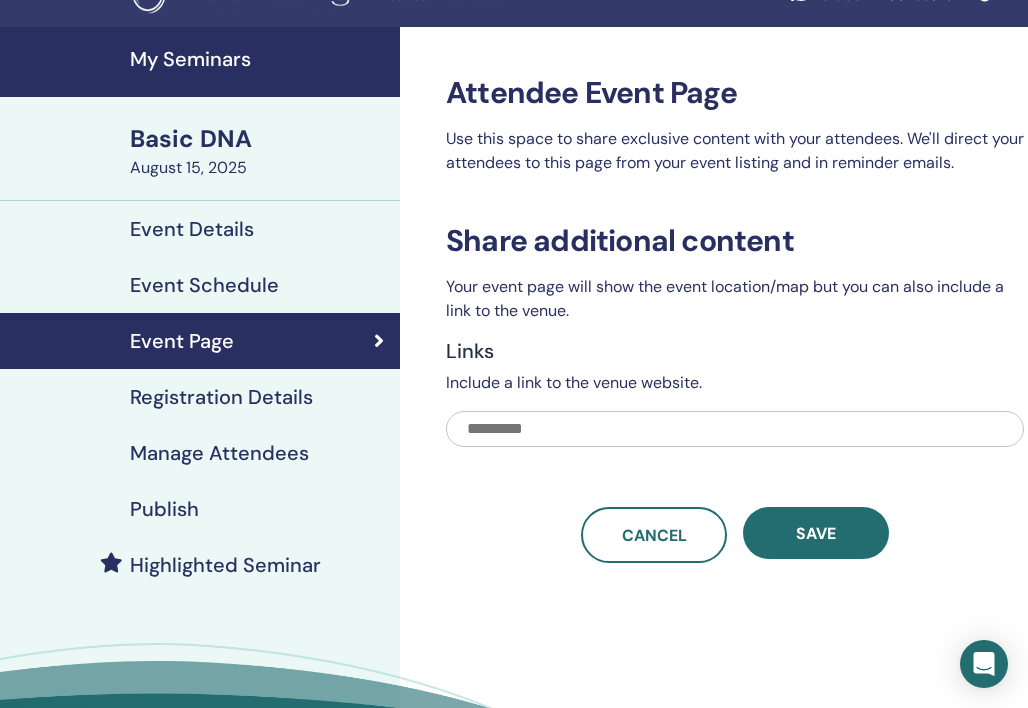 scroll, scrollTop: 35, scrollLeft: 0, axis: vertical 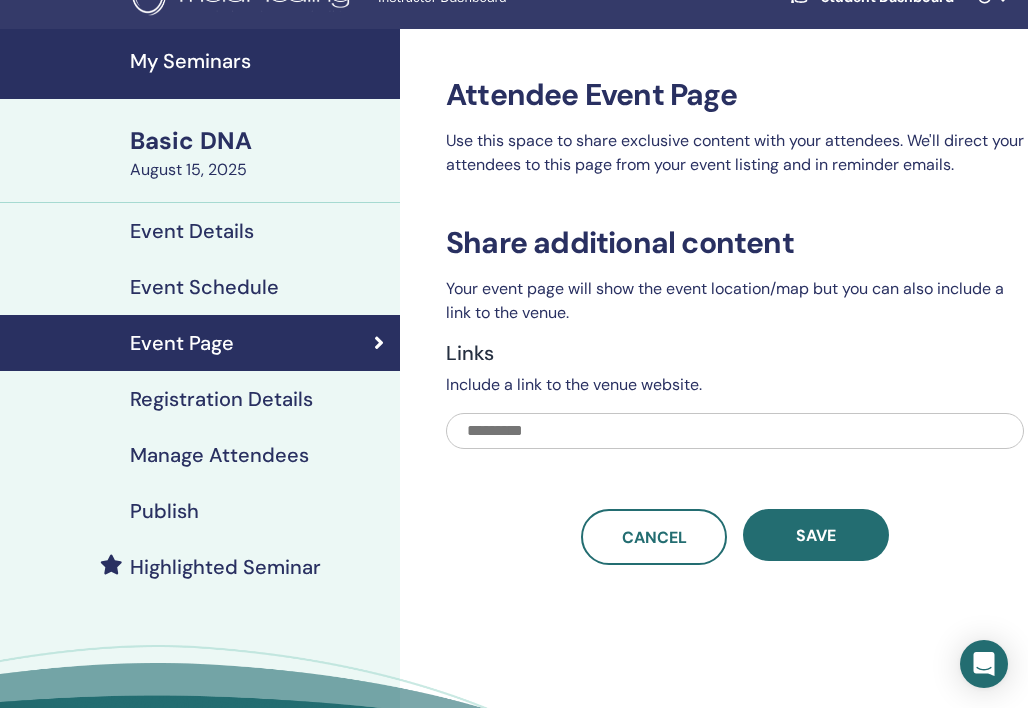 click on "Registration Details" at bounding box center (200, 399) 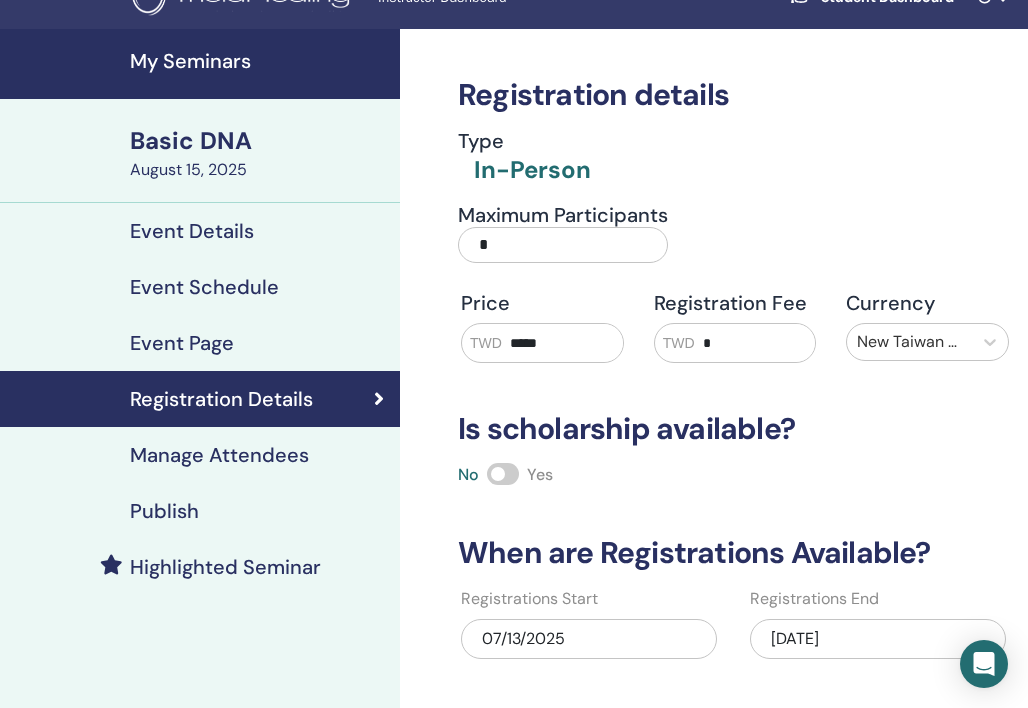 click on "*" at bounding box center (563, 245) 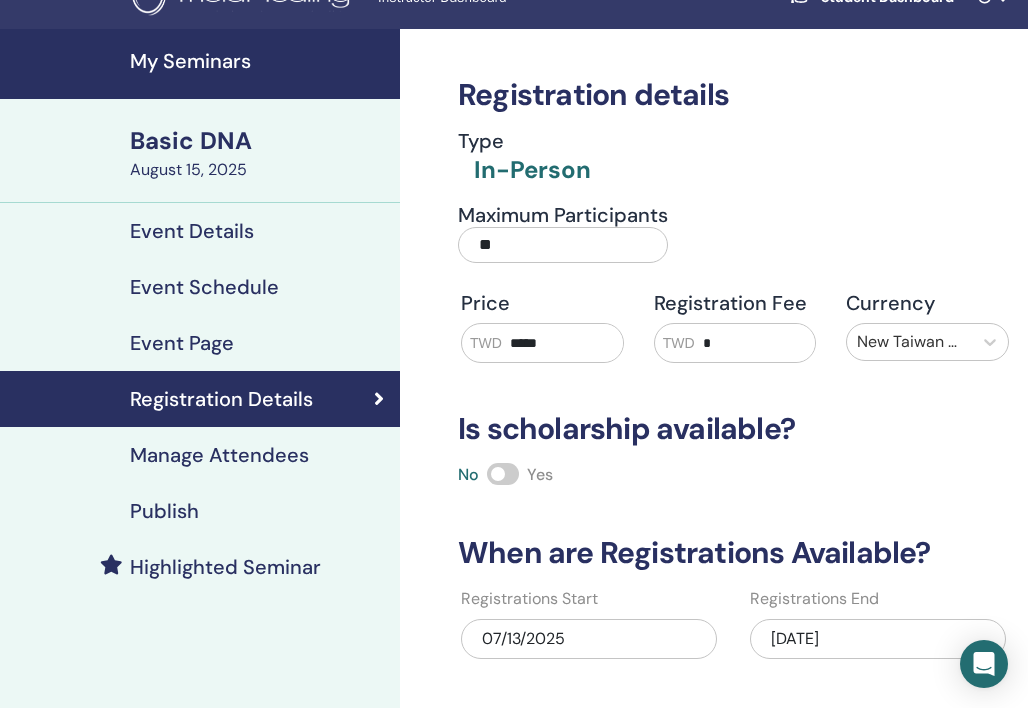 type on "**" 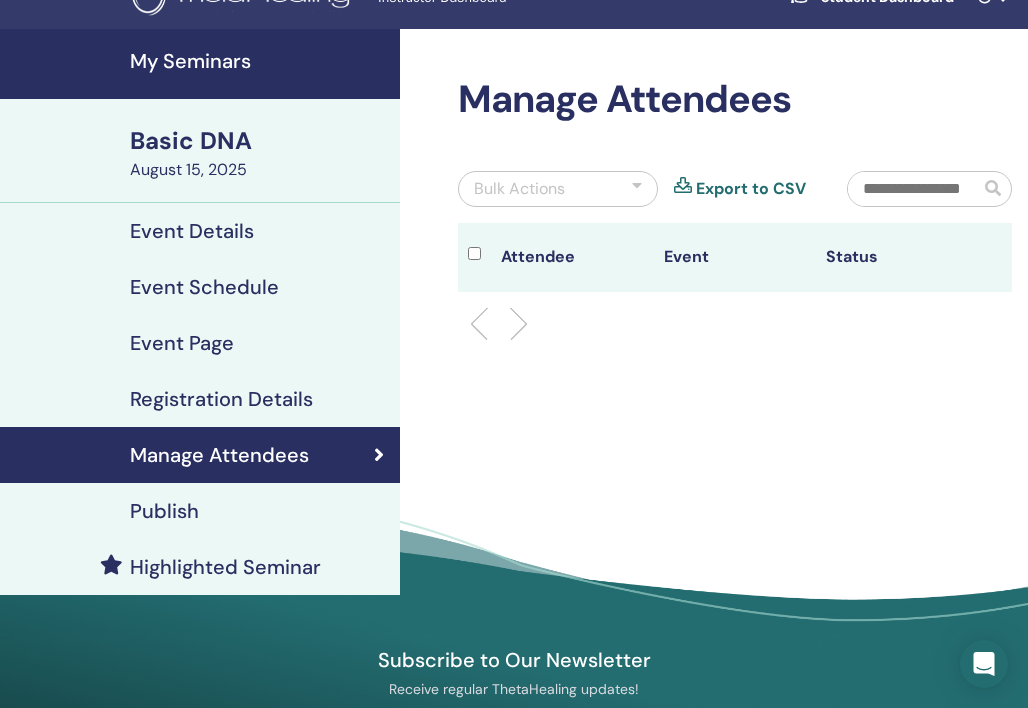 click on "Registration Details" at bounding box center (221, 399) 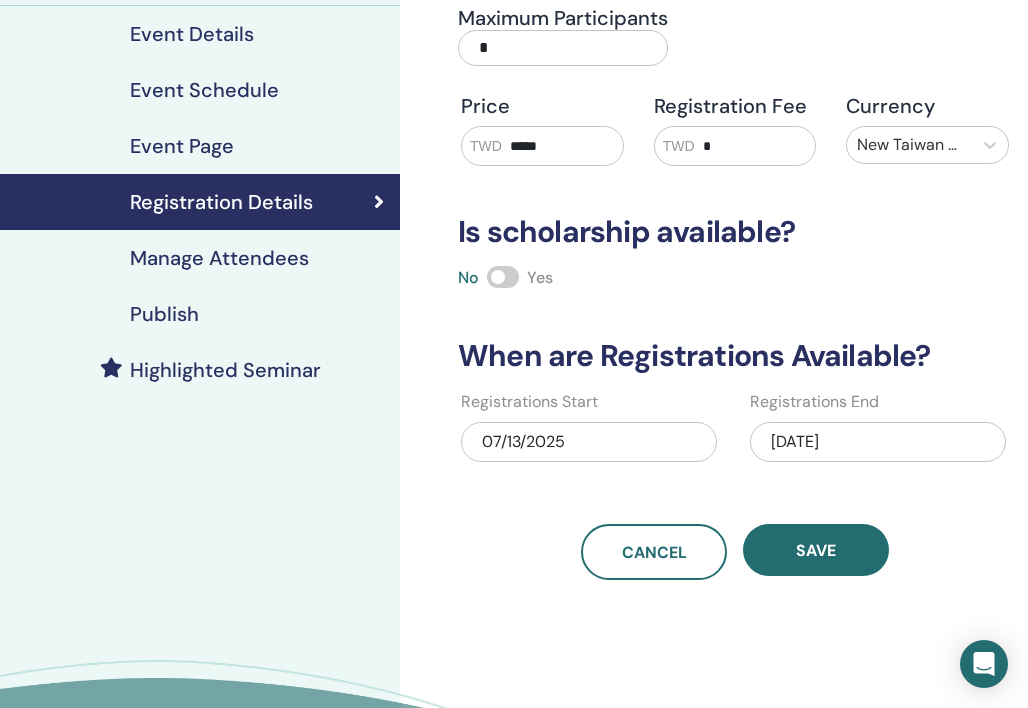 scroll, scrollTop: 235, scrollLeft: 0, axis: vertical 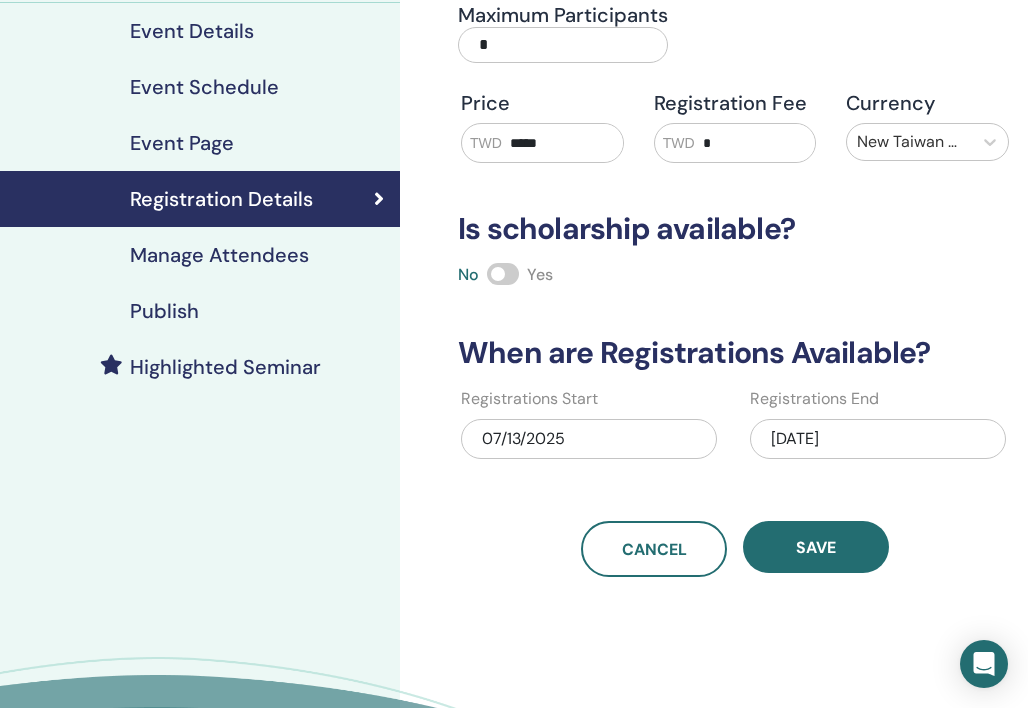 click on "Manage Attendees" at bounding box center (200, 255) 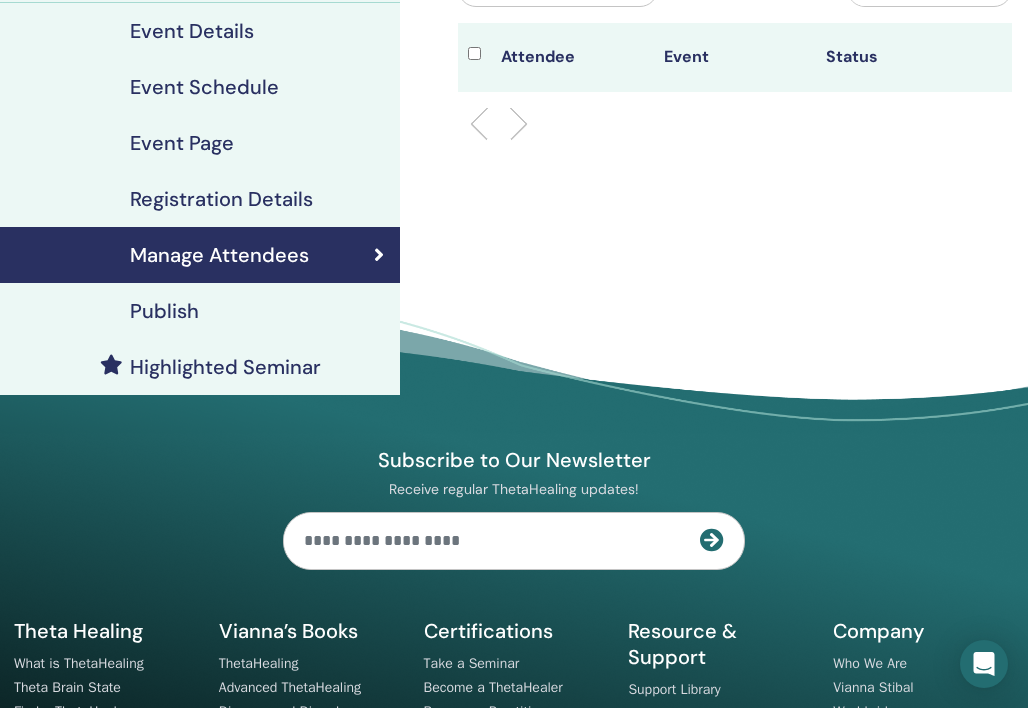 click on "Publish" at bounding box center [200, 311] 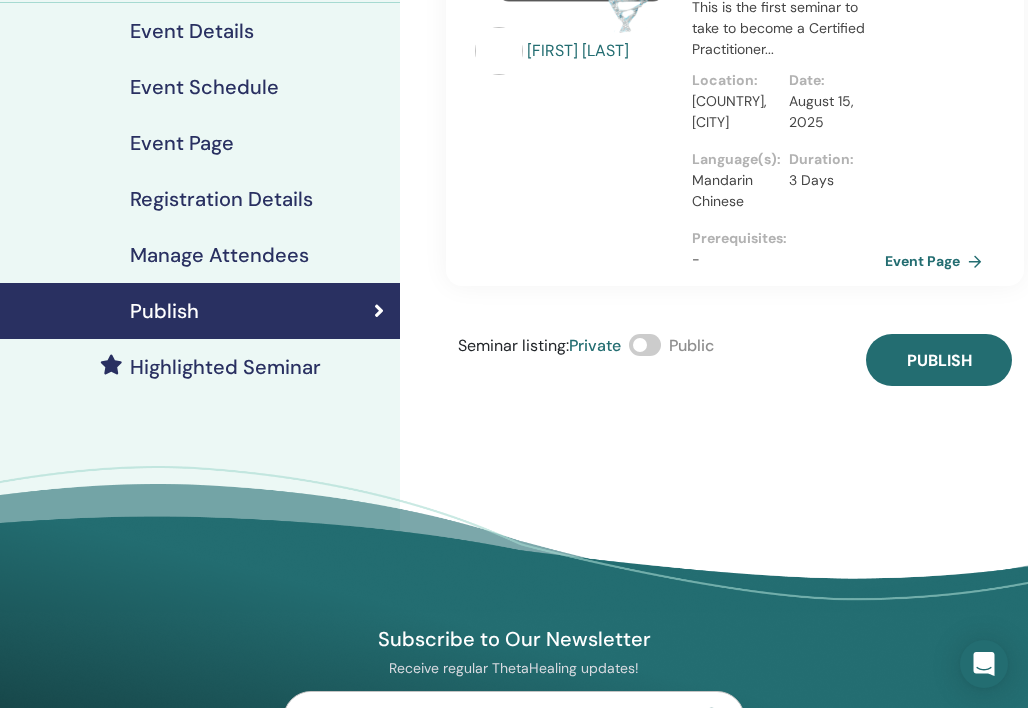 click at bounding box center [645, 345] 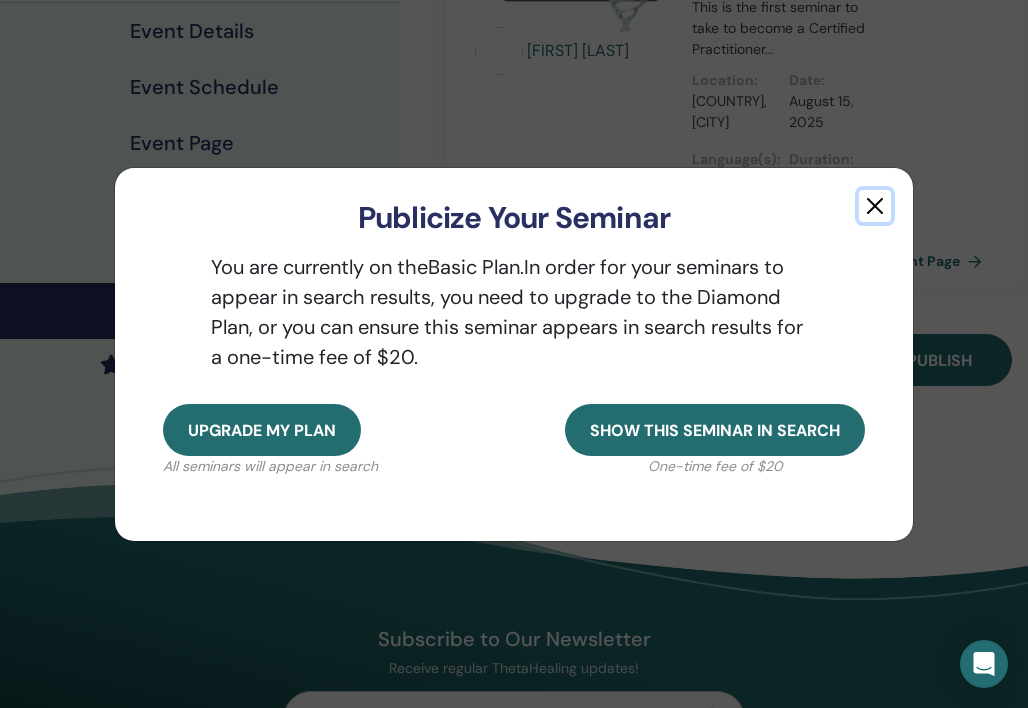 click at bounding box center [875, 206] 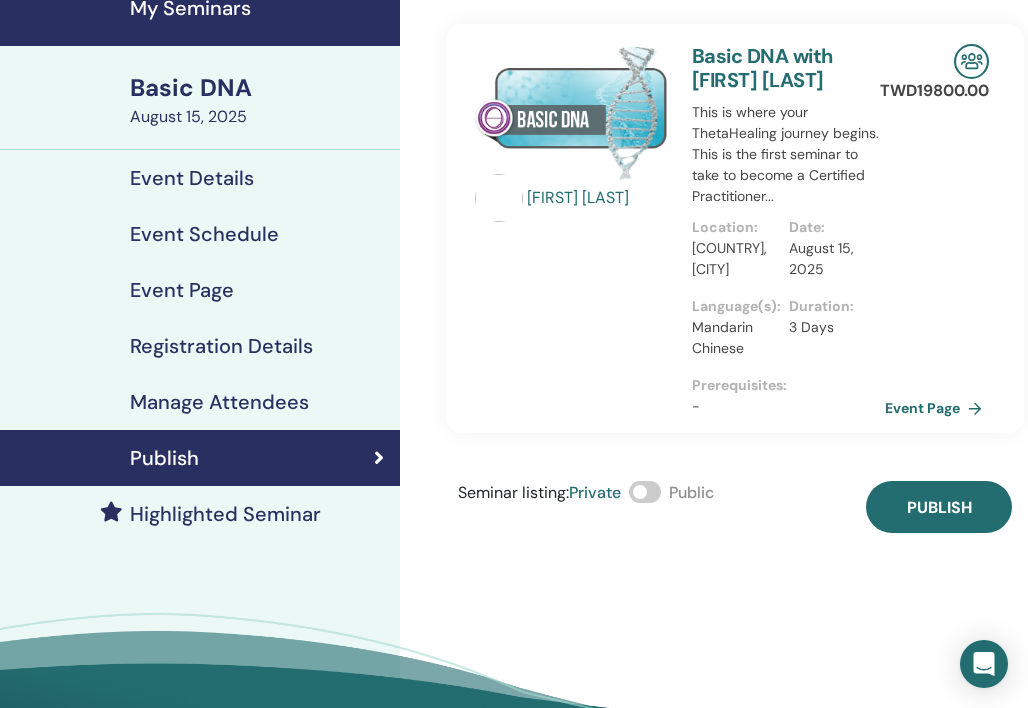 scroll, scrollTop: 76, scrollLeft: 0, axis: vertical 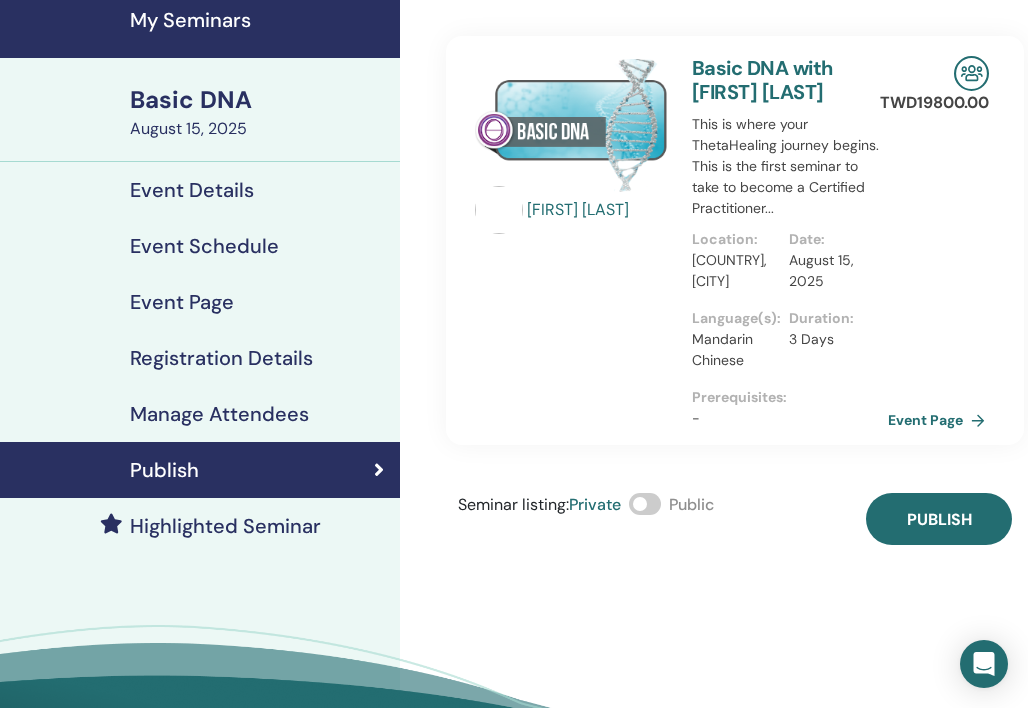 click on "Event Page" at bounding box center (940, 420) 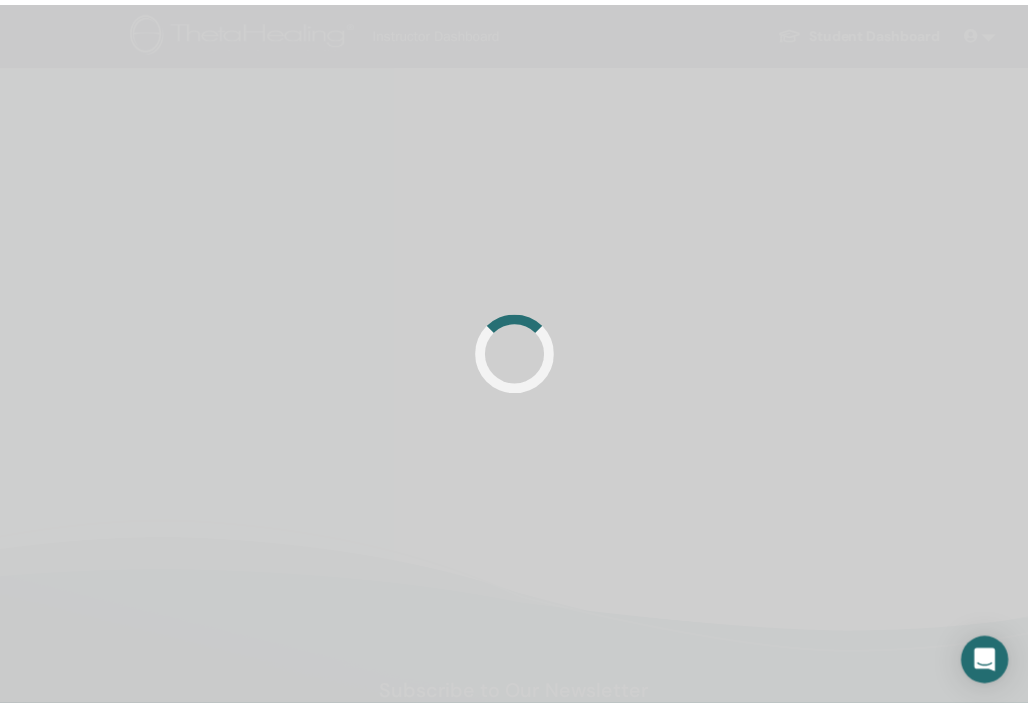 scroll, scrollTop: 76, scrollLeft: 0, axis: vertical 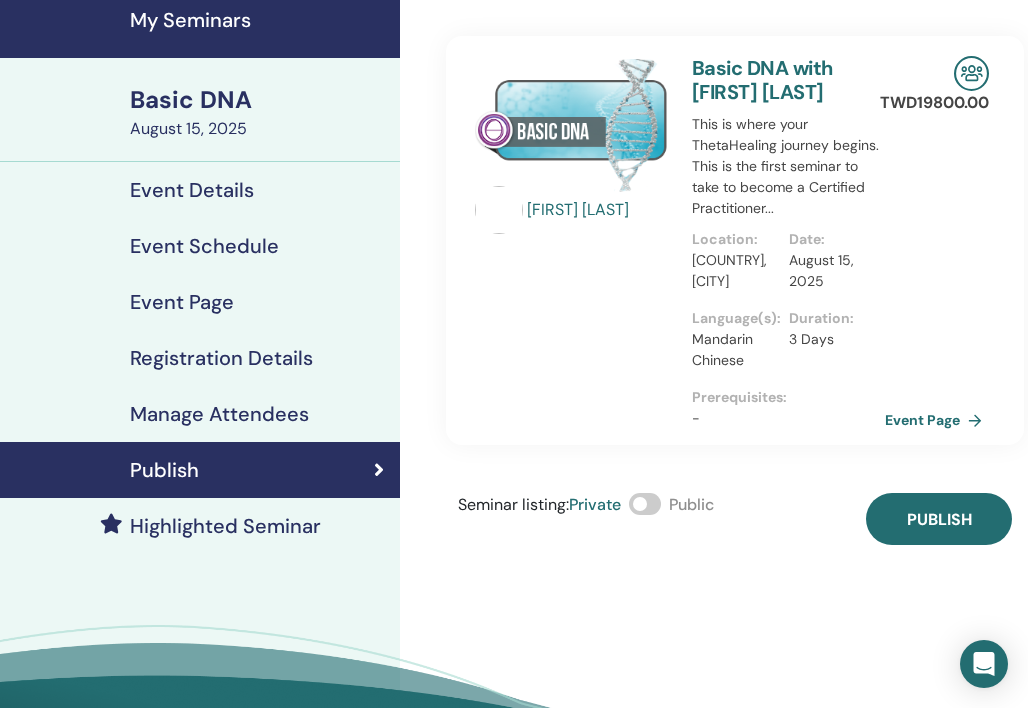 click on "Event Details" at bounding box center (192, 190) 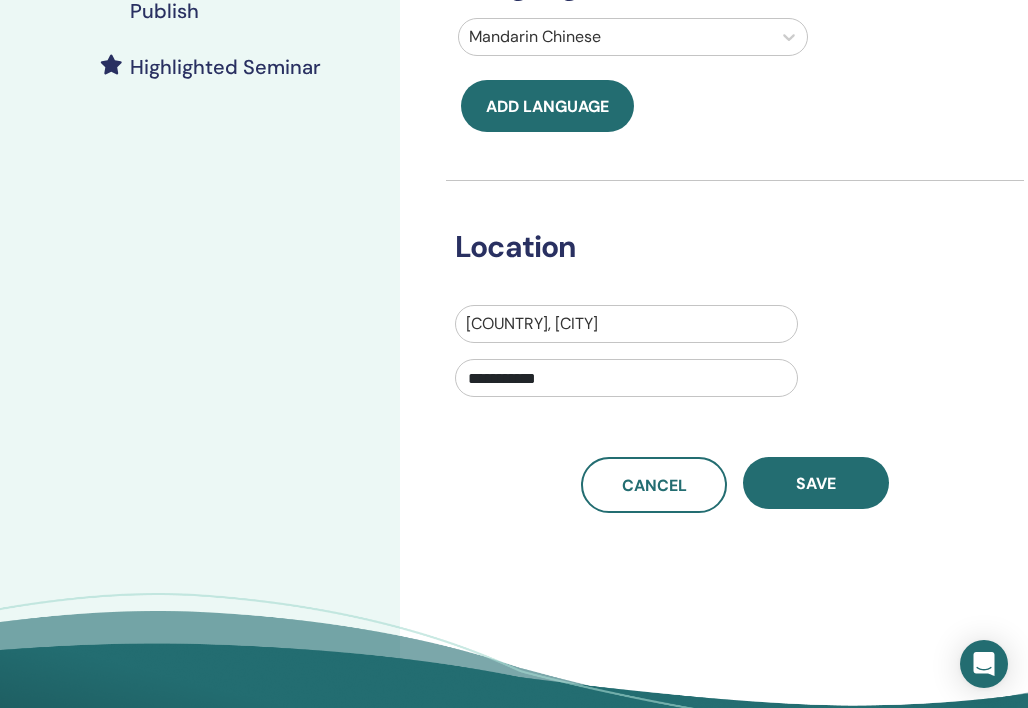 scroll, scrollTop: 671, scrollLeft: 0, axis: vertical 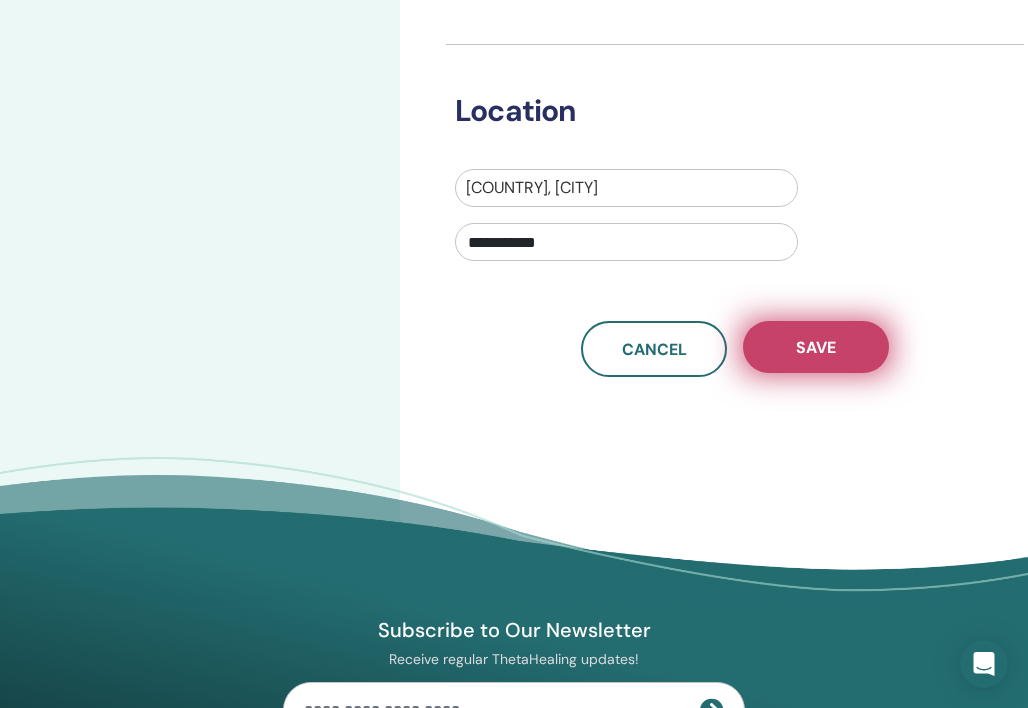 click on "Save" at bounding box center (816, 347) 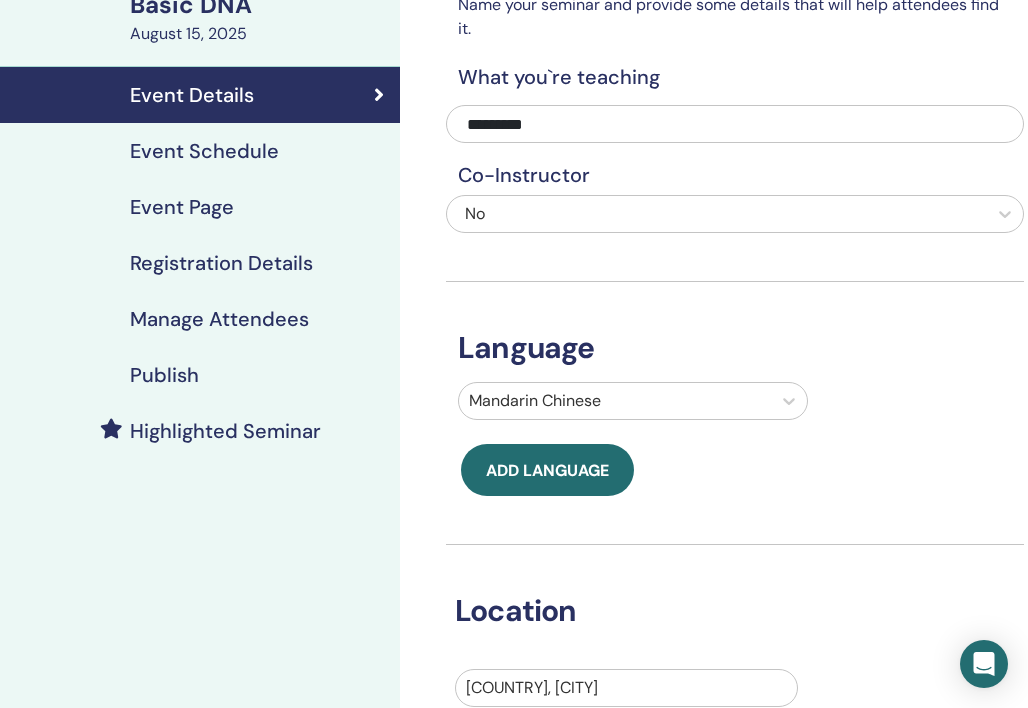 scroll, scrollTop: 168, scrollLeft: 0, axis: vertical 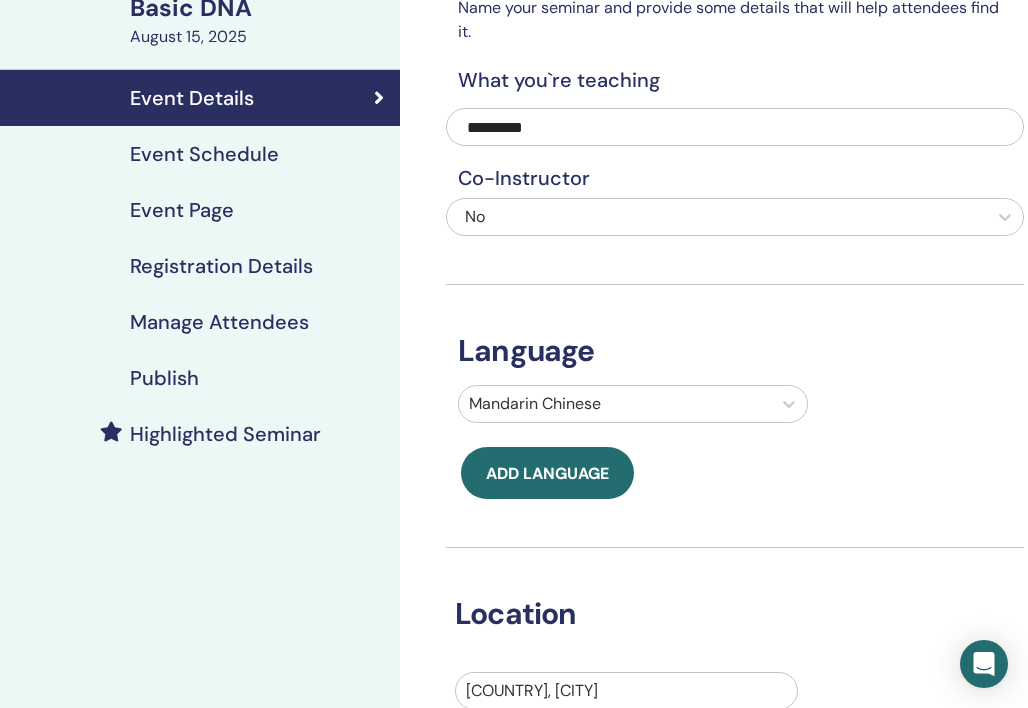 click on "August 15, 2025" at bounding box center [259, 37] 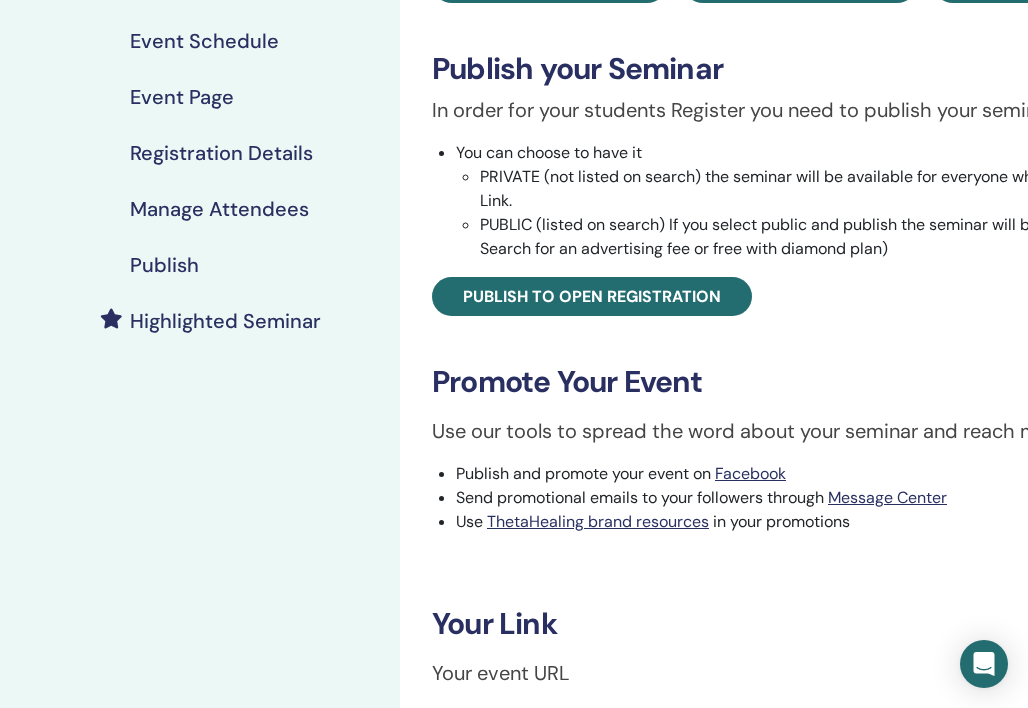 scroll, scrollTop: 145, scrollLeft: 0, axis: vertical 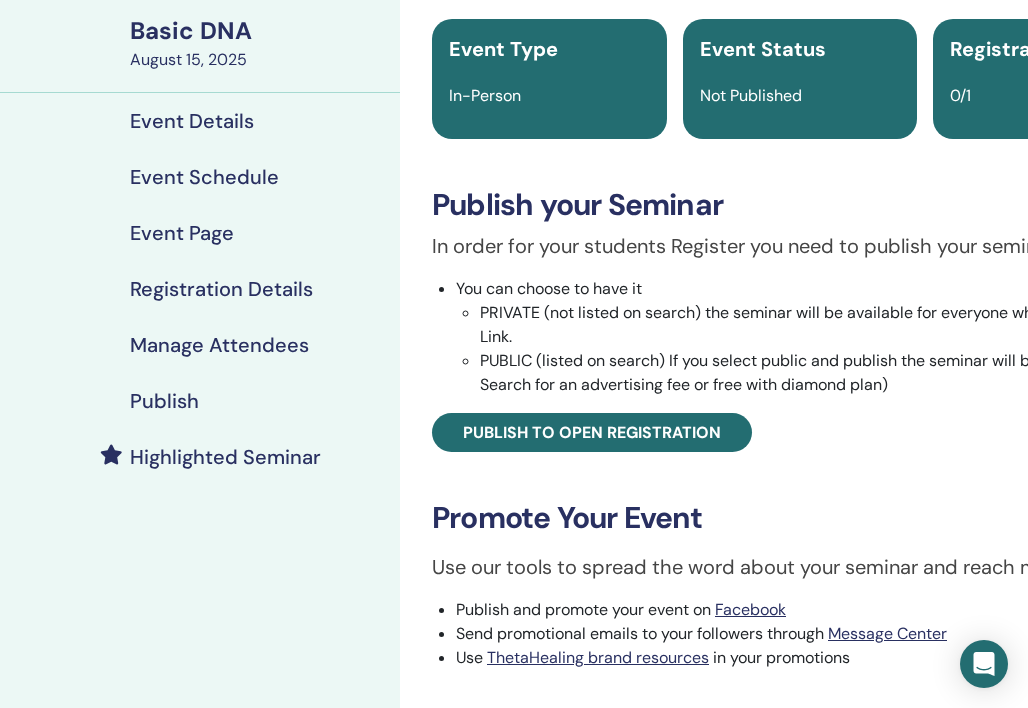 click on "Event Schedule" at bounding box center (204, 177) 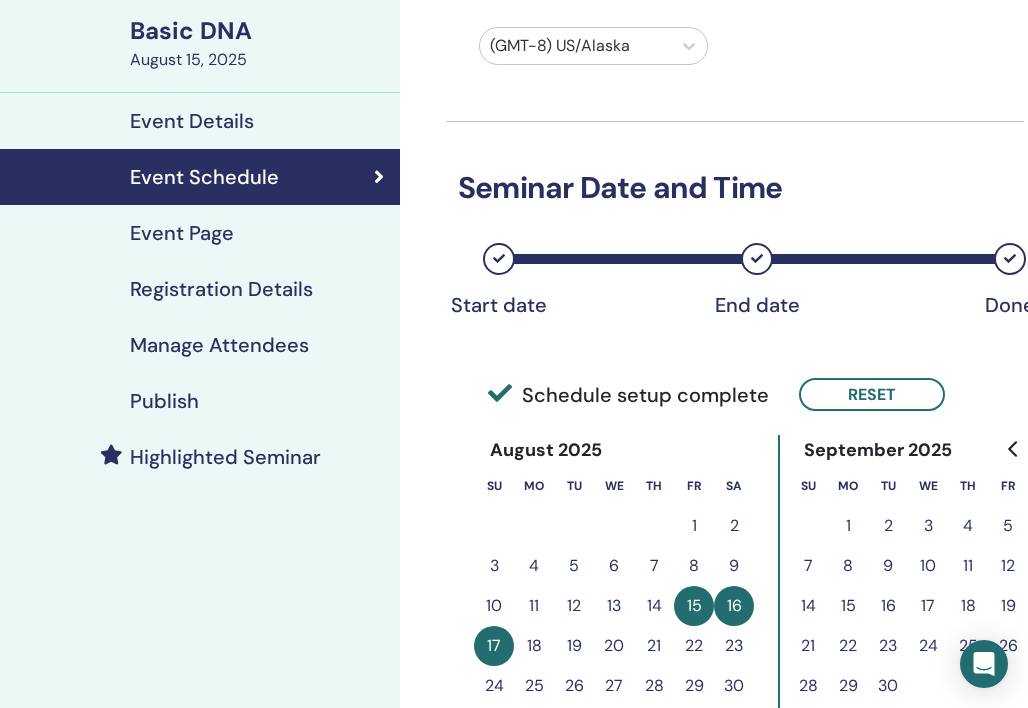 click on "Event Page" at bounding box center (182, 233) 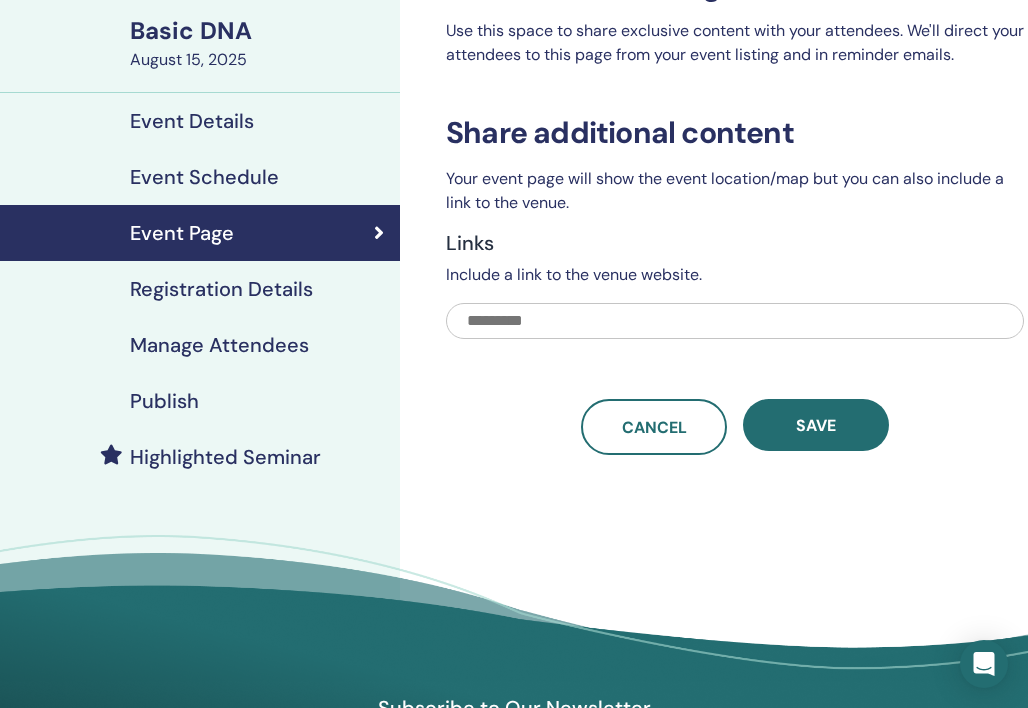 click on "Event Schedule" at bounding box center [204, 177] 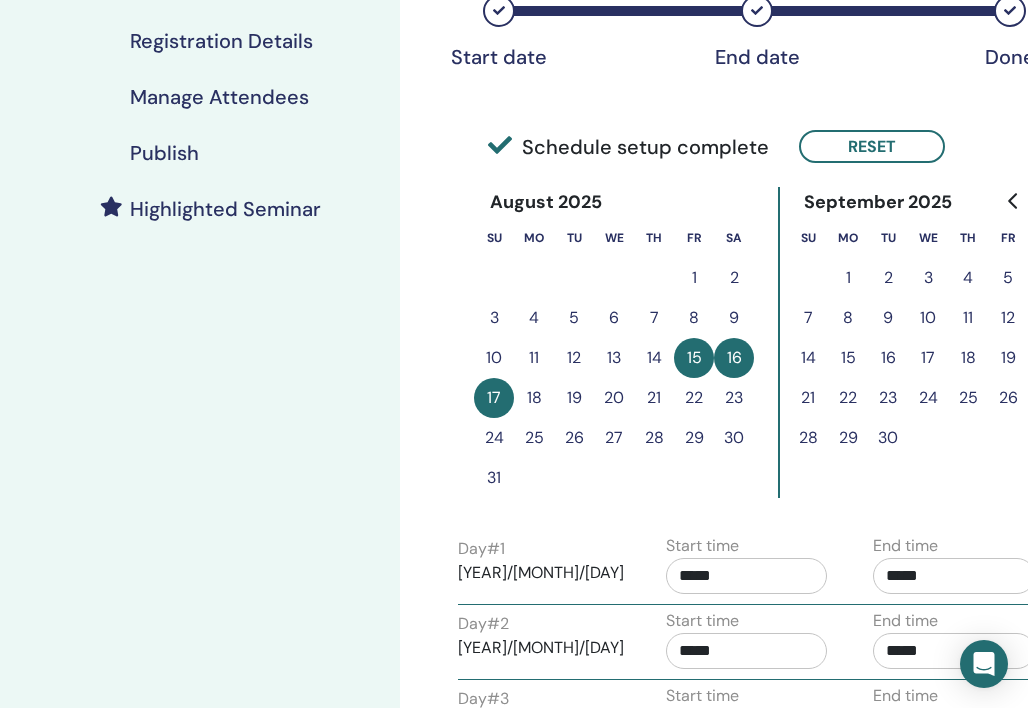 scroll, scrollTop: 584, scrollLeft: 0, axis: vertical 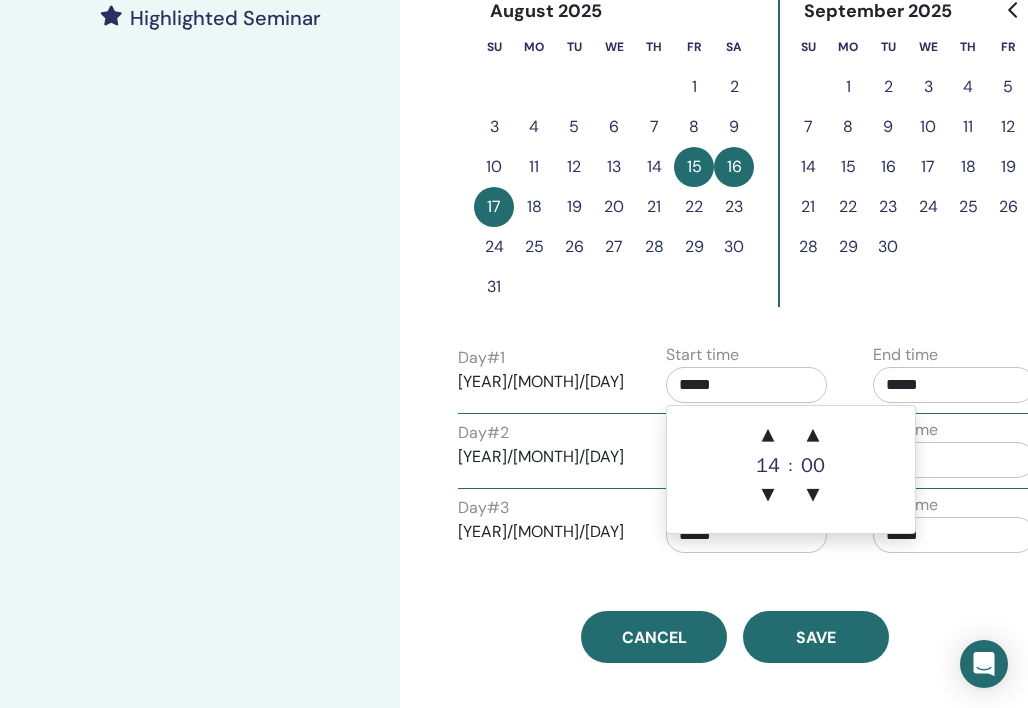 click on "*****" at bounding box center [747, 385] 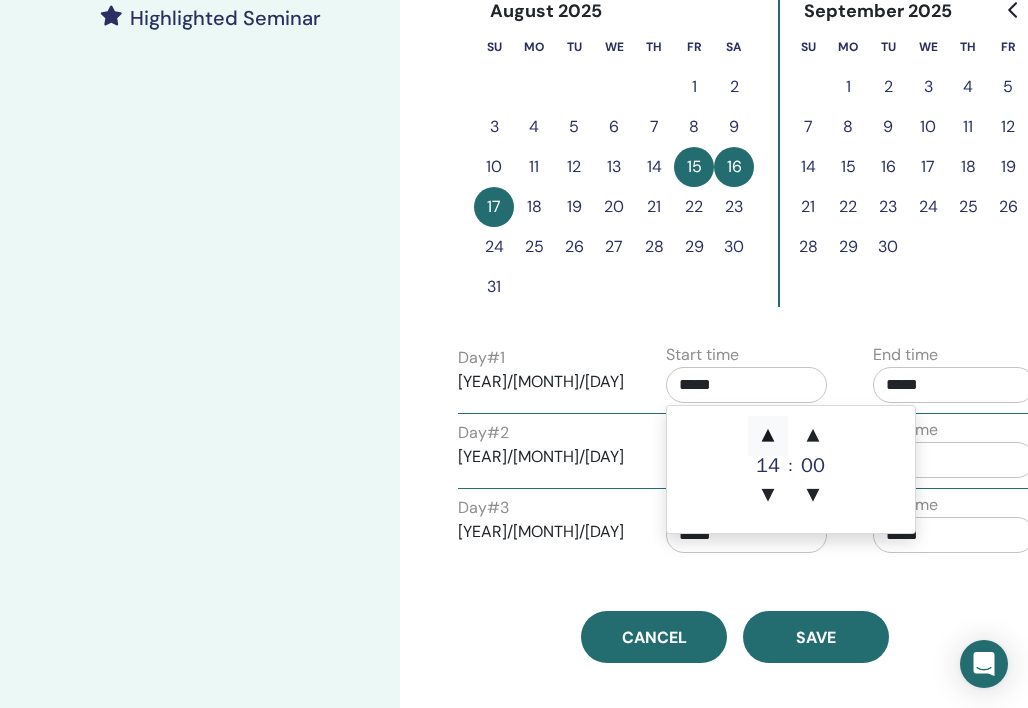 click on "▲" at bounding box center [768, 436] 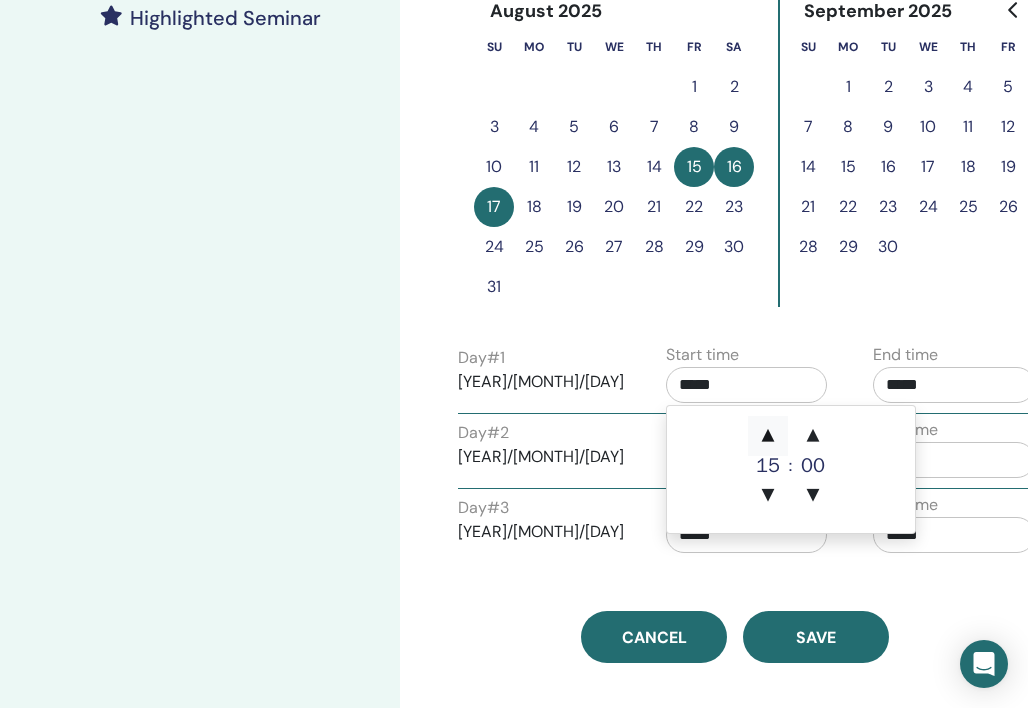 click on "▲" at bounding box center [768, 436] 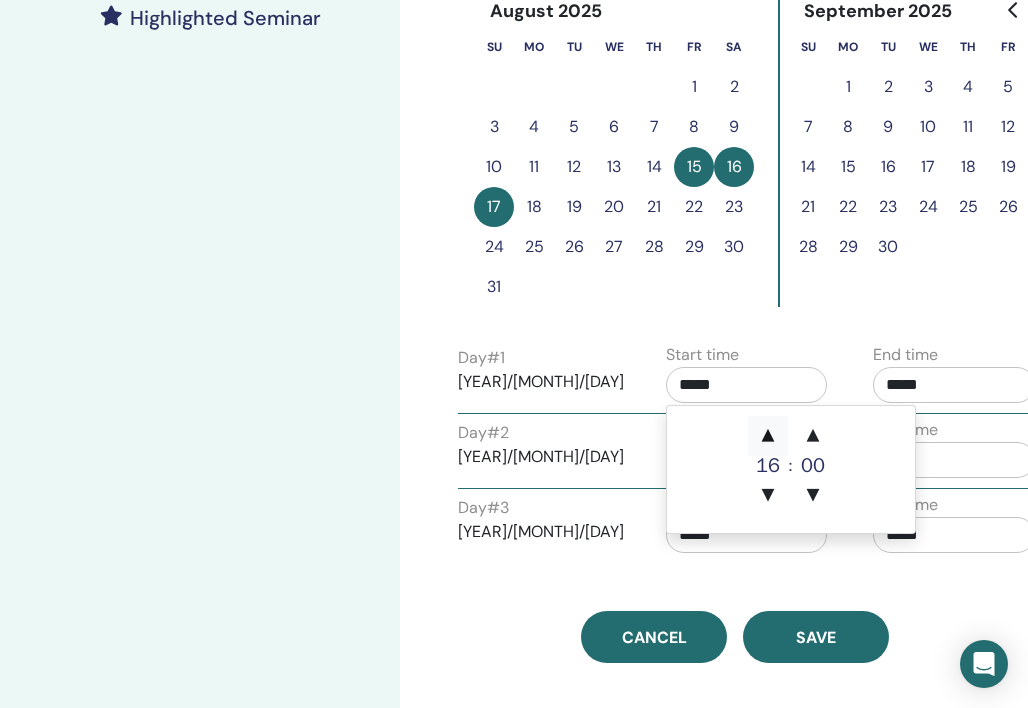 click on "▲" at bounding box center [768, 436] 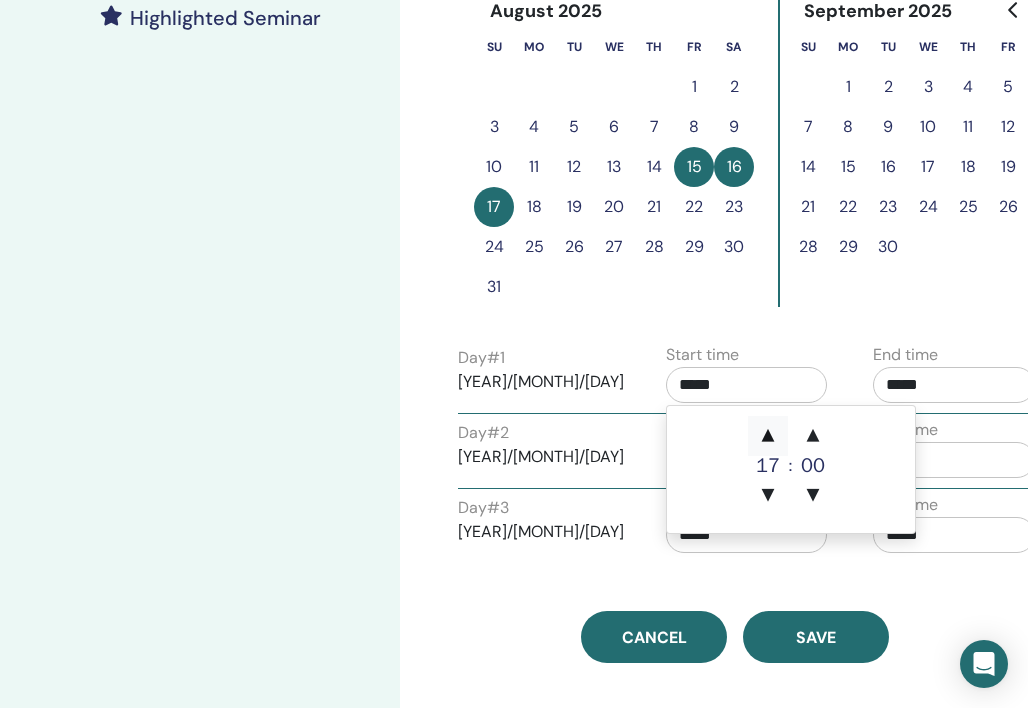 click on "▲" at bounding box center (768, 436) 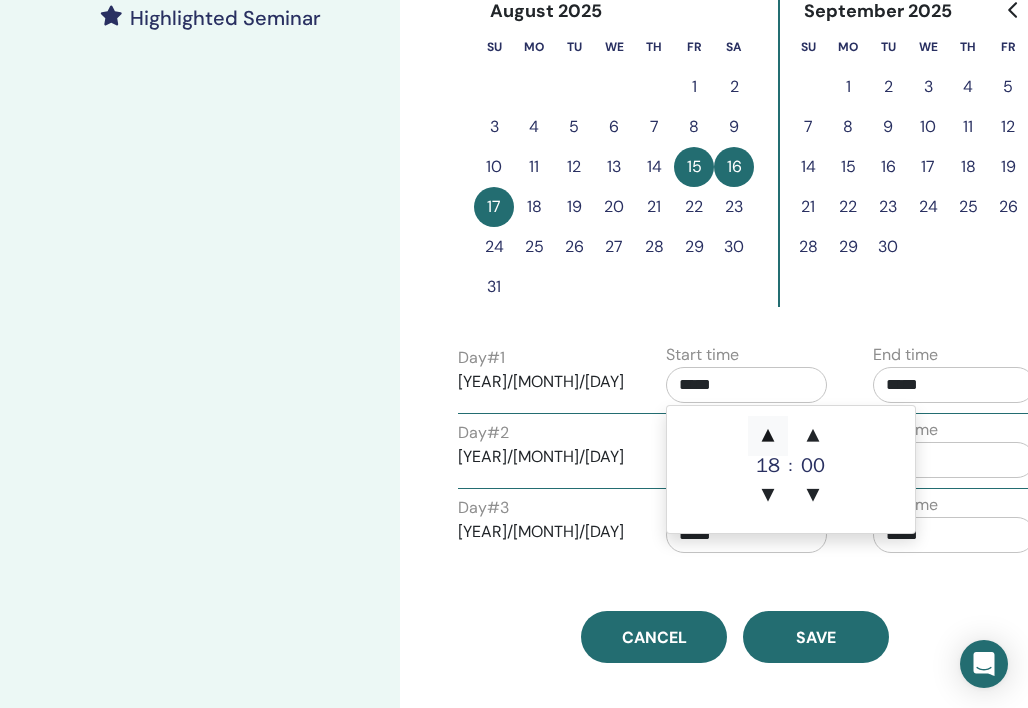 click on "▲" at bounding box center (768, 436) 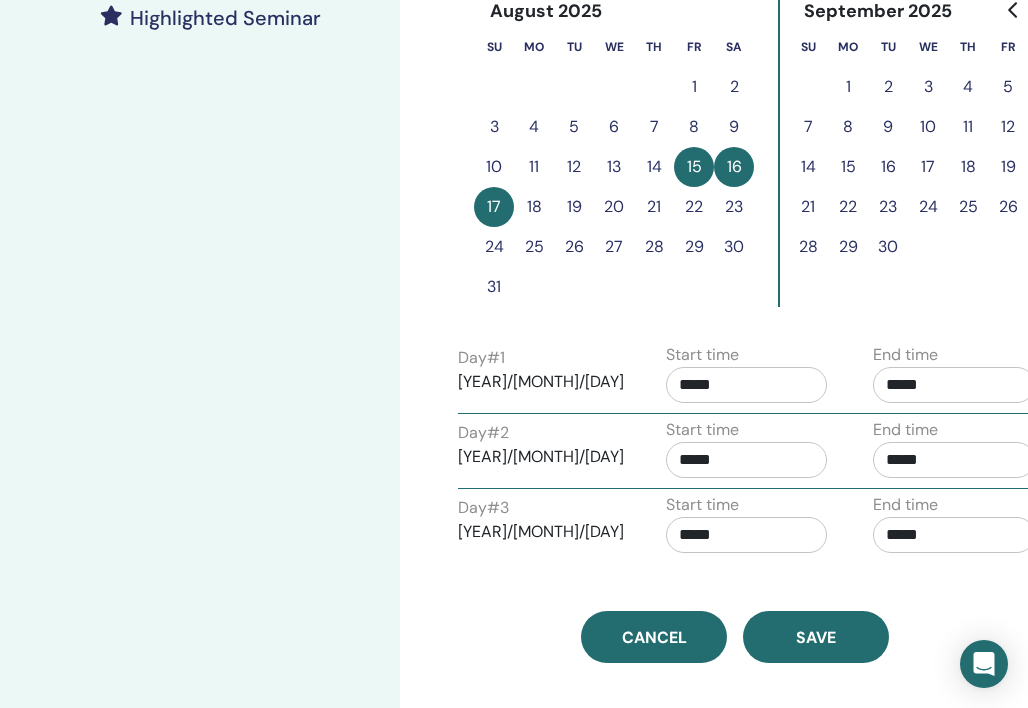 click on "Time Zone (GMT-8) US/Alaska Seminar Date and Time Start date End date Done Schedule setup complete Reset [MONTH] [YEAR] Su Mo Tu We Th Fr Sa 1 2 3 4 5 6 7 8 9 10 11 12 13 14 15 16 17 18 19 20 21 22 23 24 25 26 27 28 29 30 31 [MONTH] [YEAR] Su Mo Tu We Th Fr Sa 1 2 3 4 5 6 7 8 9 10 11 12 13 14 15 16 17 18 19 20 21 22 23 24 25 26 27 28 29 30 [MONTH] [YEAR] Su Mo Tu We Th Fr Sa 1 2 3 4 5 6 7 8 9 10 11 12 13 14 15 16 17 18 19 20 21 22 23 24 25 26 27 28 29 30 31 Day  # 1 [YEAR]/[MONTH]/[DAY] Start time ***** End time ***** Apply to all Day  # 2 [YEAR]/[MONTH]/[DAY] Start time ***** End time ***** Day  # 3 [YEAR]/[MONTH]/[DAY] Start time ***** End time ***** Cancel Save" at bounding box center (735, 71) 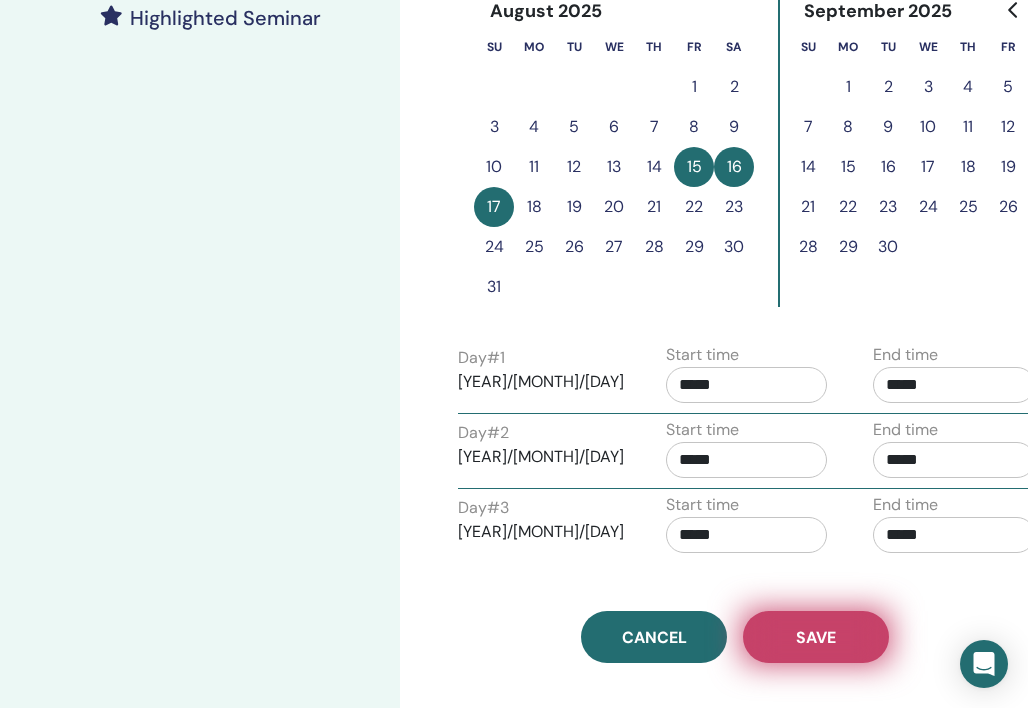 click on "Save" at bounding box center (816, 637) 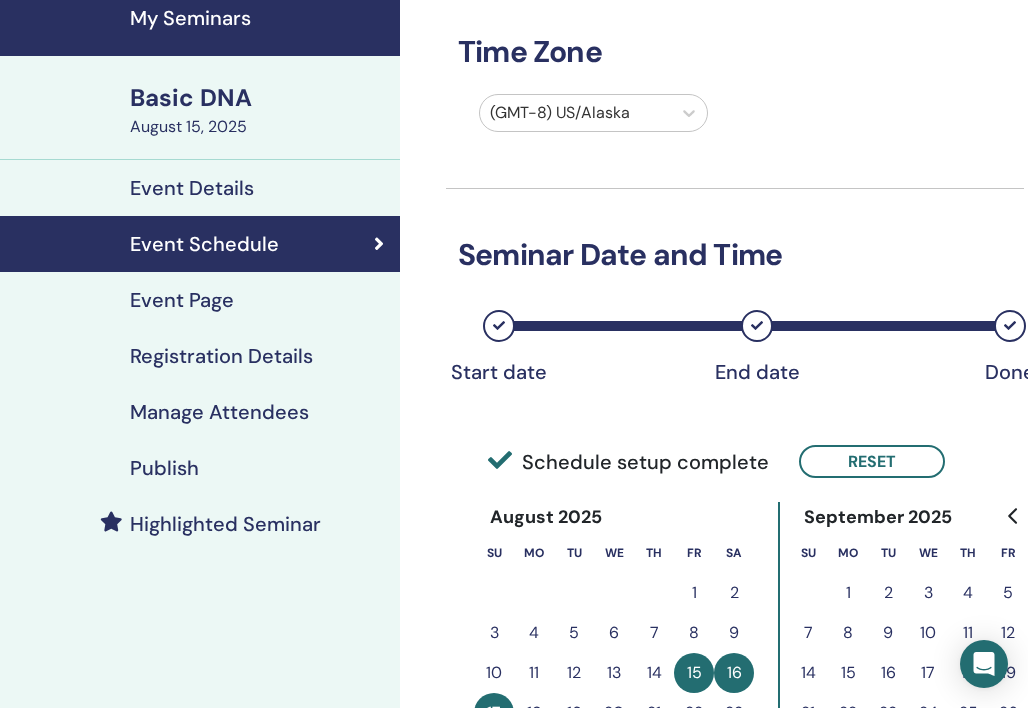 scroll, scrollTop: 0, scrollLeft: 0, axis: both 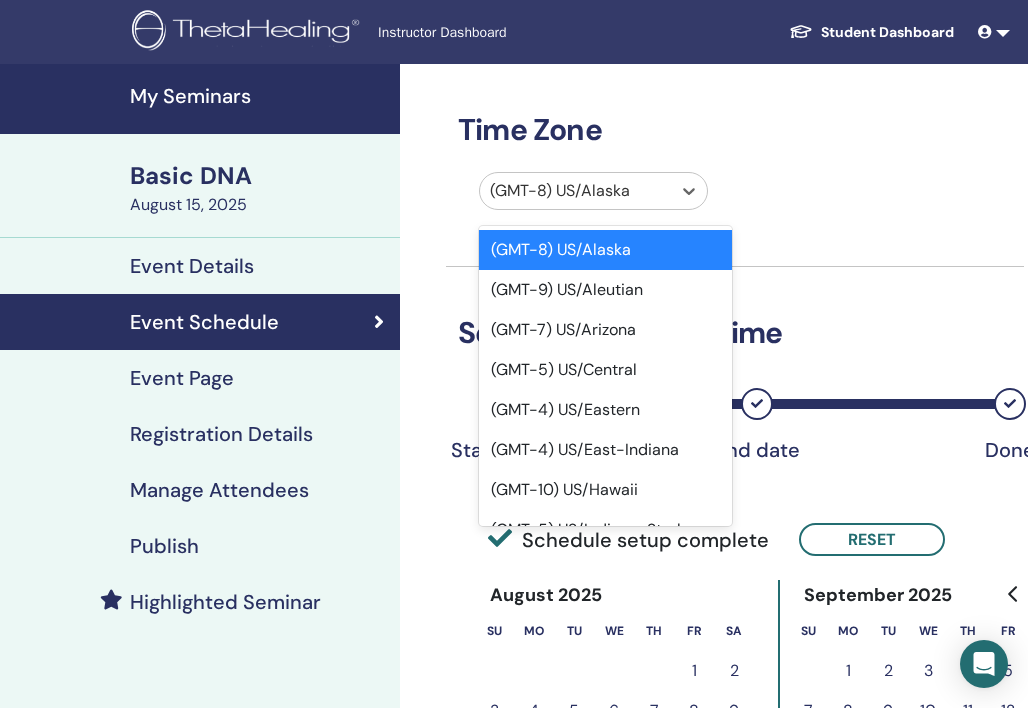 click at bounding box center (575, 191) 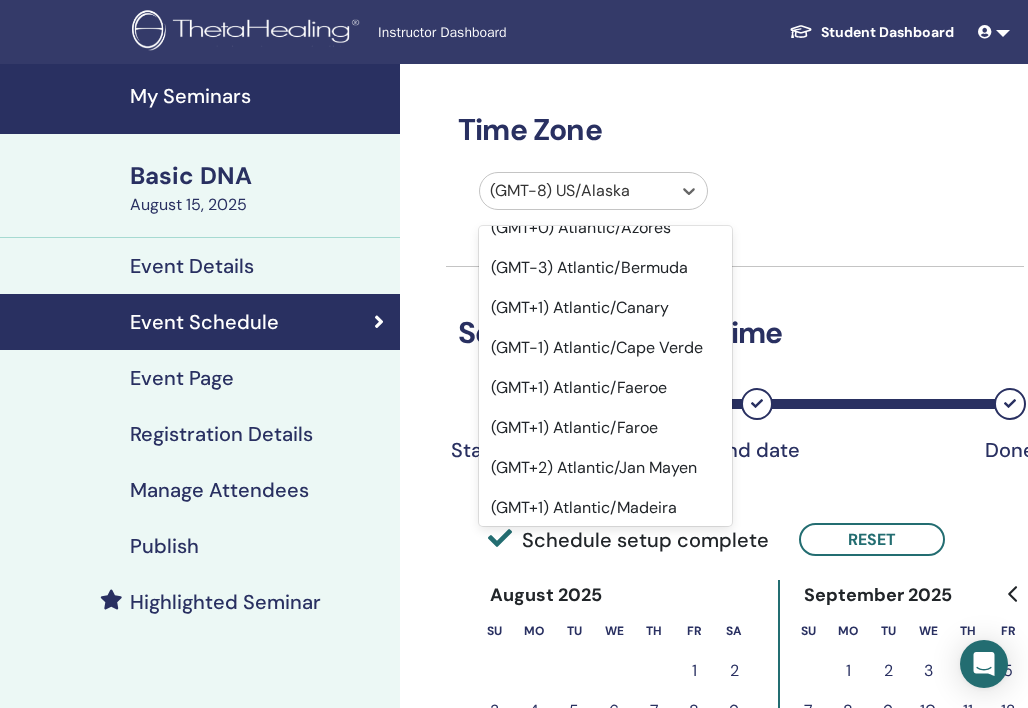 scroll, scrollTop: 16333, scrollLeft: 0, axis: vertical 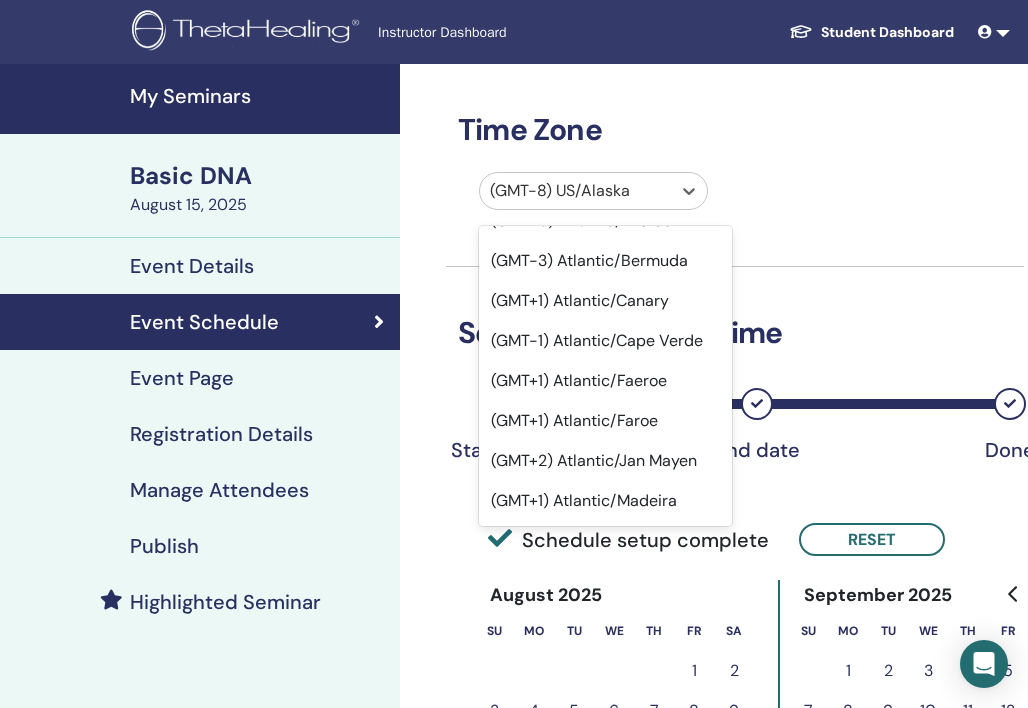 click on "(GMT+8) Asia/Taipei" at bounding box center (605, -579) 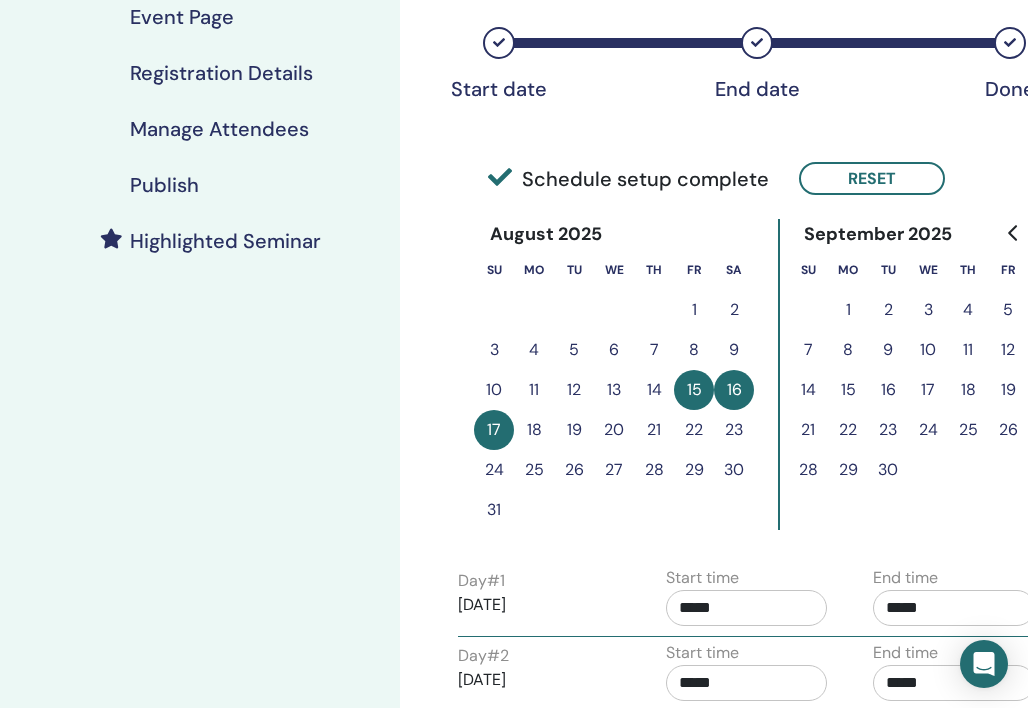 scroll, scrollTop: 781, scrollLeft: 0, axis: vertical 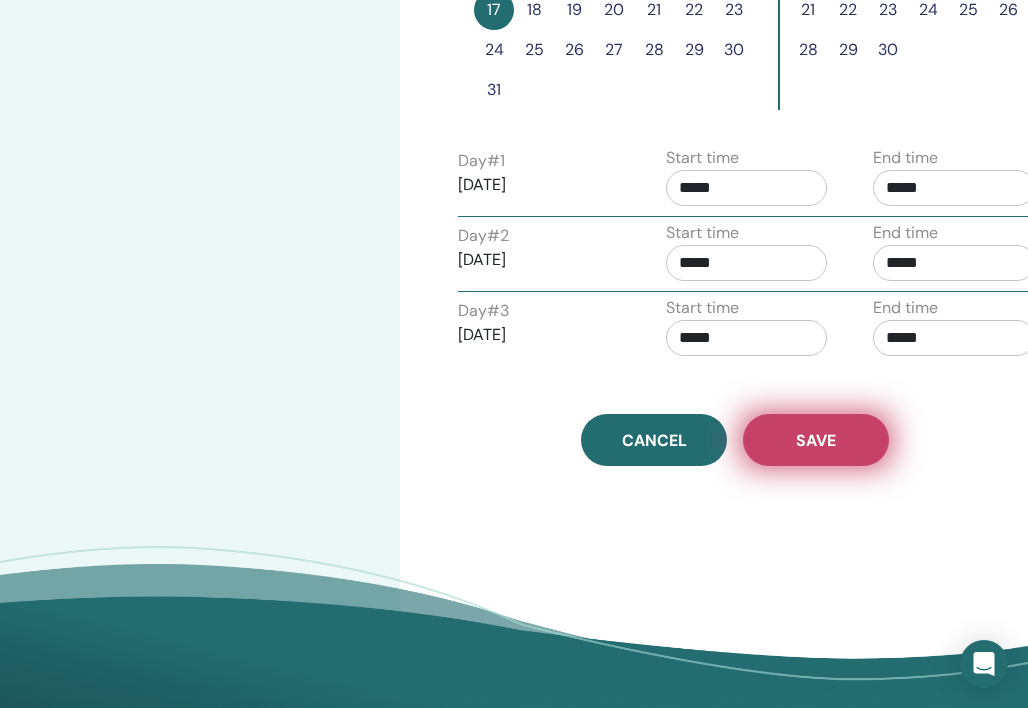 click on "Save" at bounding box center (816, 440) 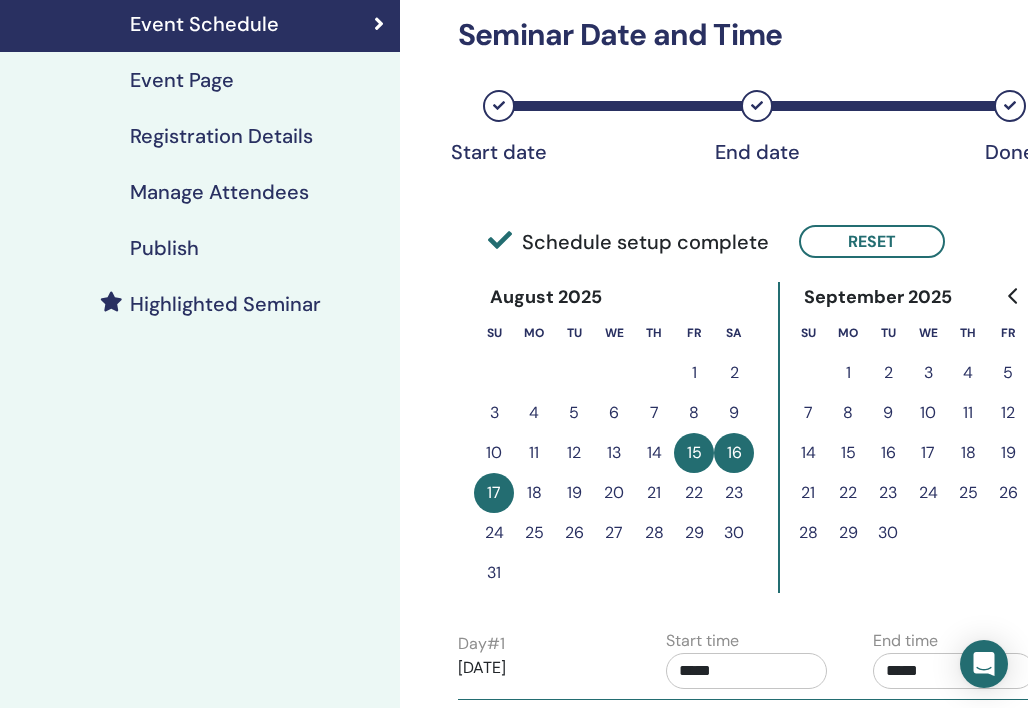 scroll, scrollTop: 0, scrollLeft: 0, axis: both 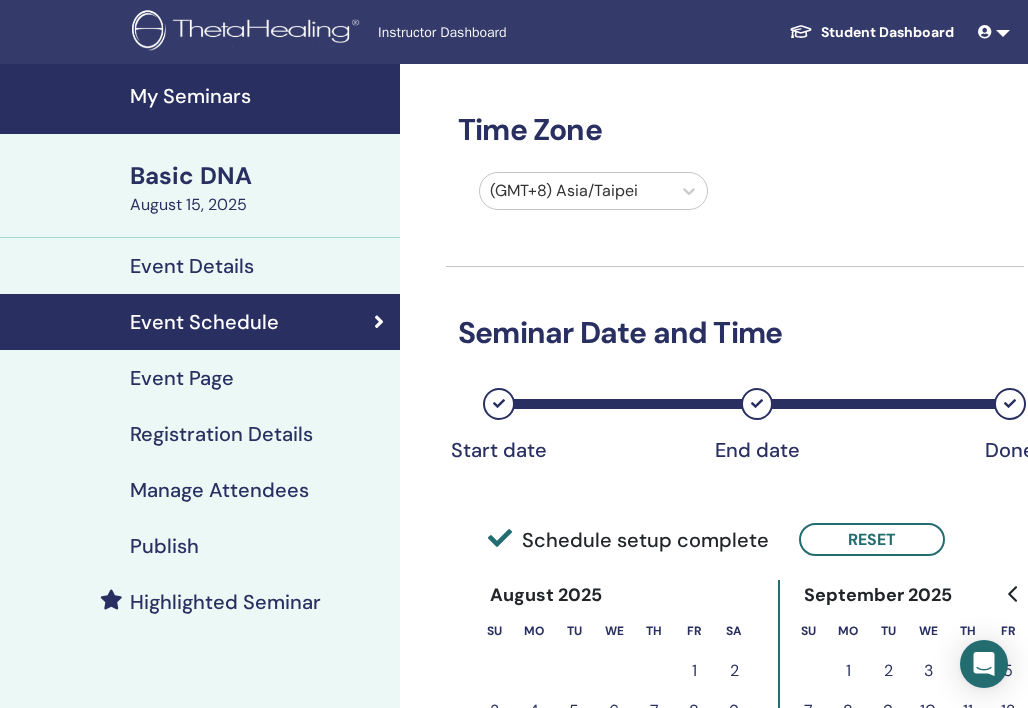 click on "Event Page" at bounding box center (182, 378) 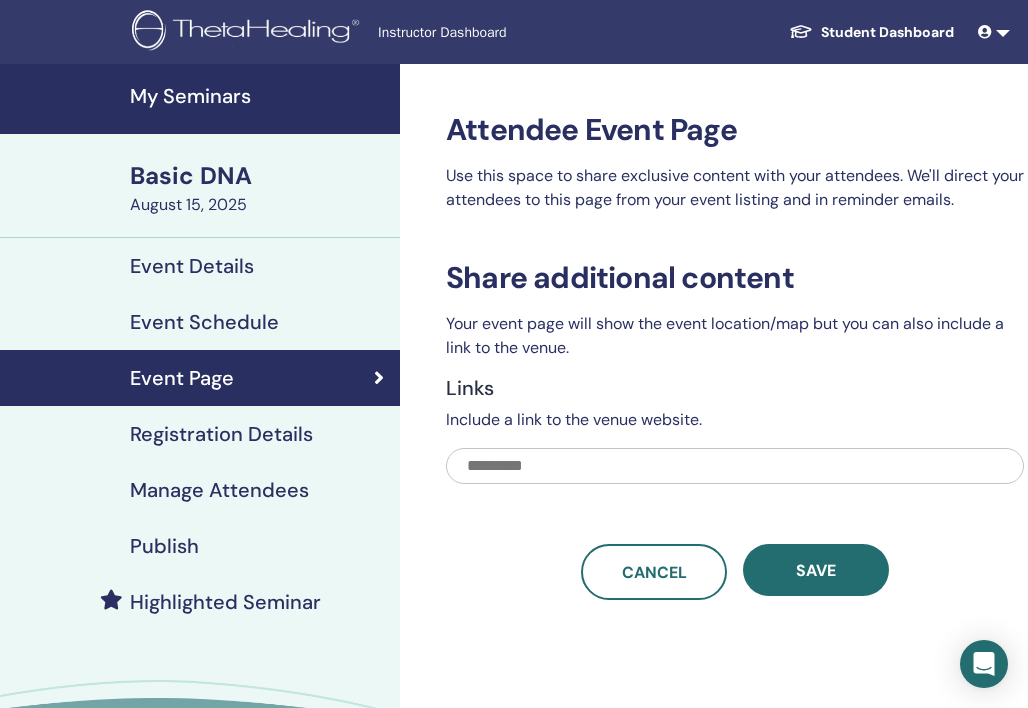 click on "Registration Details" at bounding box center [200, 434] 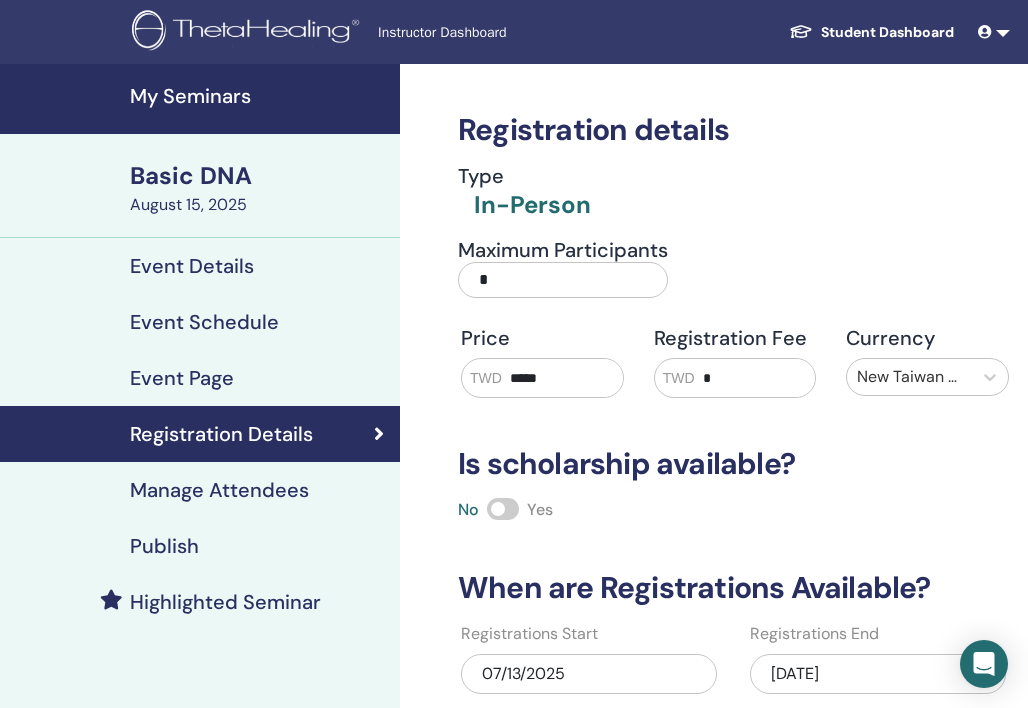click on "Manage Attendees" at bounding box center (219, 490) 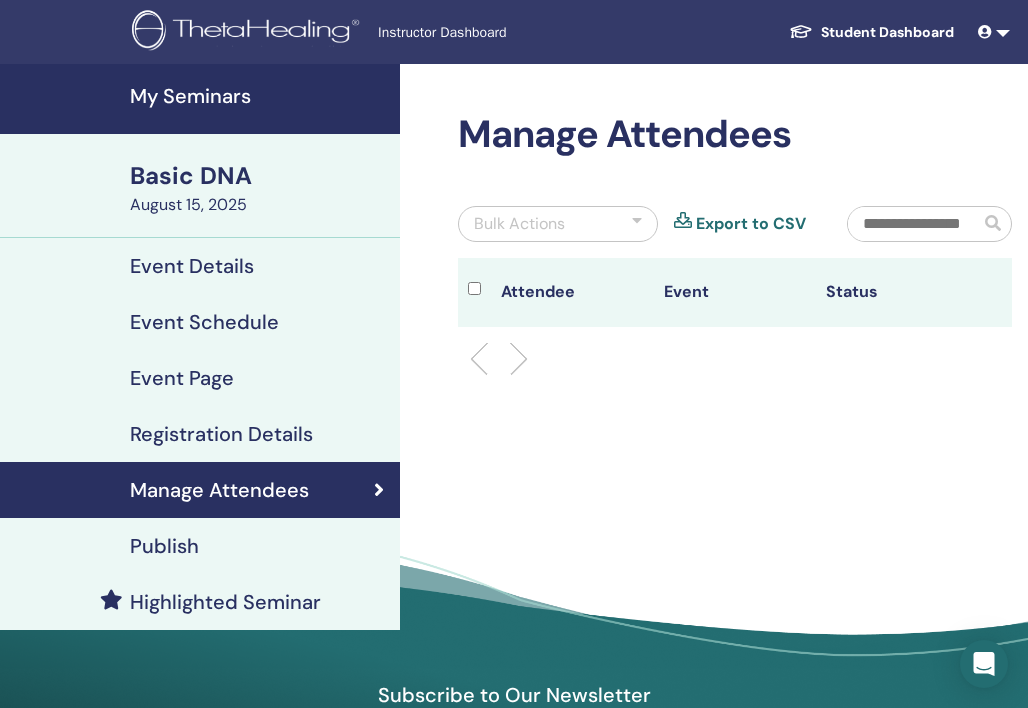 click on "Basic DNA" at bounding box center [259, 176] 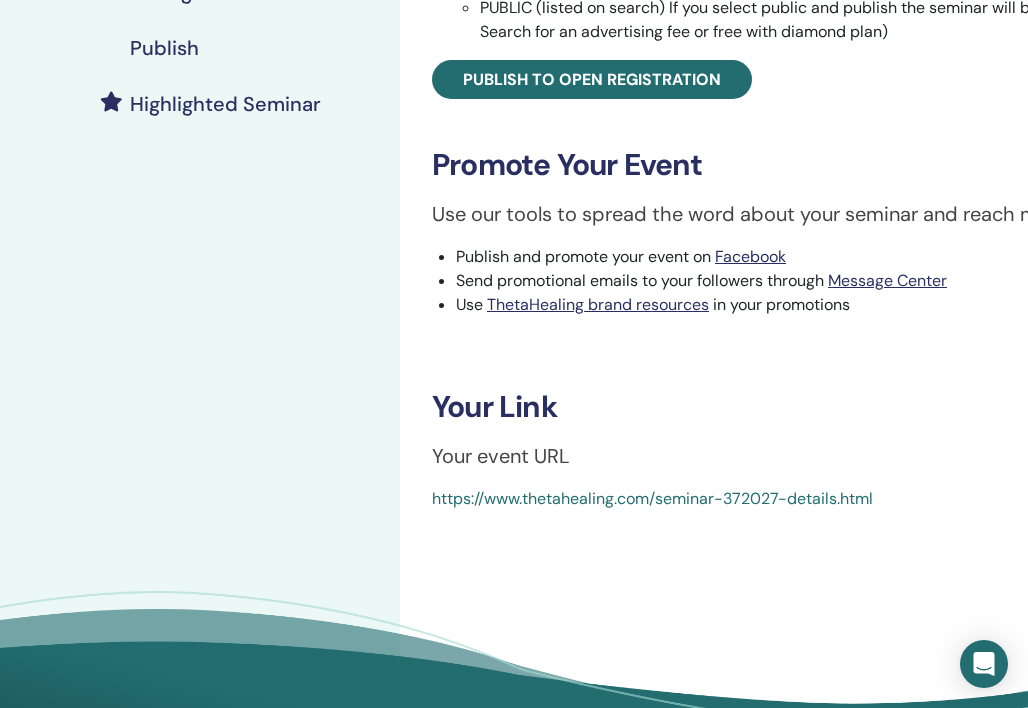 scroll, scrollTop: 540, scrollLeft: 0, axis: vertical 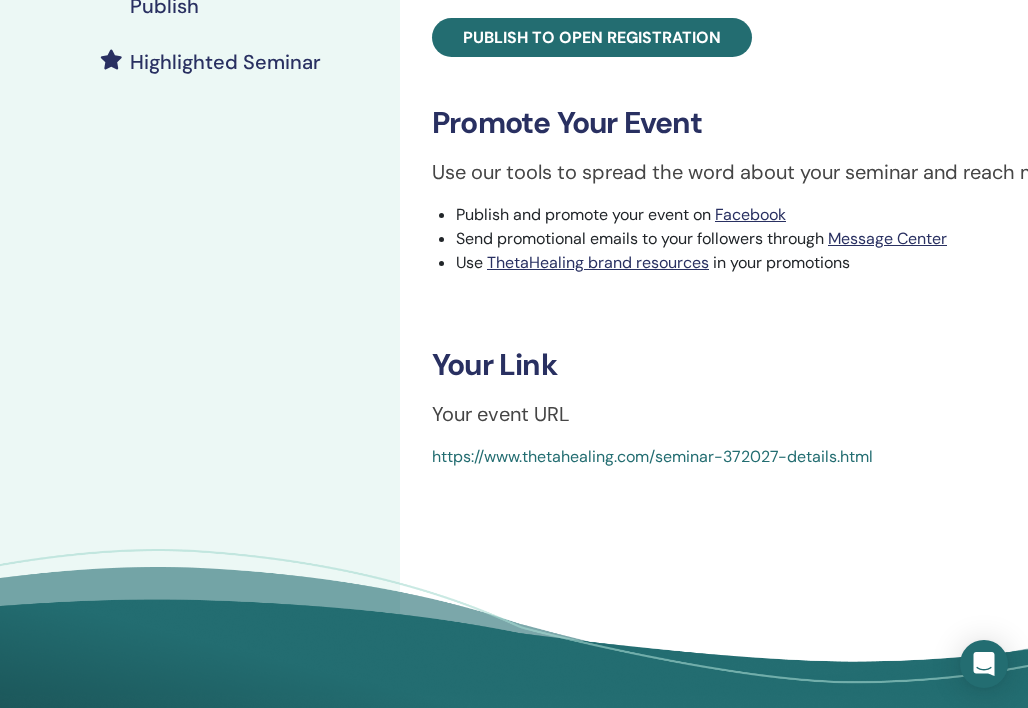 click on "https://www.thetahealing.com/seminar-372027-details.html" at bounding box center [652, 456] 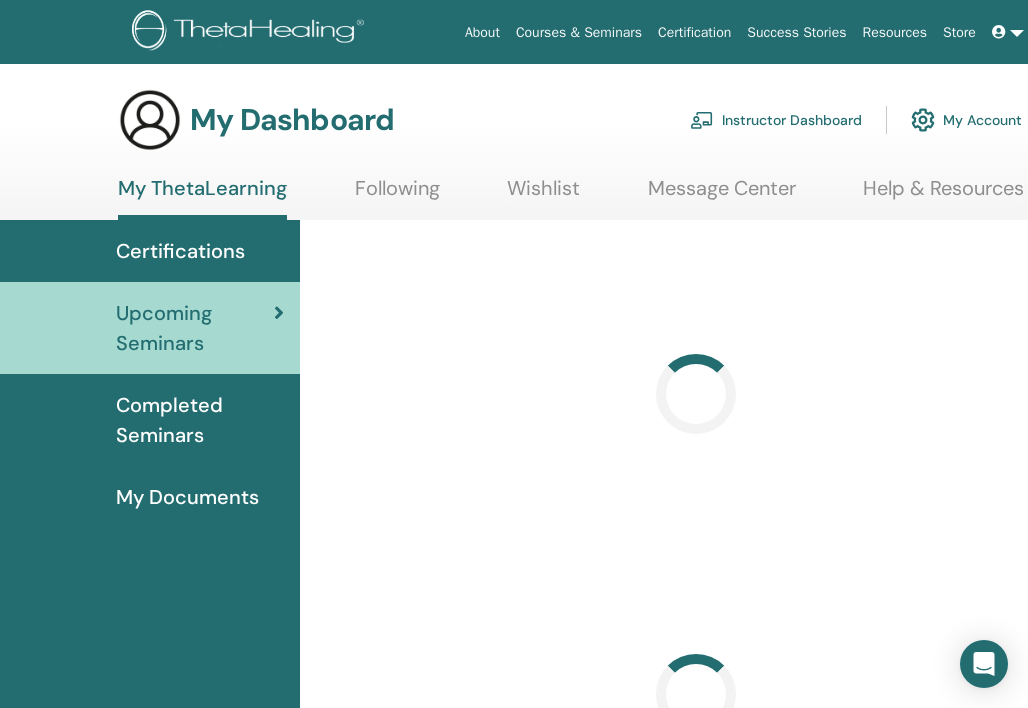 scroll, scrollTop: 0, scrollLeft: 0, axis: both 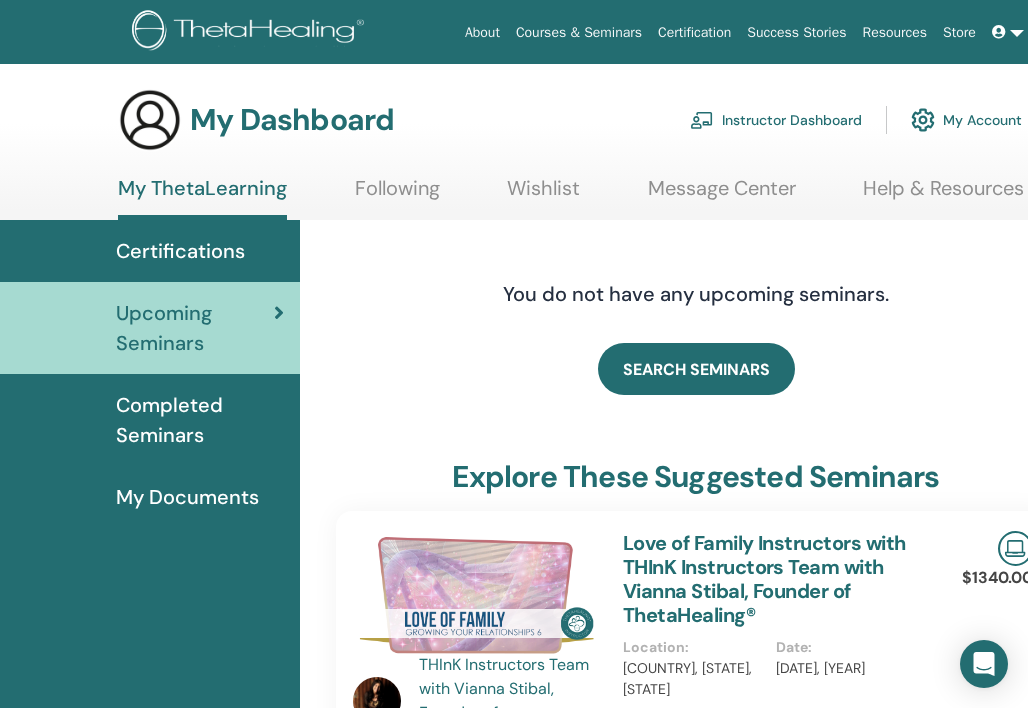 click on "Instructor Dashboard" at bounding box center [776, 120] 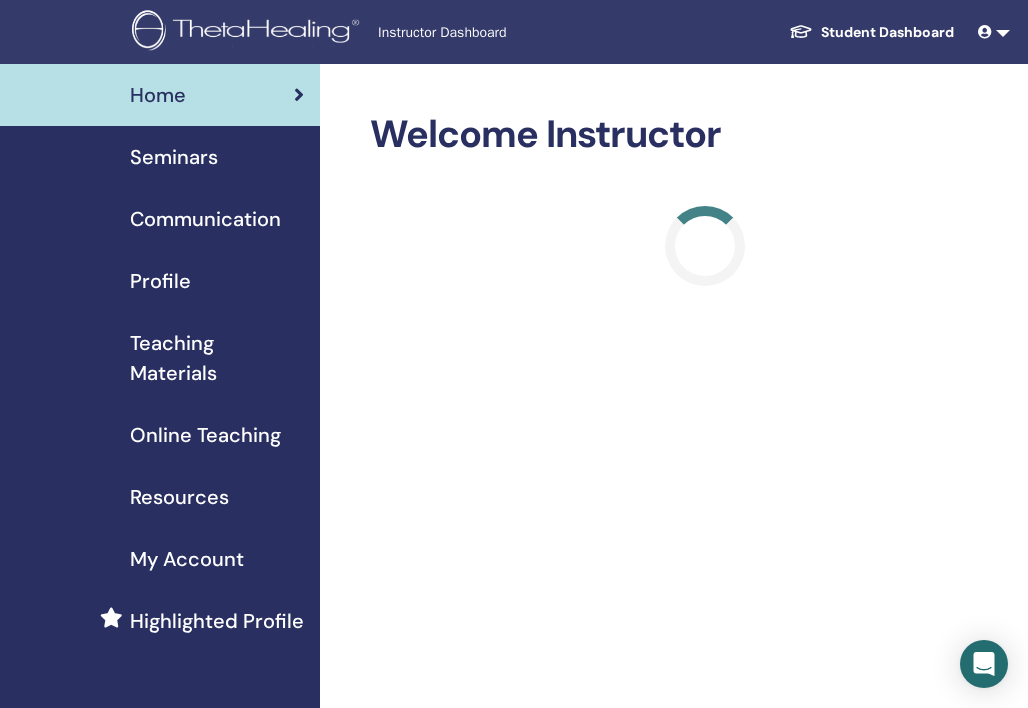 scroll, scrollTop: 0, scrollLeft: 0, axis: both 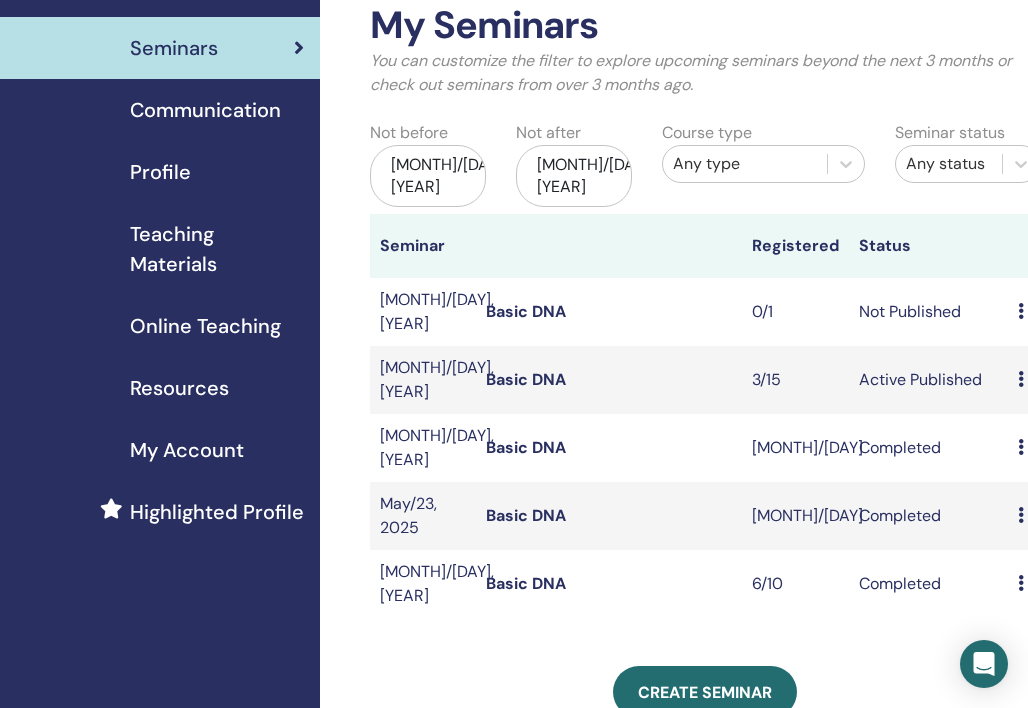 click at bounding box center (1021, 311) 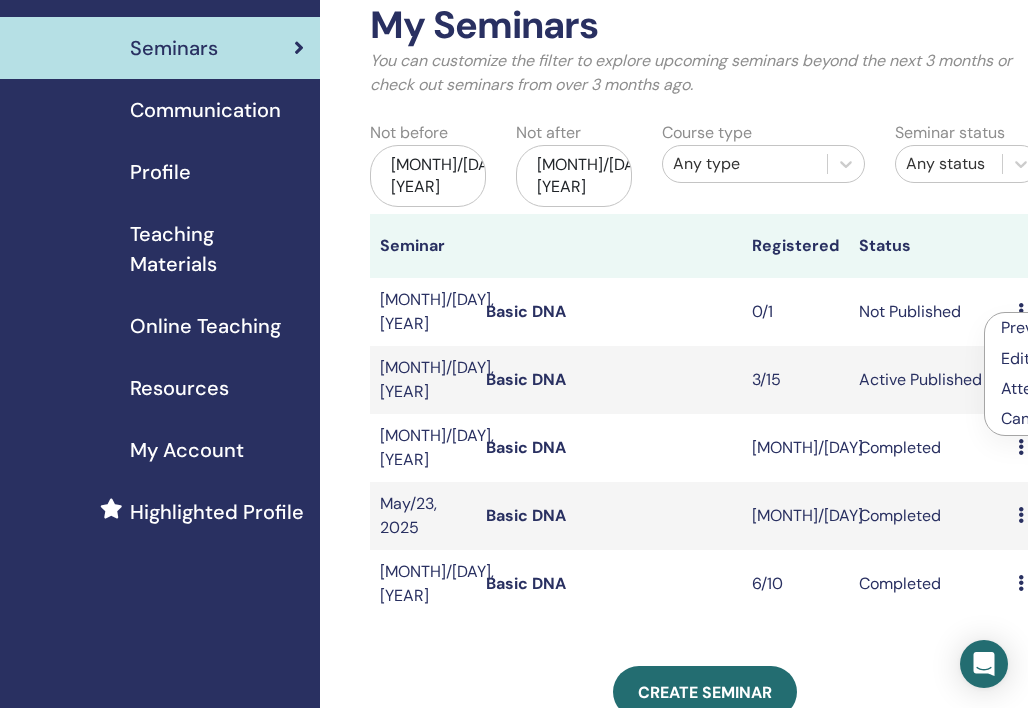click on "Preview Edit Attendees Cancel" at bounding box center [1039, 374] 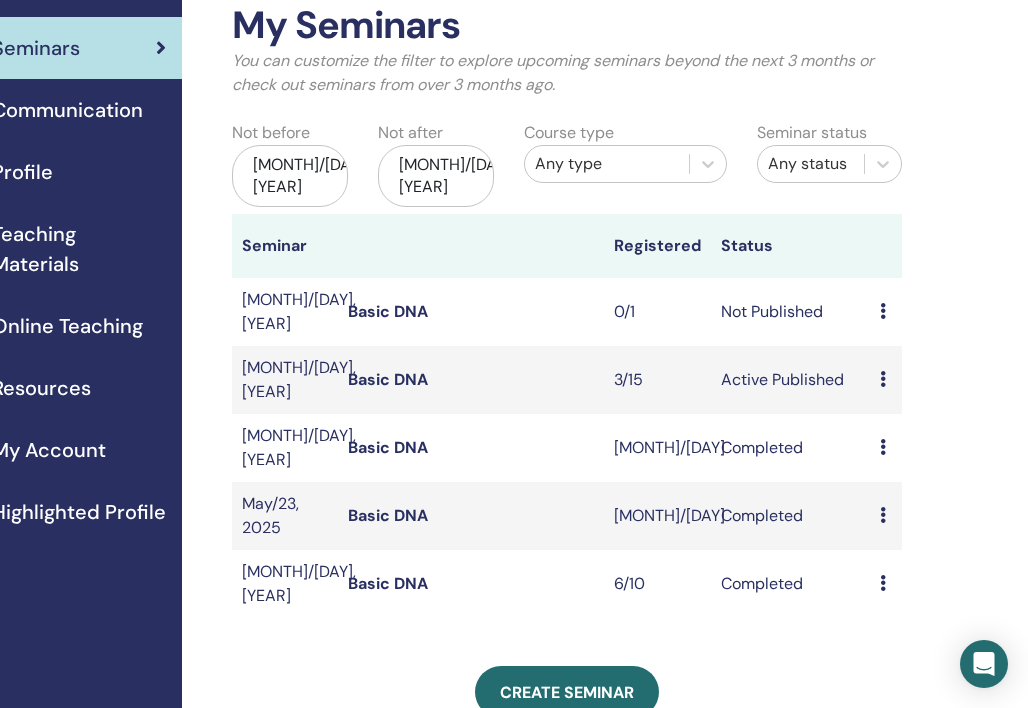 scroll, scrollTop: 109, scrollLeft: 145, axis: both 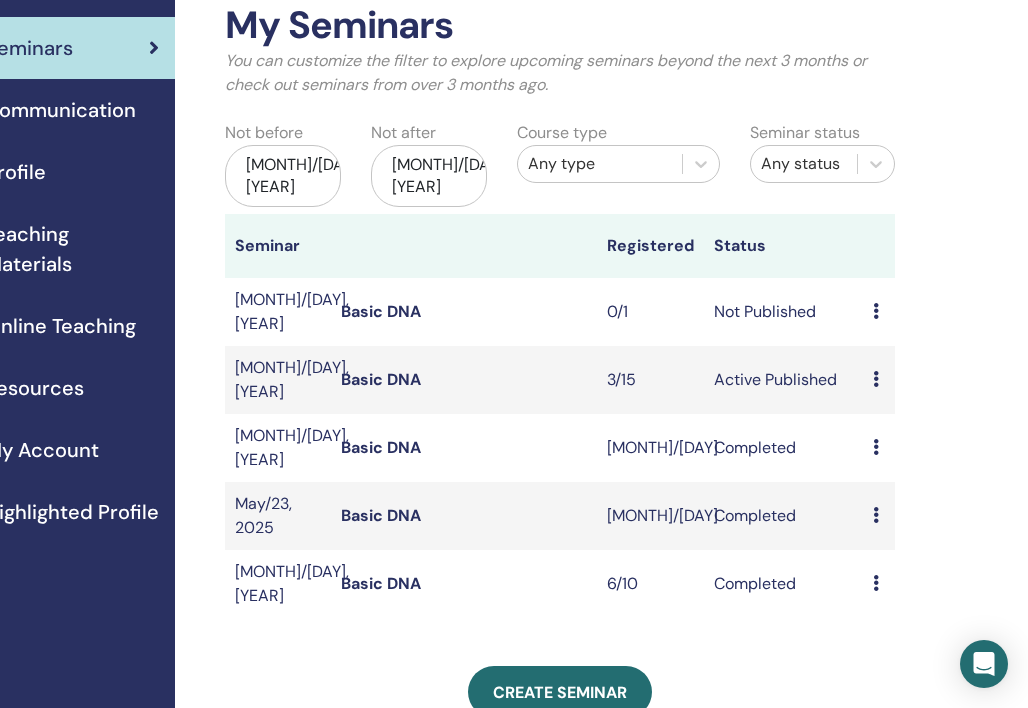 click at bounding box center [876, 311] 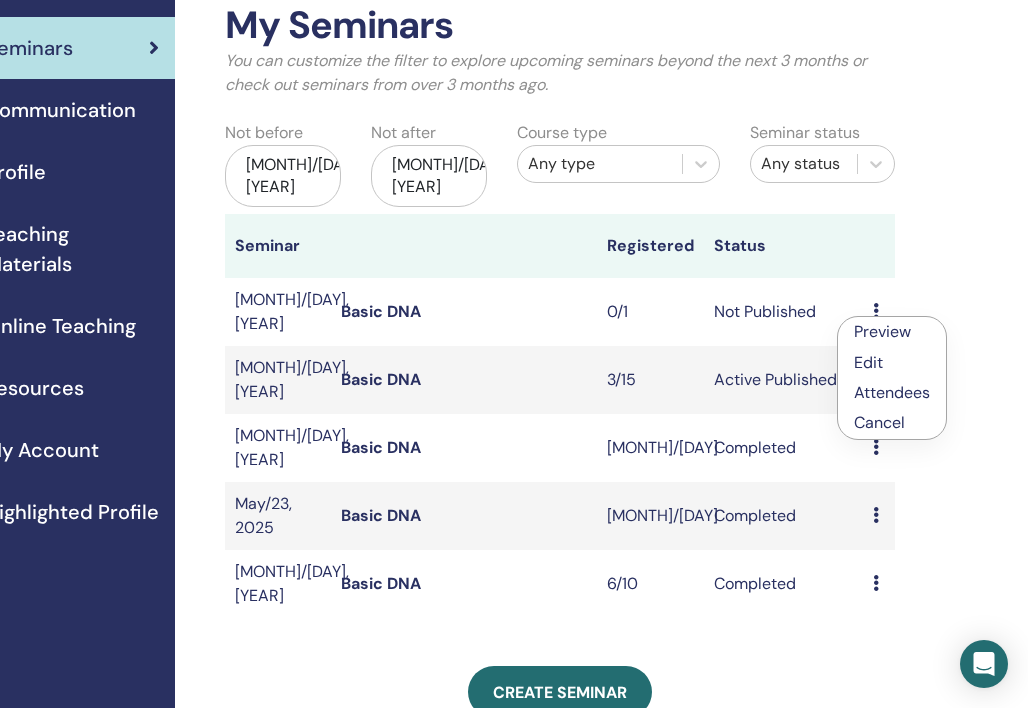 click on "Edit" at bounding box center [868, 362] 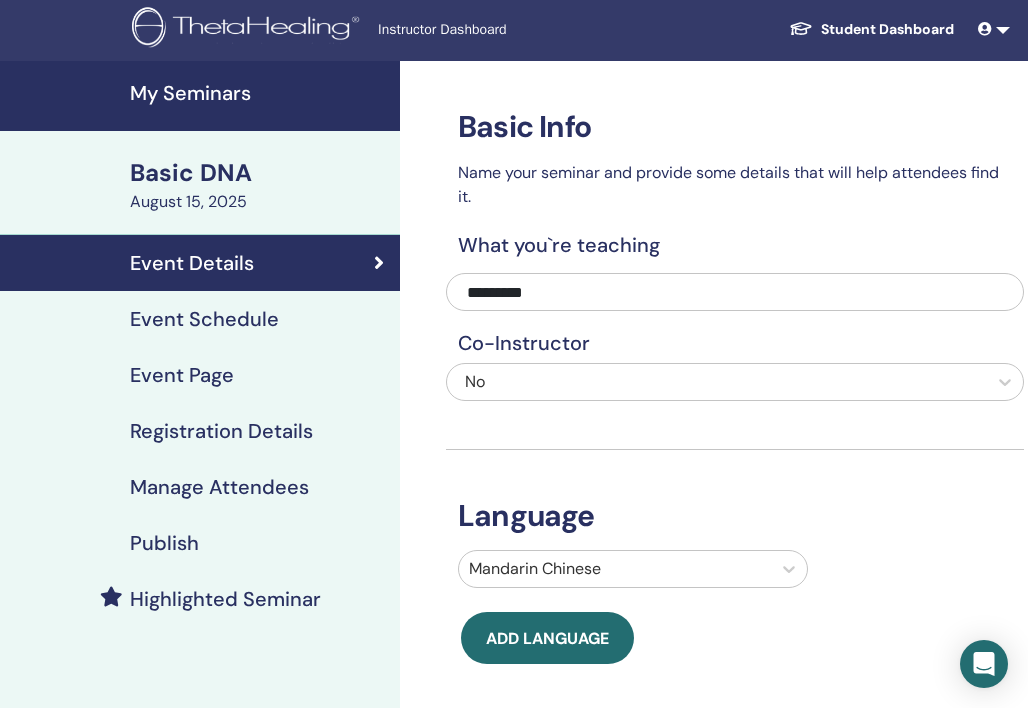 scroll, scrollTop: 0, scrollLeft: 0, axis: both 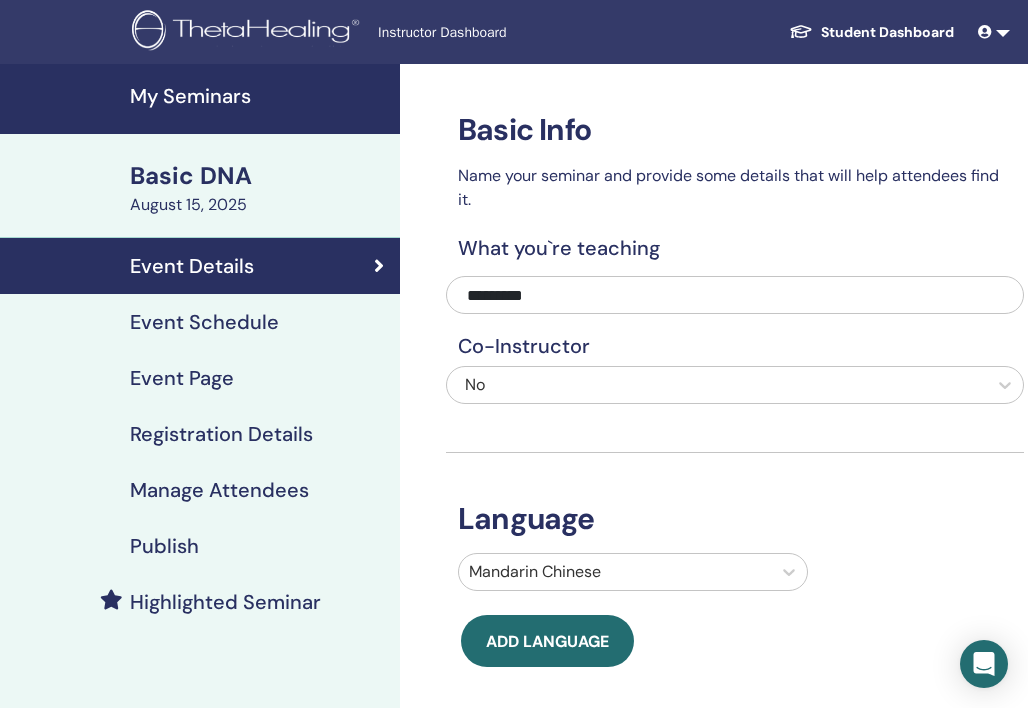 click on "Event Schedule" at bounding box center (204, 322) 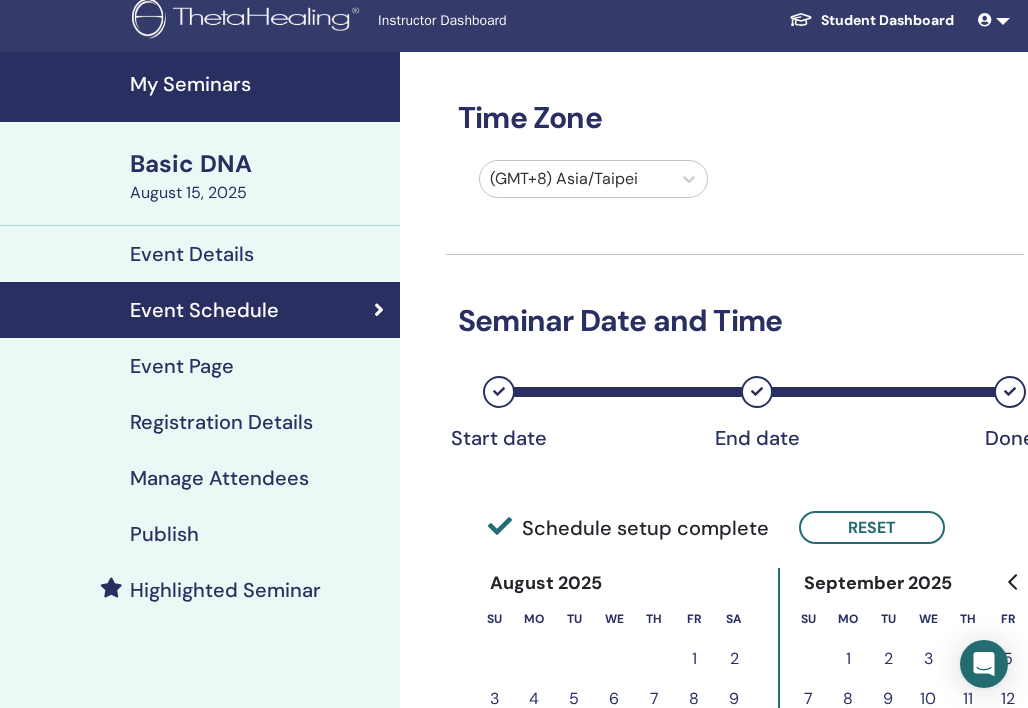 scroll, scrollTop: 0, scrollLeft: 0, axis: both 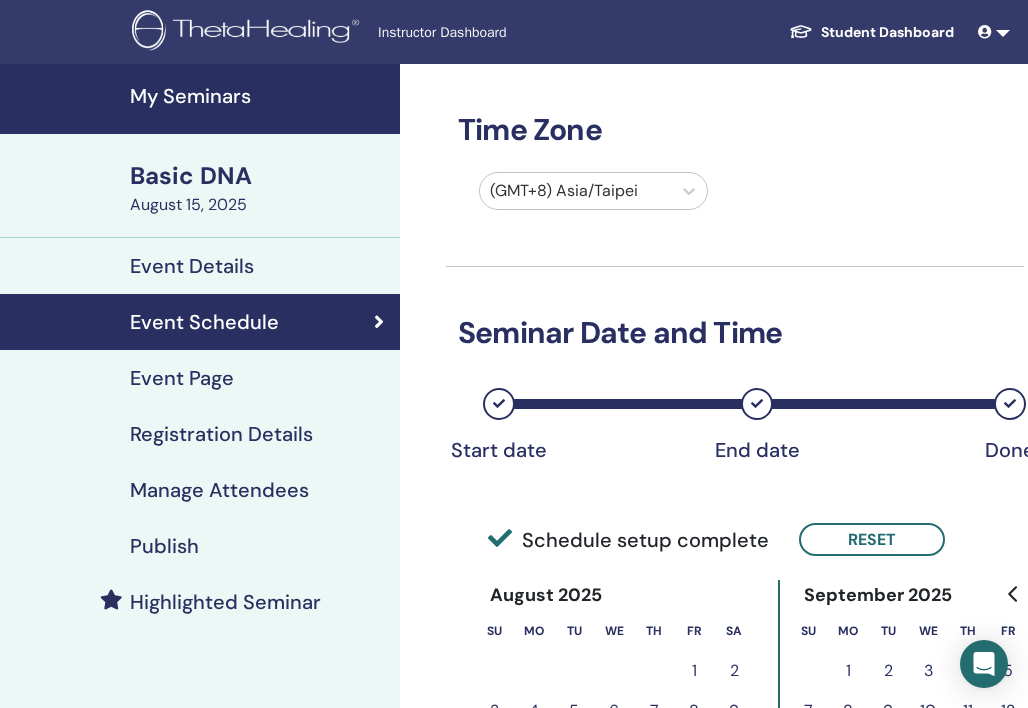 click on "Event Page" at bounding box center [200, 378] 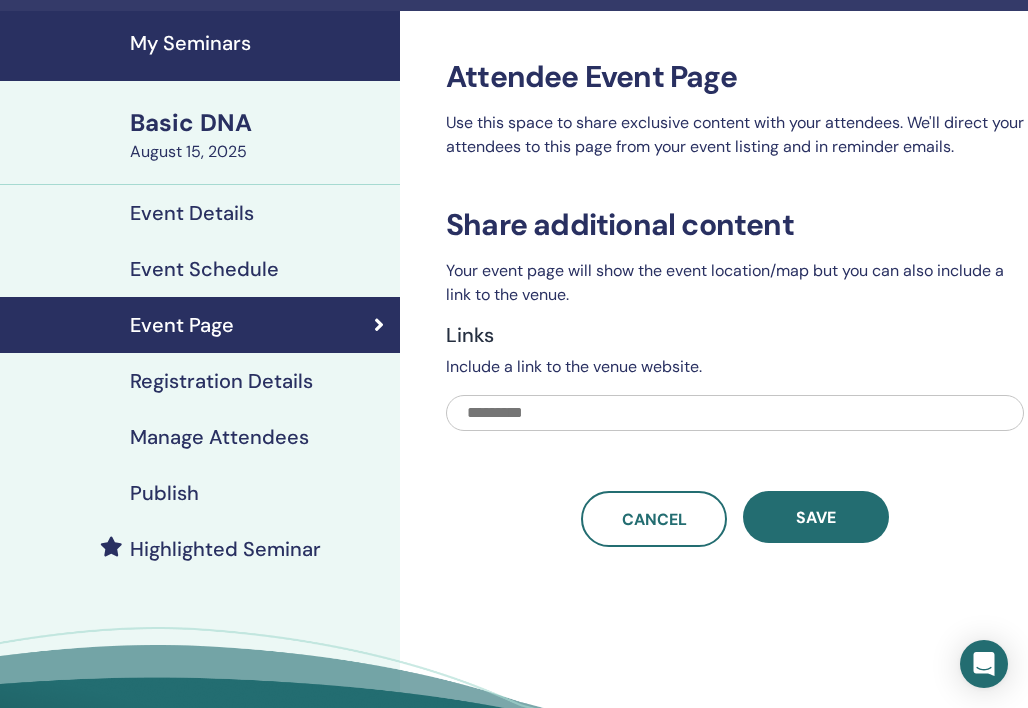 scroll, scrollTop: 238, scrollLeft: 0, axis: vertical 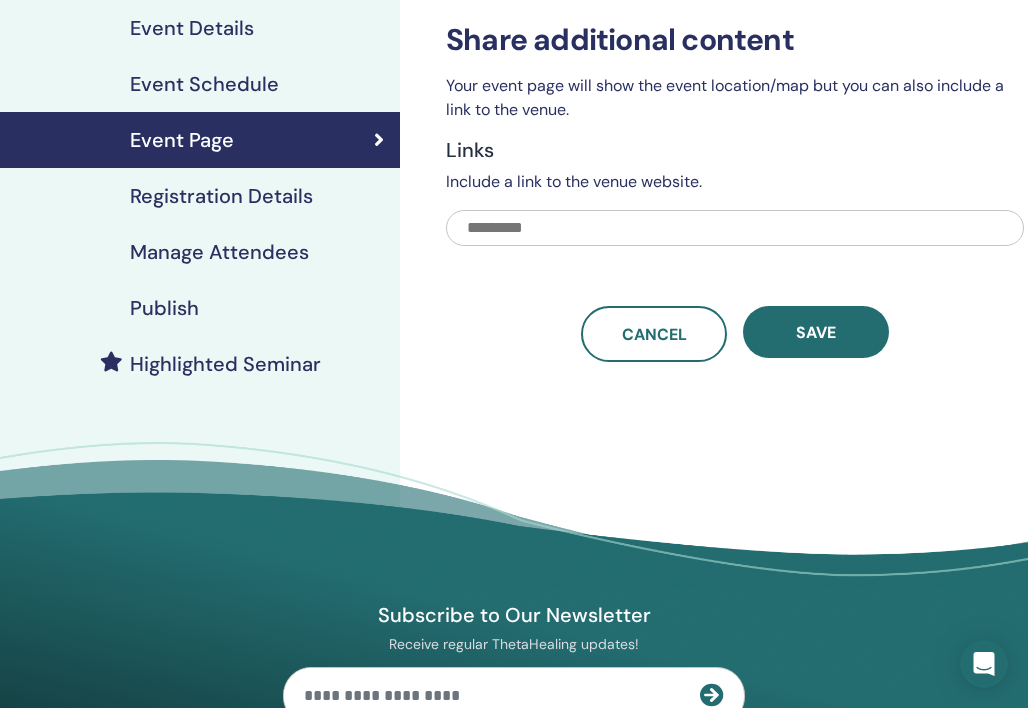 click on "Registration Details" at bounding box center (221, 196) 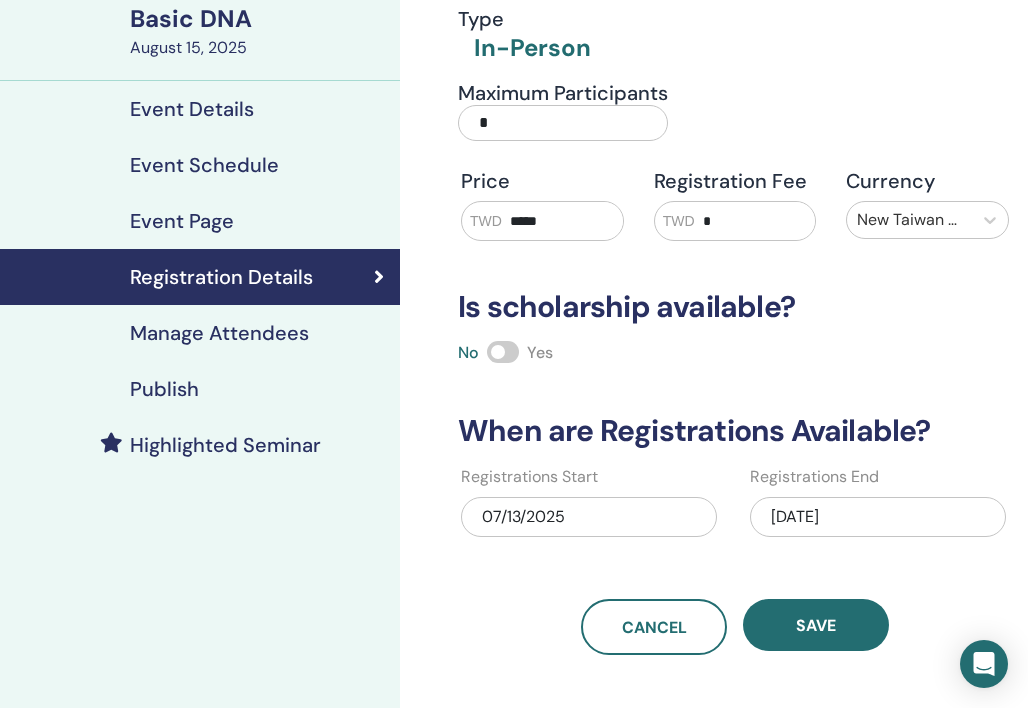 scroll, scrollTop: 182, scrollLeft: 0, axis: vertical 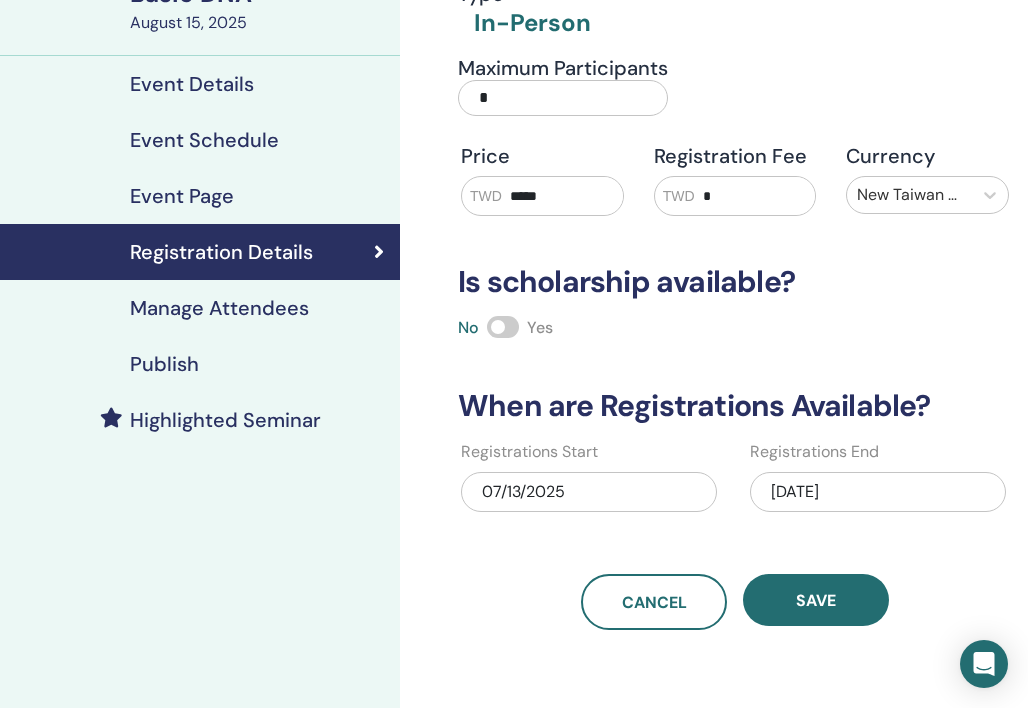 click on "Manage Attendees" at bounding box center [219, 308] 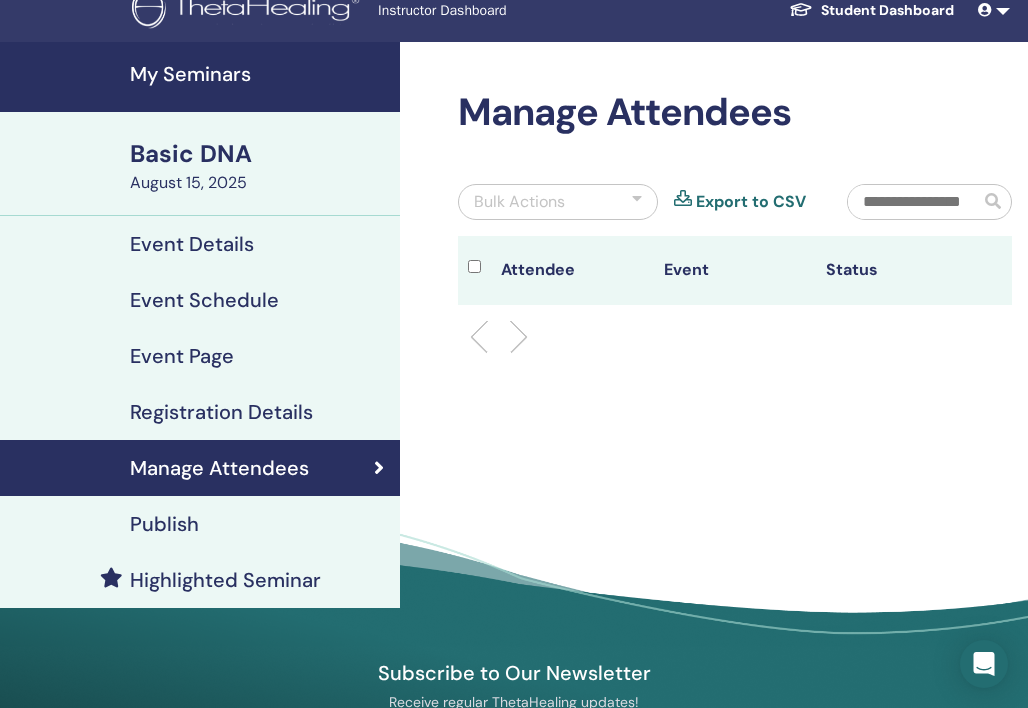 scroll, scrollTop: 19, scrollLeft: 0, axis: vertical 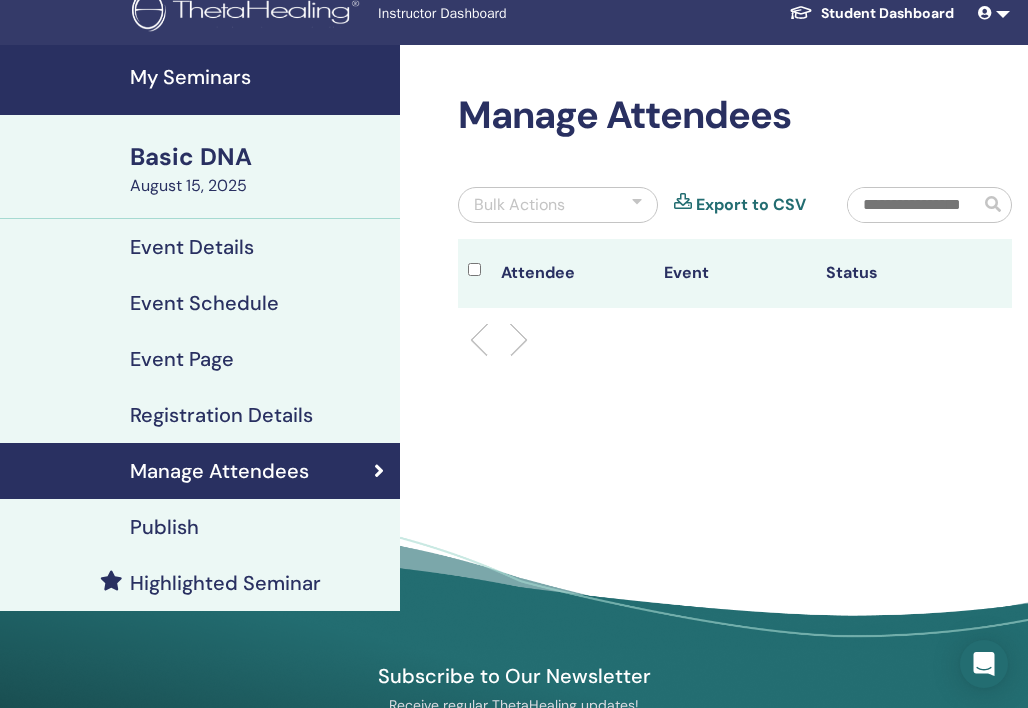 click on "Publish" at bounding box center [164, 527] 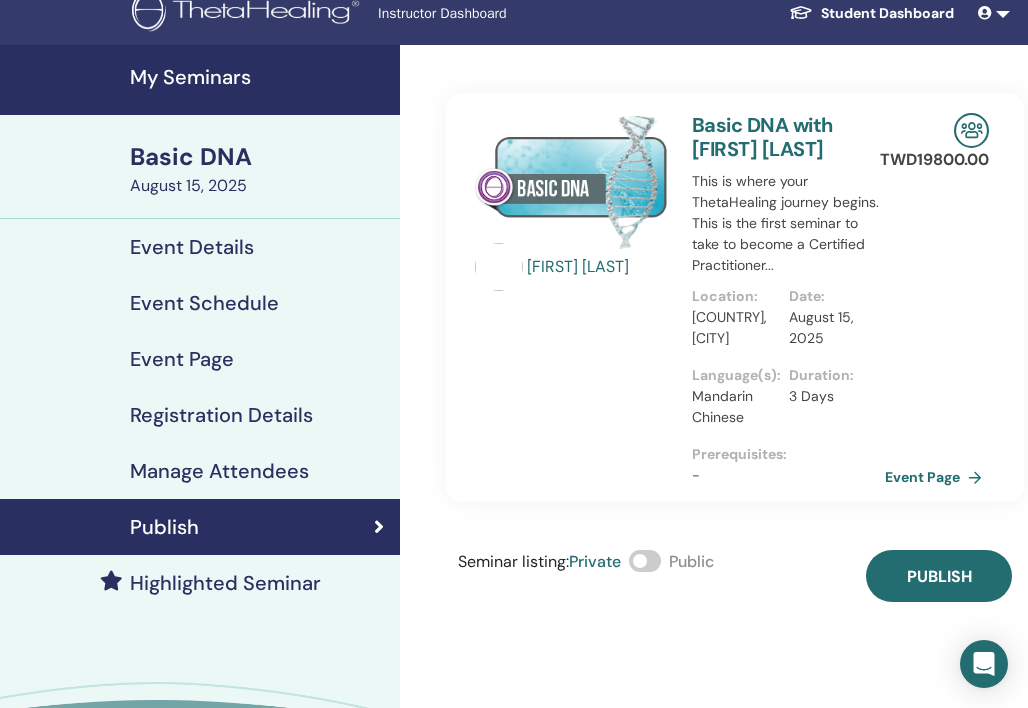 click at bounding box center (645, 561) 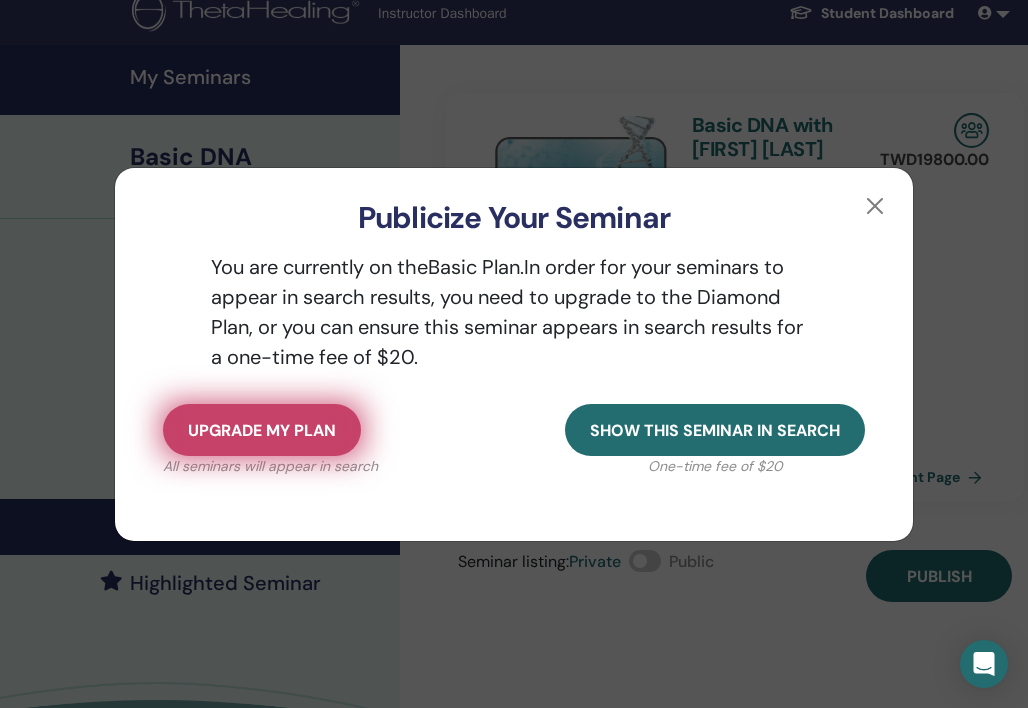 click on "Upgrade my plan" at bounding box center (262, 430) 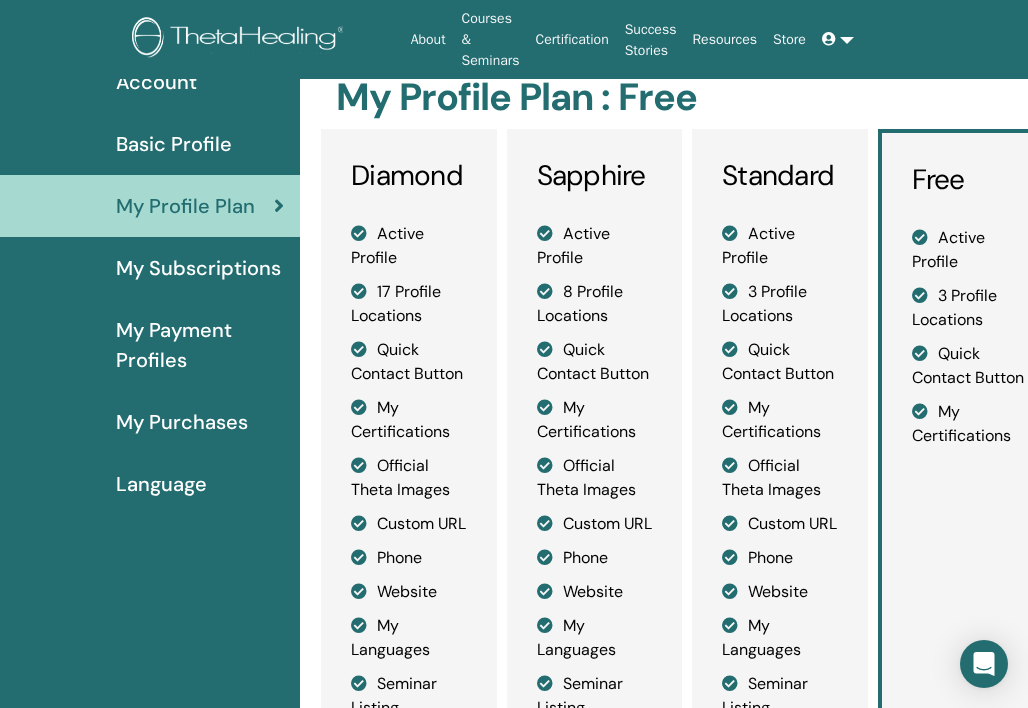 scroll, scrollTop: 0, scrollLeft: 0, axis: both 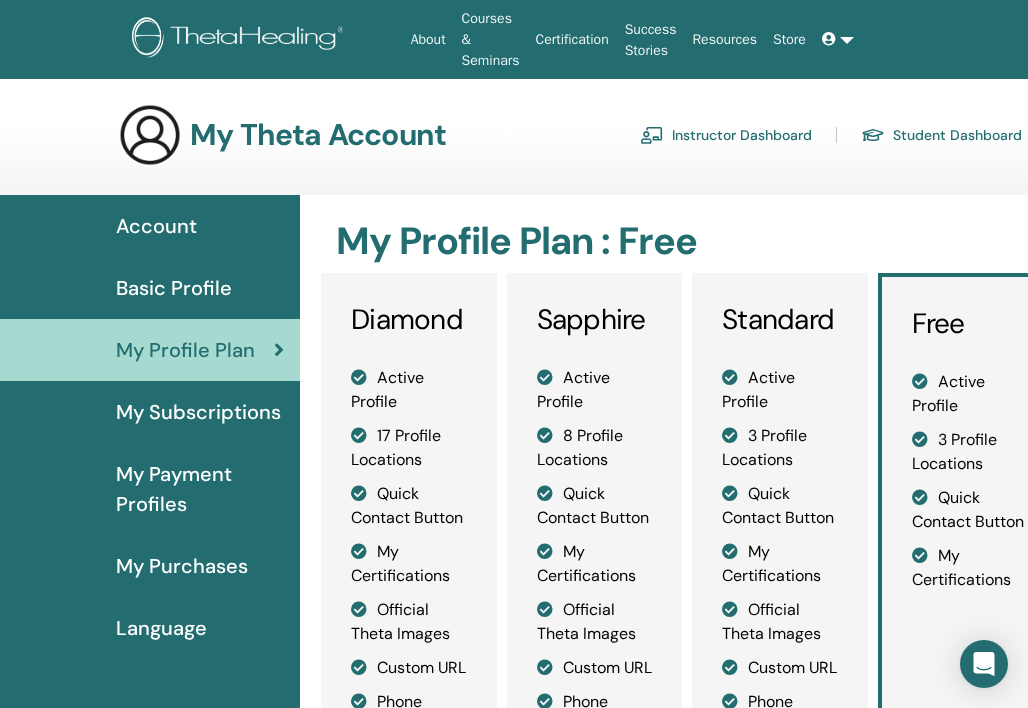click on "My Profile Plan" at bounding box center [185, 350] 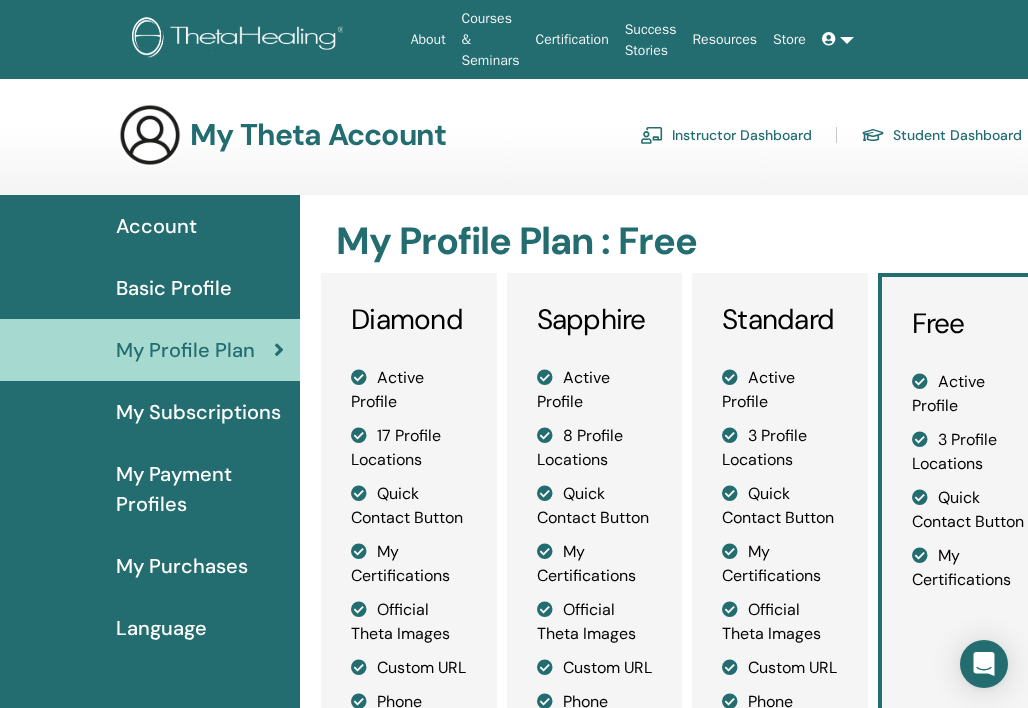 scroll, scrollTop: 0, scrollLeft: 0, axis: both 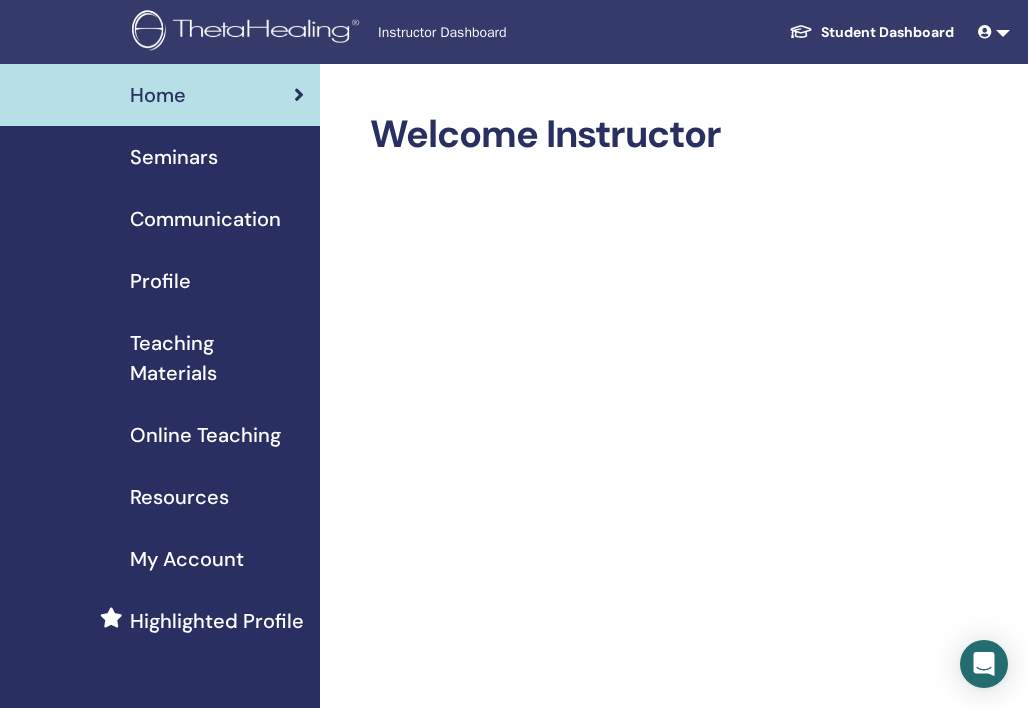click on "Seminars" at bounding box center [174, 157] 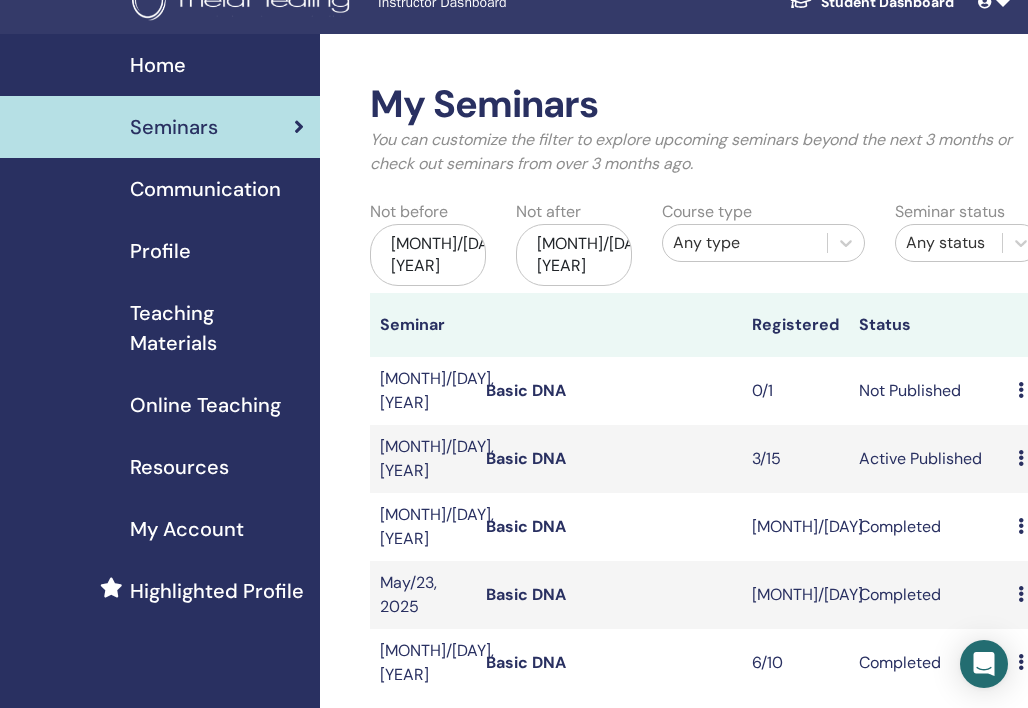 scroll, scrollTop: 77, scrollLeft: 0, axis: vertical 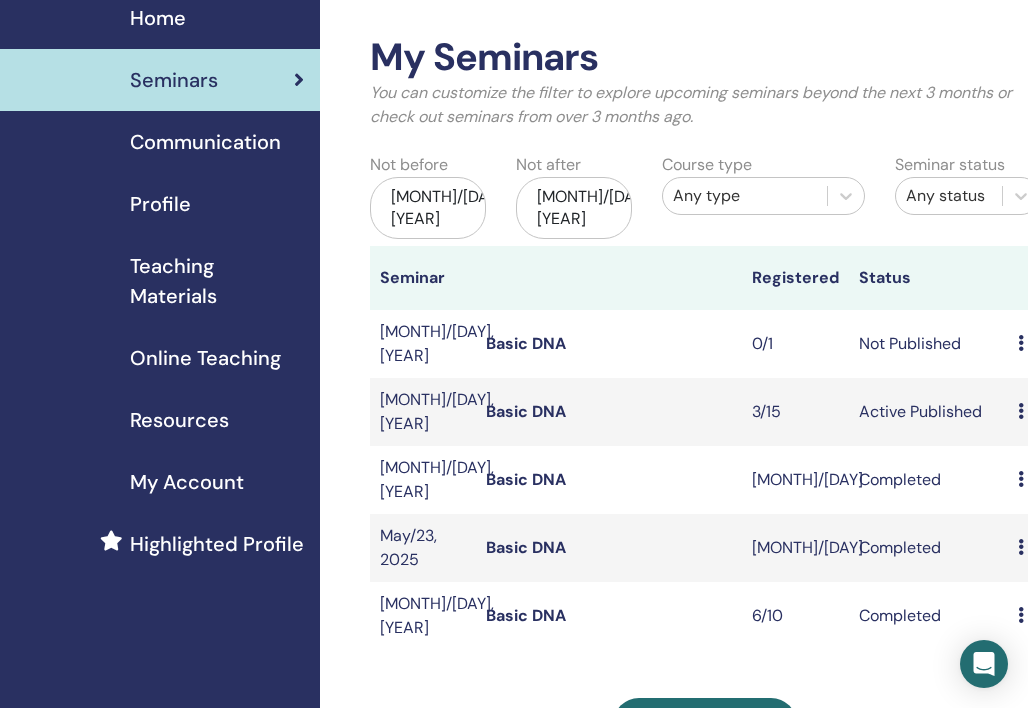 click on "Basic DNA" at bounding box center [526, 343] 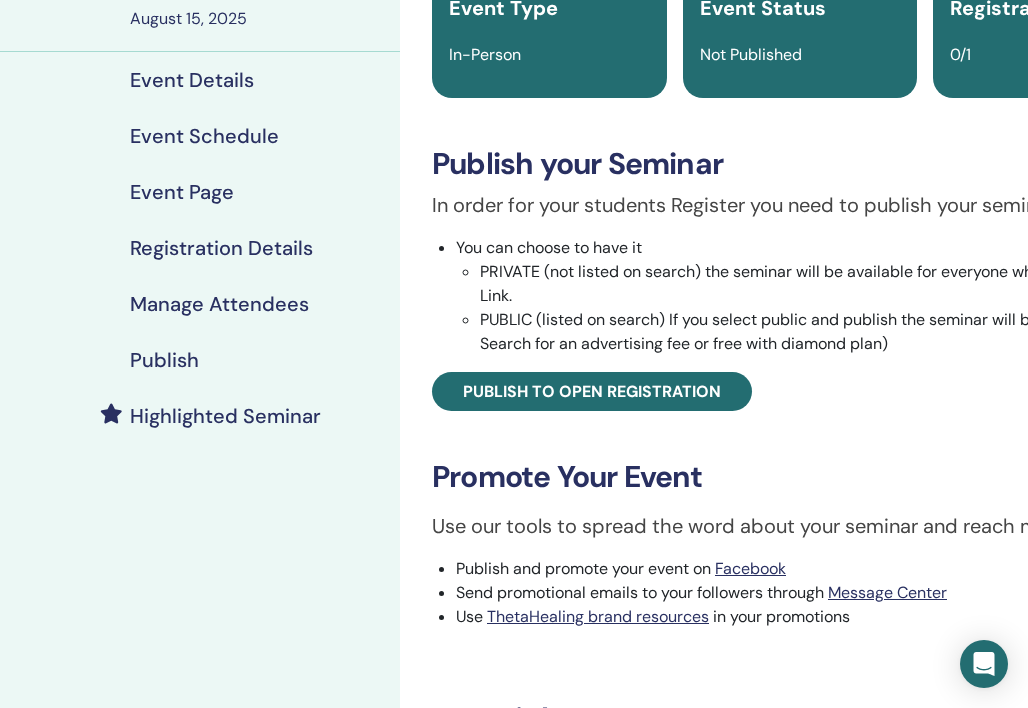 scroll, scrollTop: 0, scrollLeft: 0, axis: both 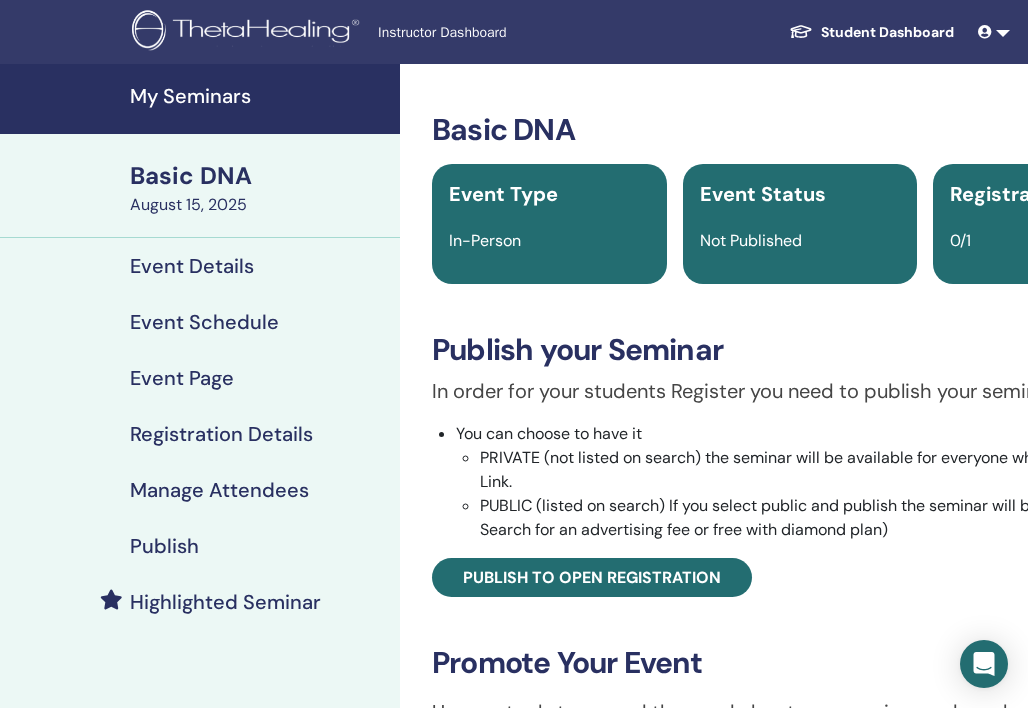 click on "Event Details" at bounding box center (192, 266) 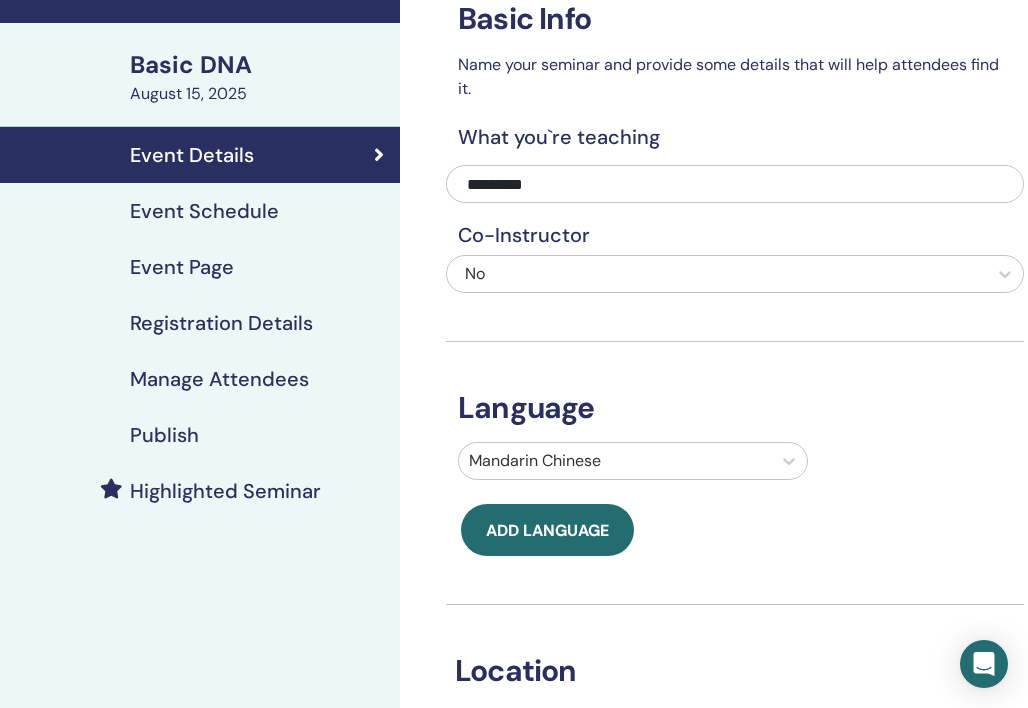 scroll, scrollTop: 0, scrollLeft: 0, axis: both 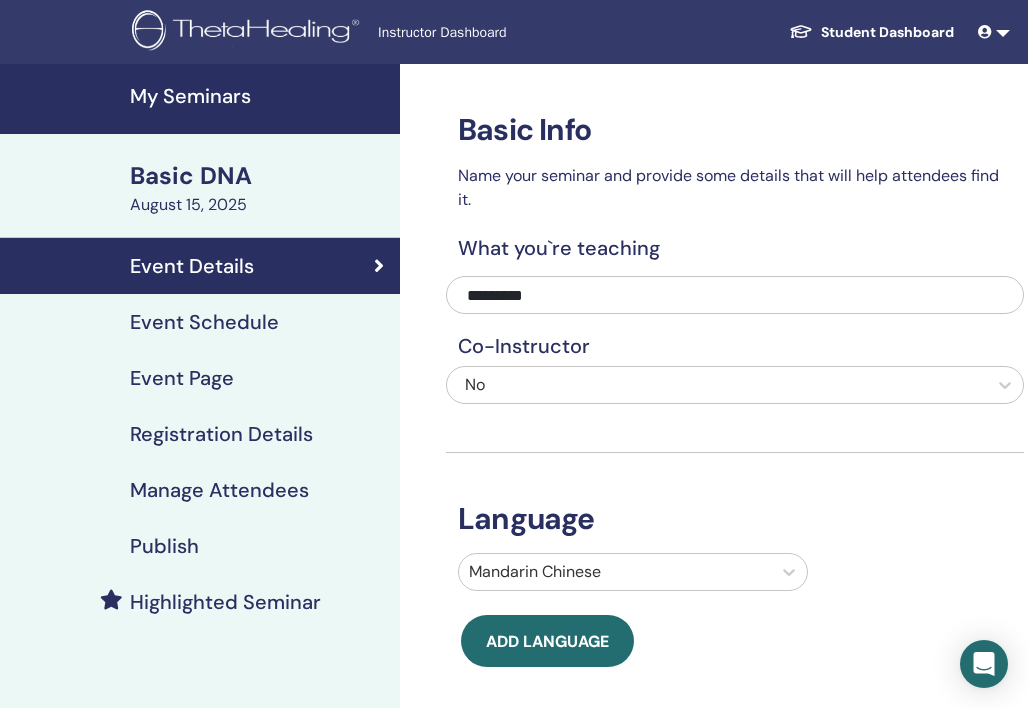 click on "Event Schedule" at bounding box center (200, 322) 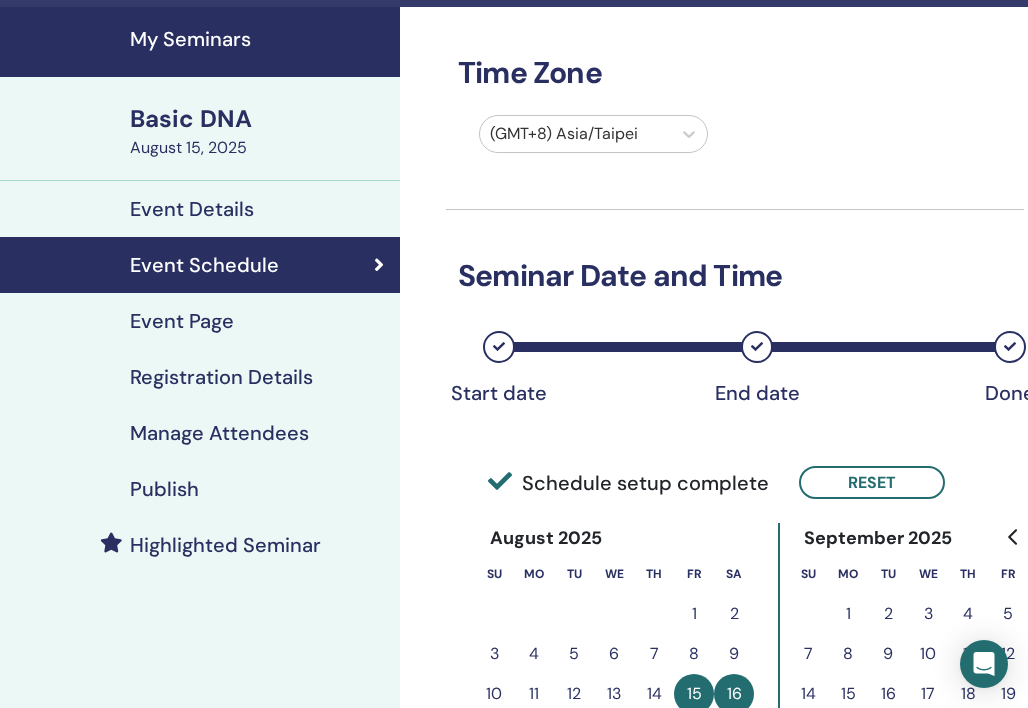 scroll, scrollTop: 0, scrollLeft: 0, axis: both 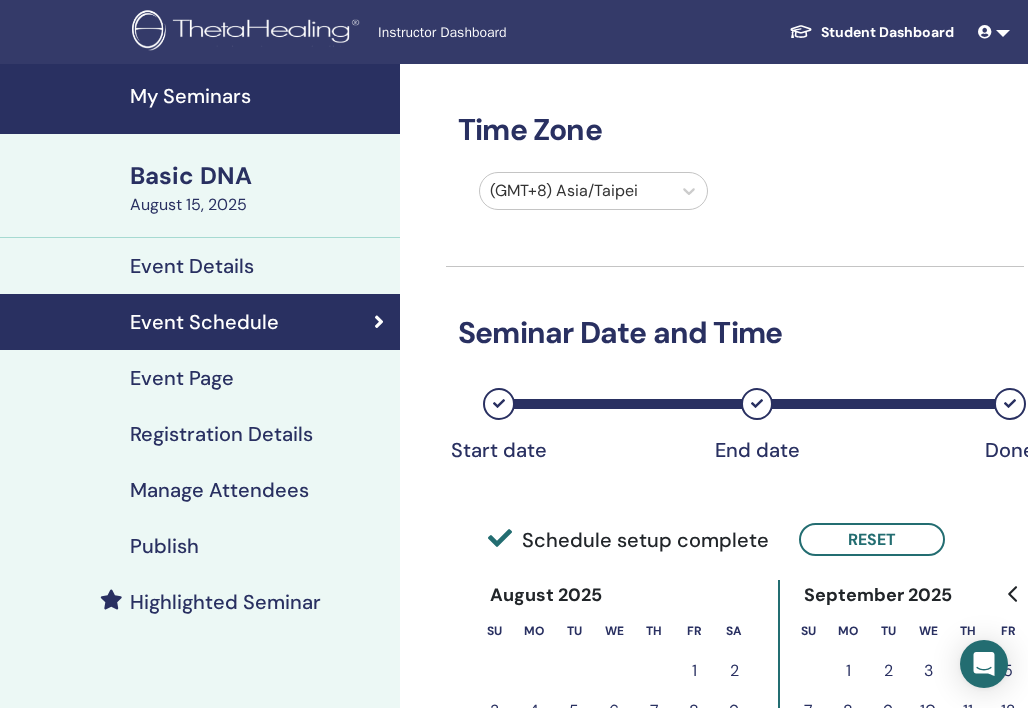 click on "Event Page" at bounding box center (200, 378) 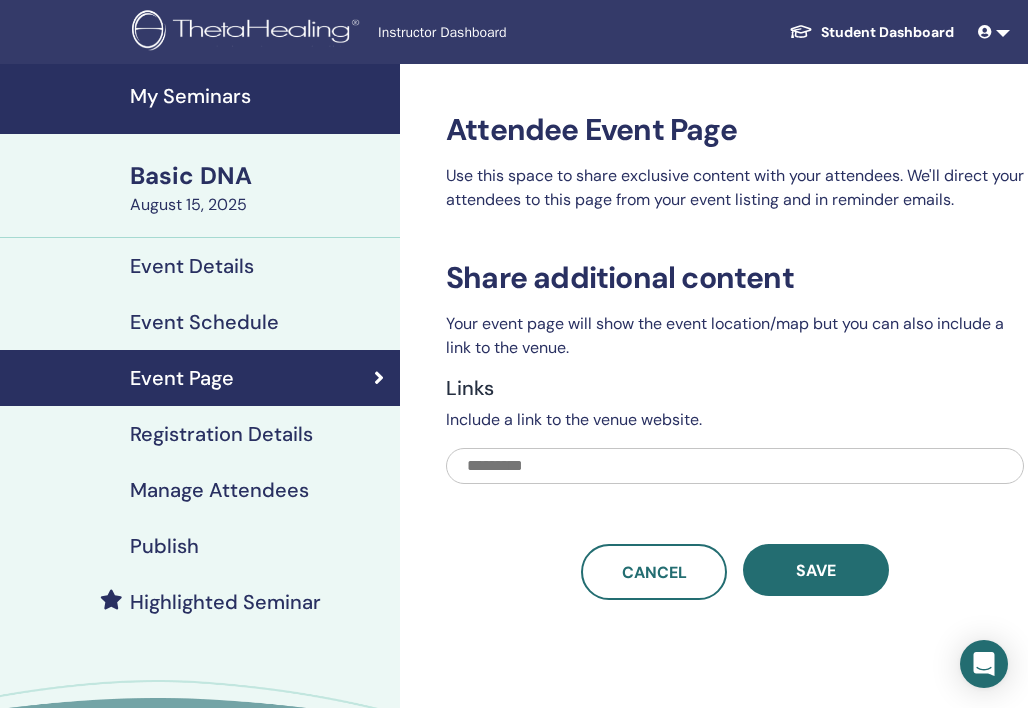 click on "Registration Details" at bounding box center [221, 434] 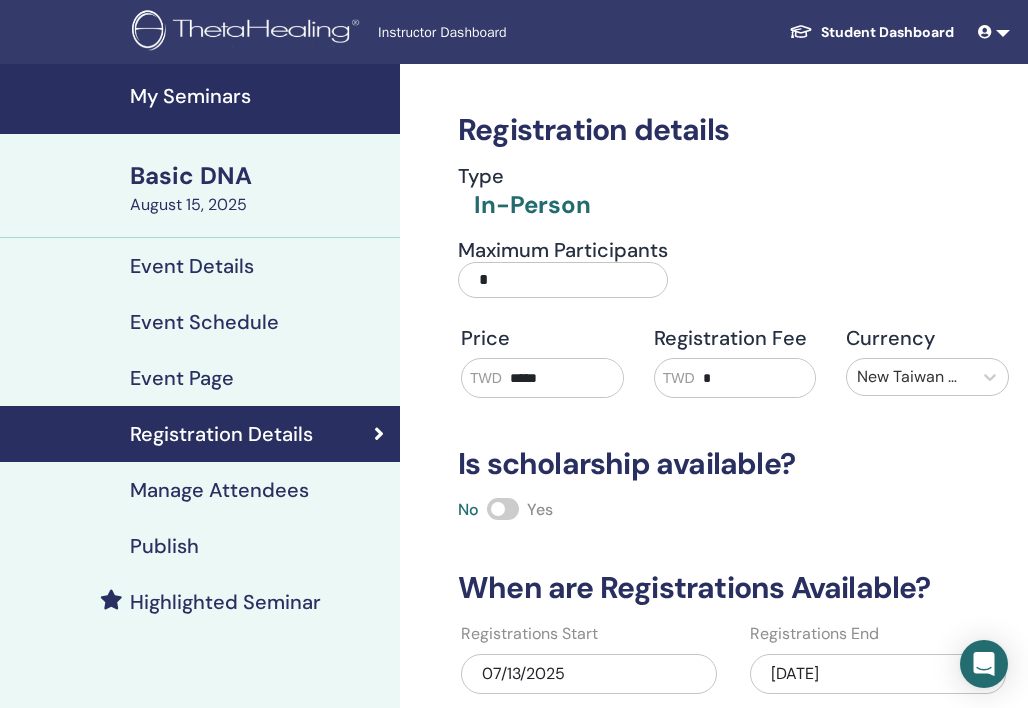 click on "*" at bounding box center [563, 280] 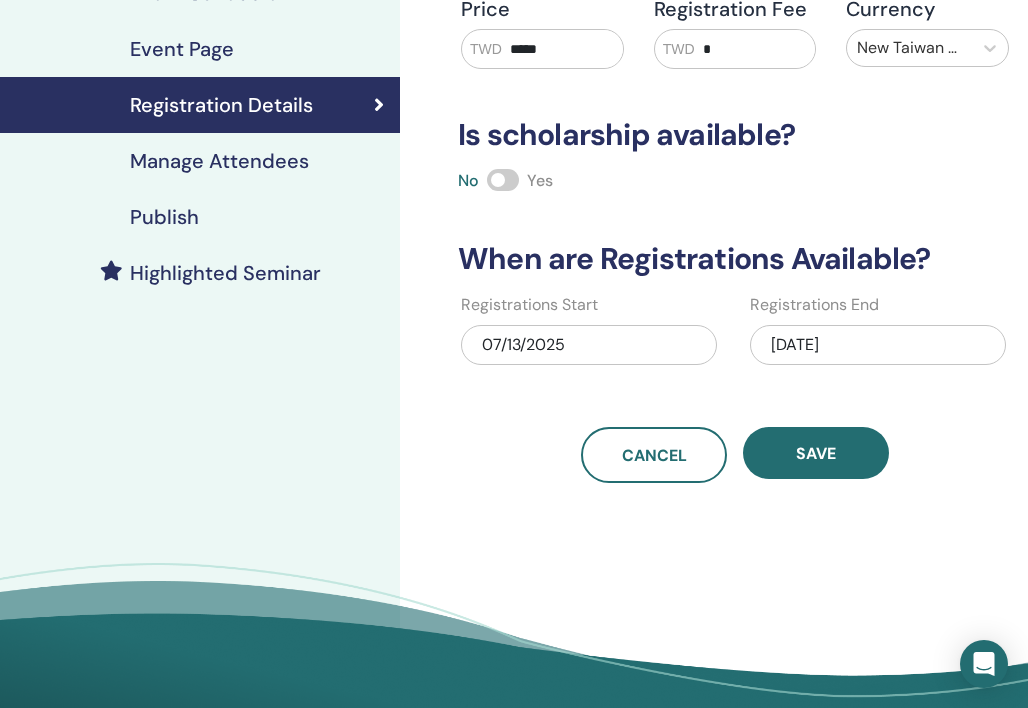 scroll, scrollTop: 364, scrollLeft: 0, axis: vertical 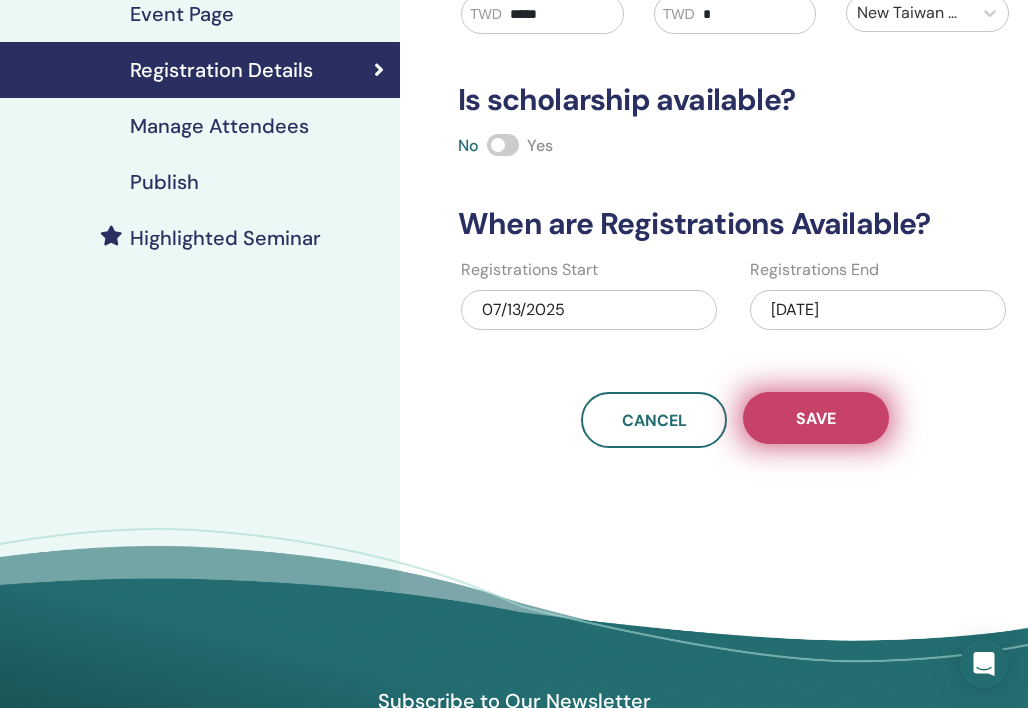 type on "**" 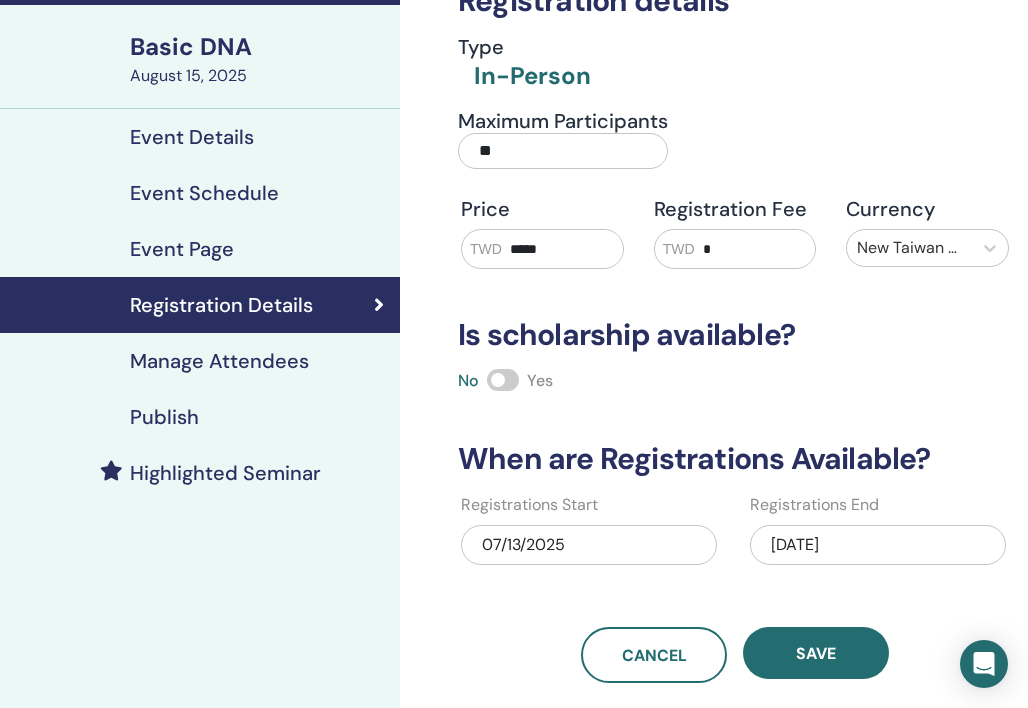 scroll, scrollTop: 126, scrollLeft: 0, axis: vertical 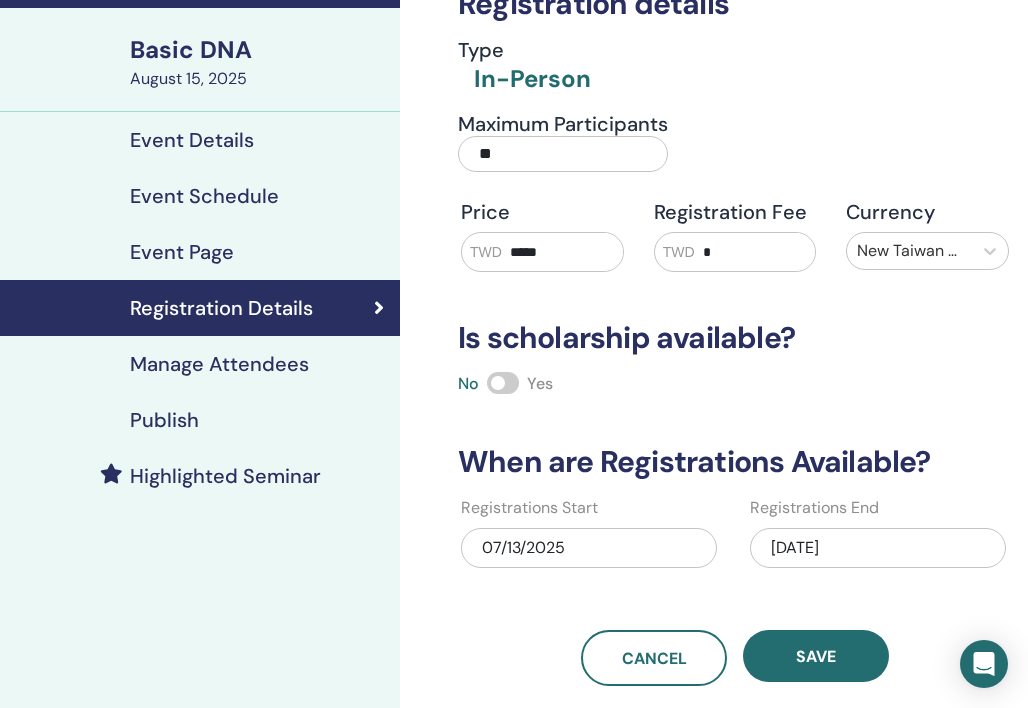 click at bounding box center [503, 383] 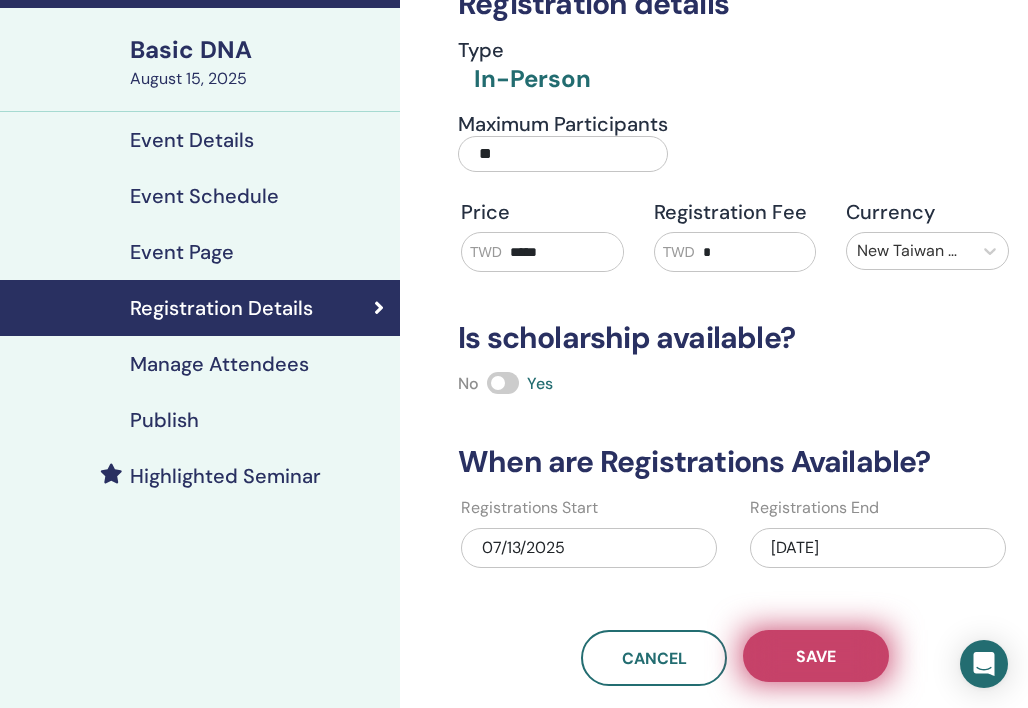 click on "Save" at bounding box center (816, 656) 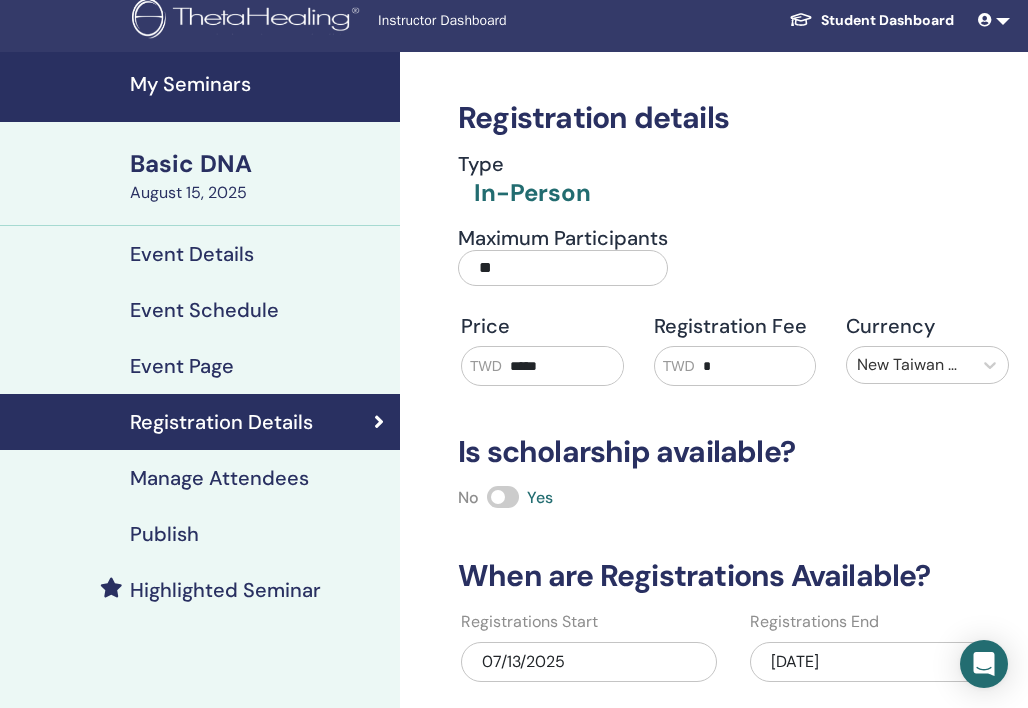 scroll, scrollTop: 0, scrollLeft: 0, axis: both 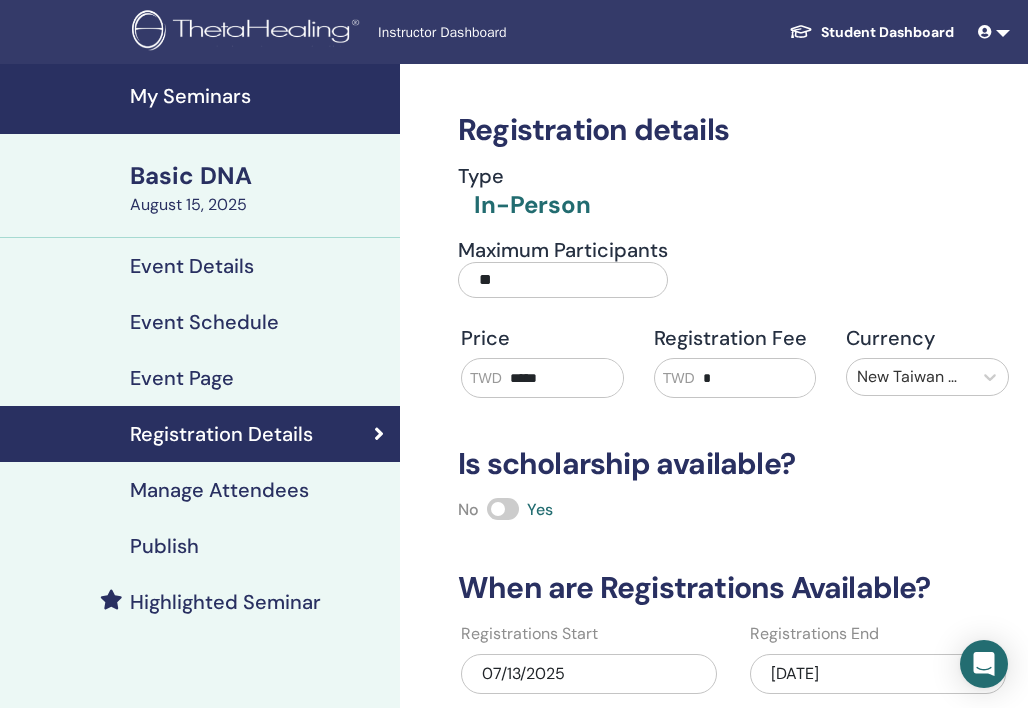 click on "Basic DNA" at bounding box center (259, 176) 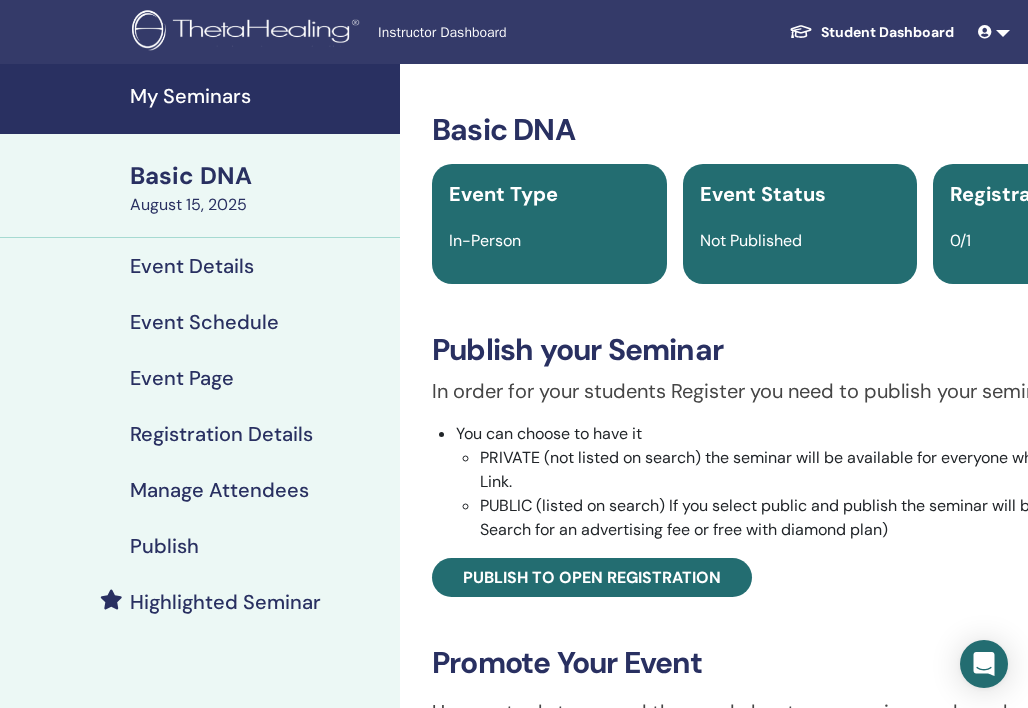 click on "My Seminars" at bounding box center (200, 99) 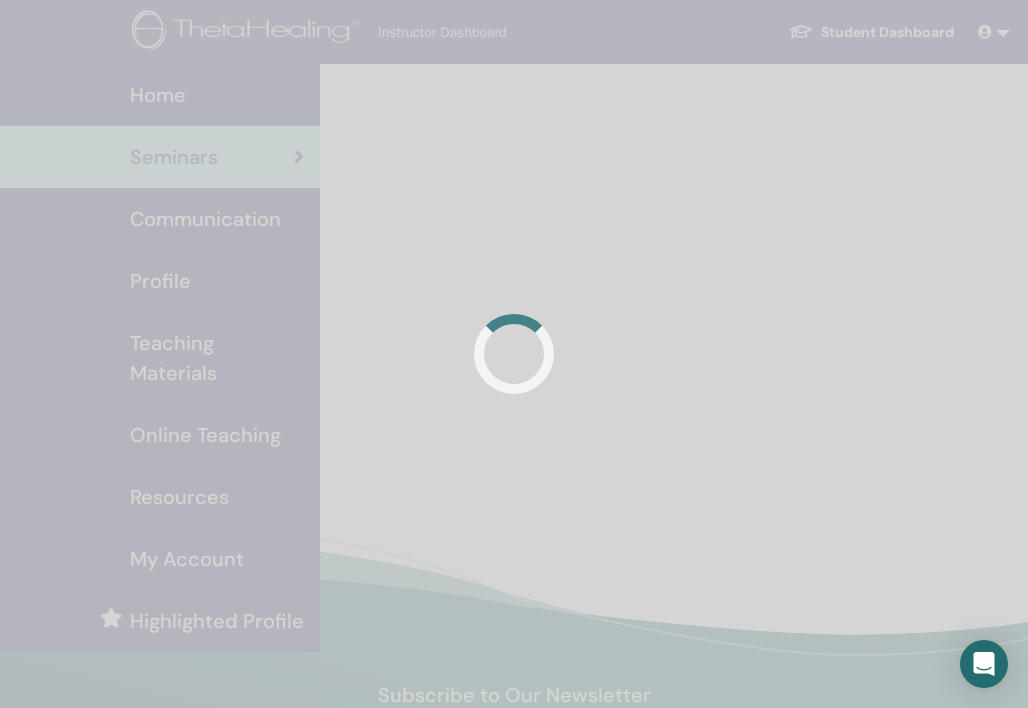 scroll, scrollTop: 0, scrollLeft: 0, axis: both 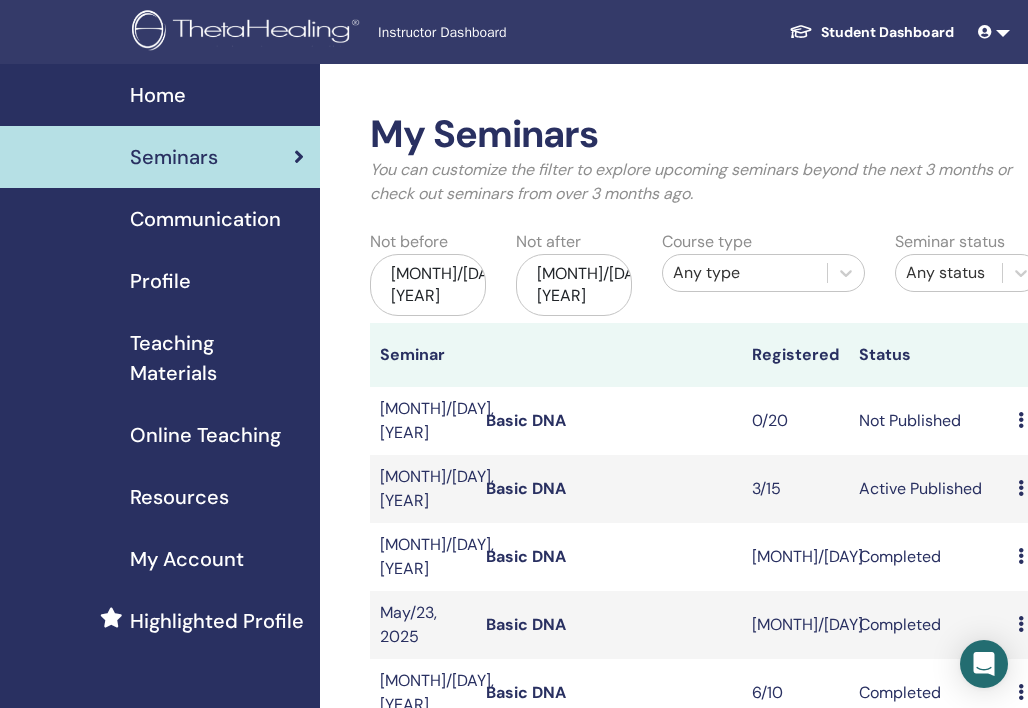 click on "Basic DNA" at bounding box center (526, 420) 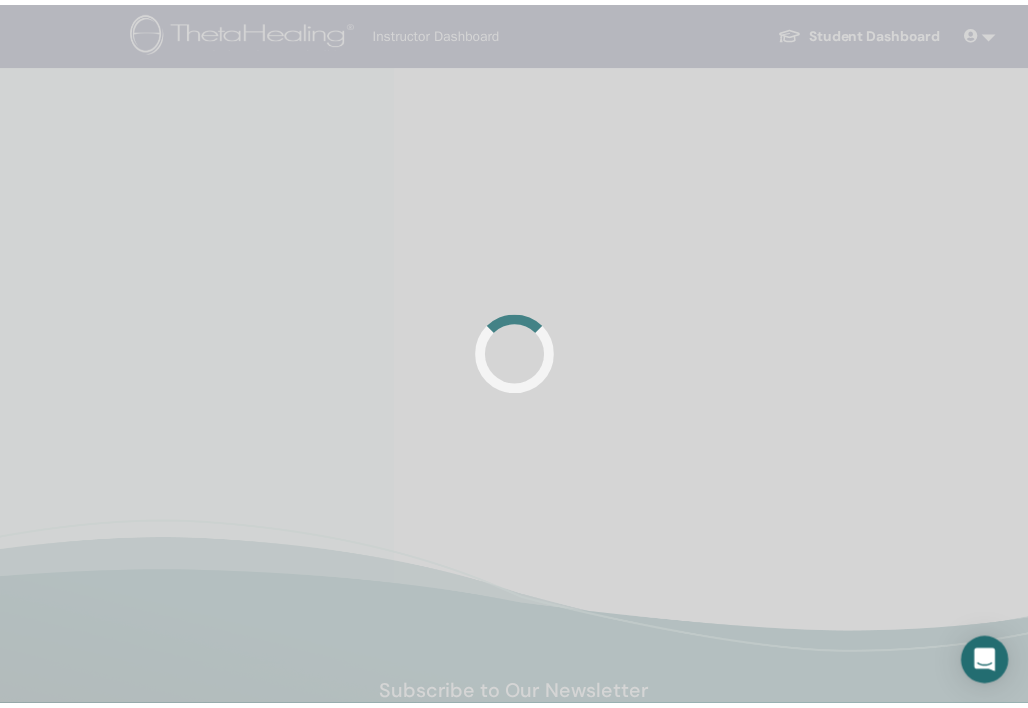 scroll, scrollTop: 0, scrollLeft: 0, axis: both 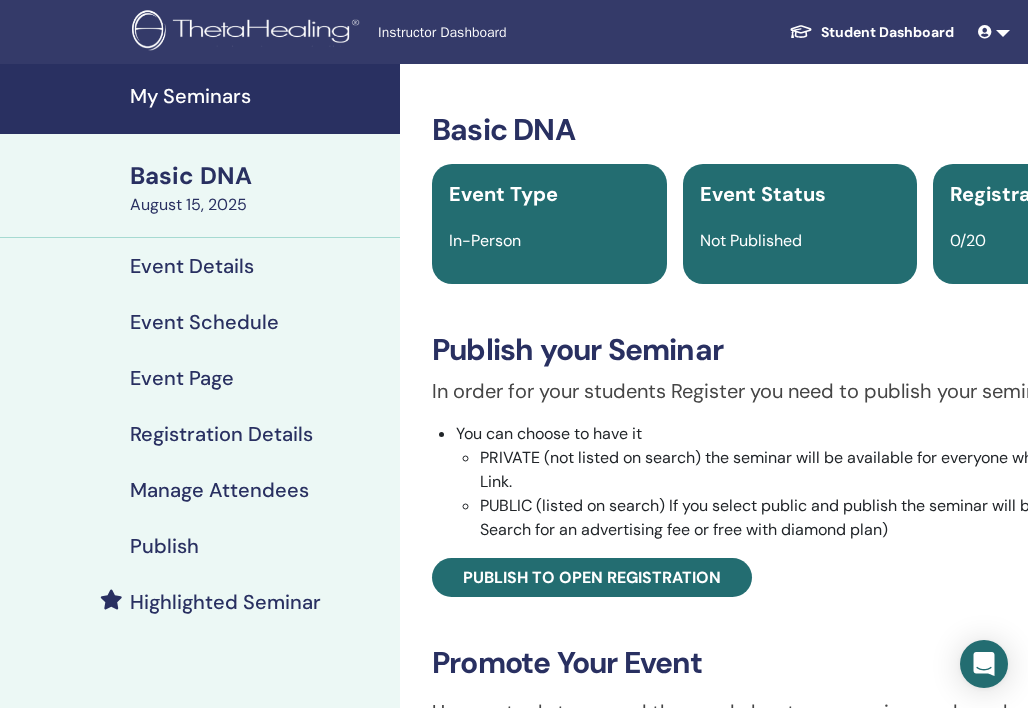 click on "Event Page" at bounding box center [182, 378] 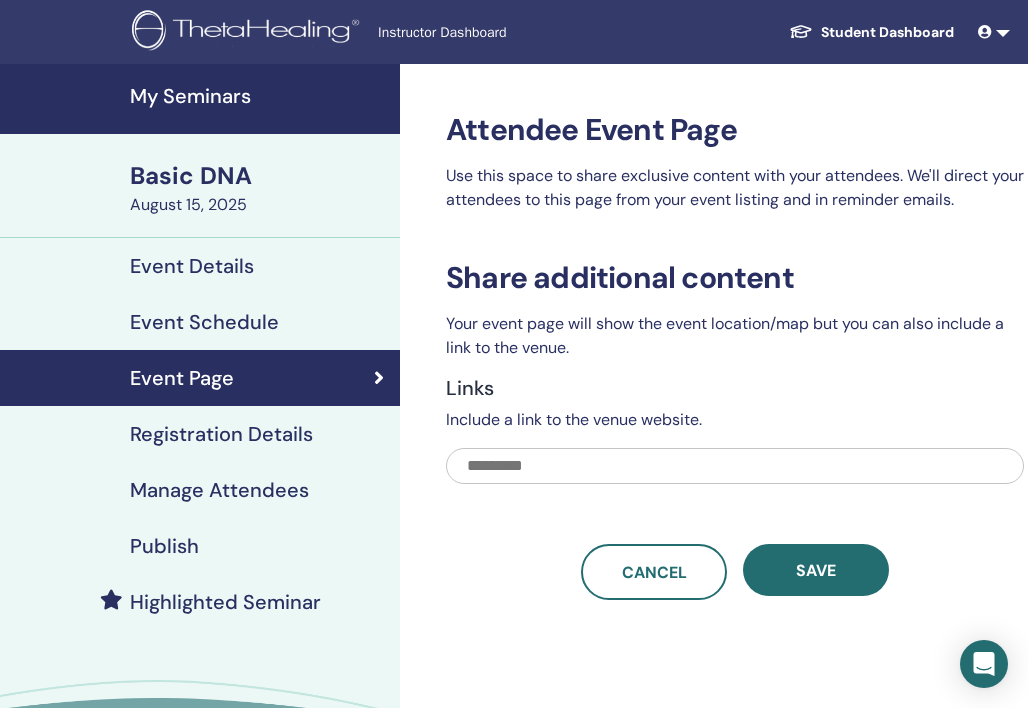 click on "Registration Details" at bounding box center [200, 434] 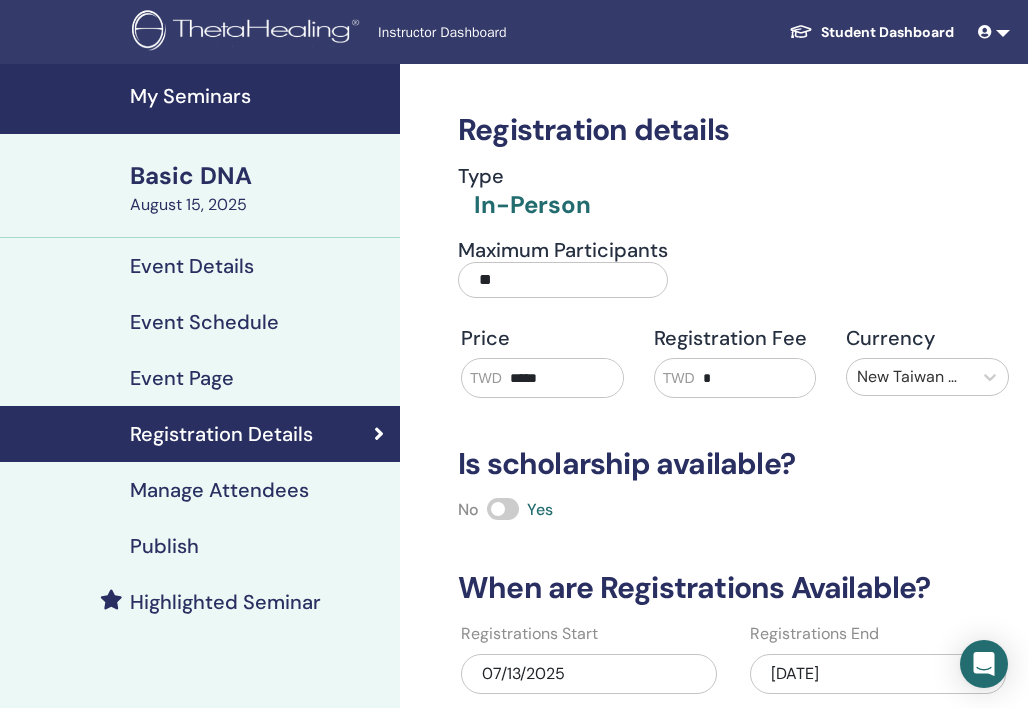 click on "Manage Attendees" at bounding box center (219, 490) 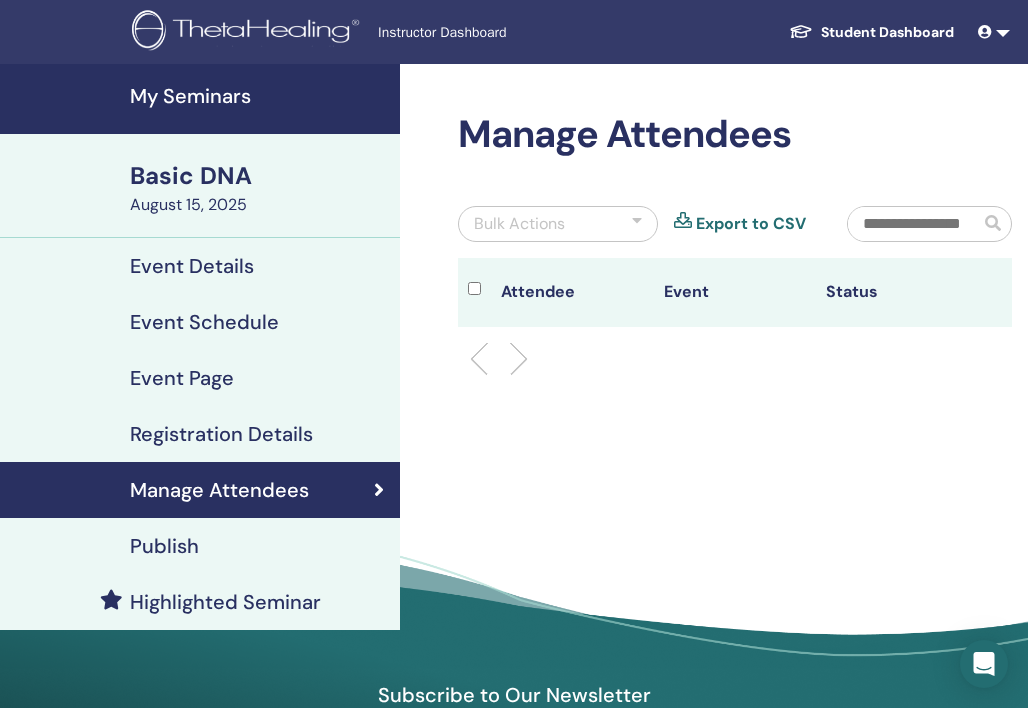 click on "Publish" at bounding box center (200, 546) 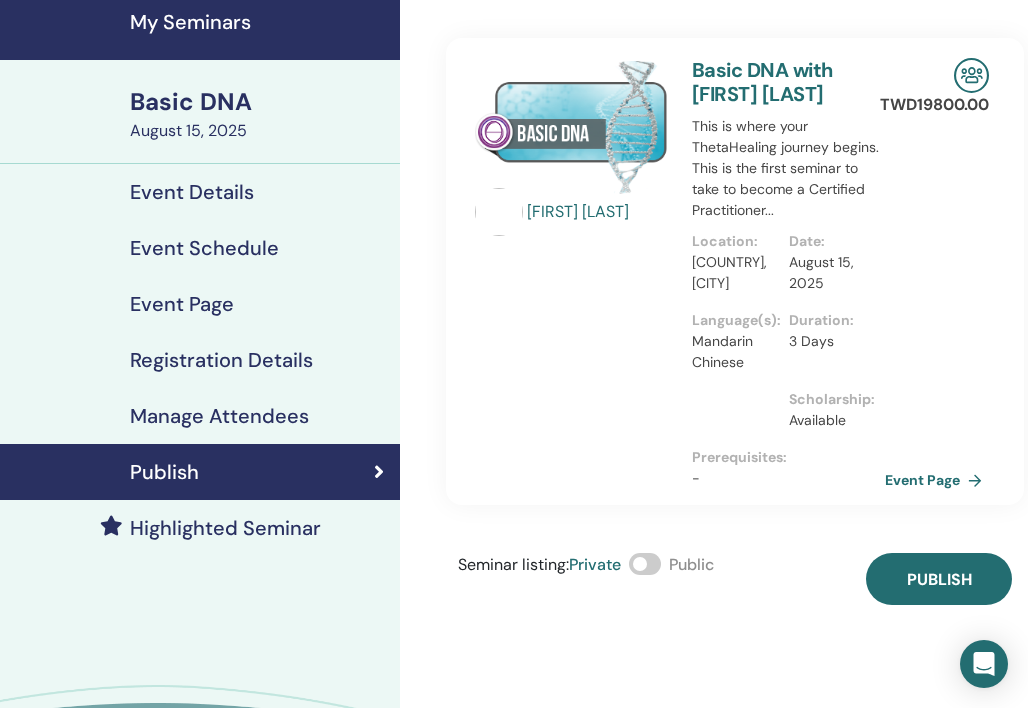scroll, scrollTop: 76, scrollLeft: 0, axis: vertical 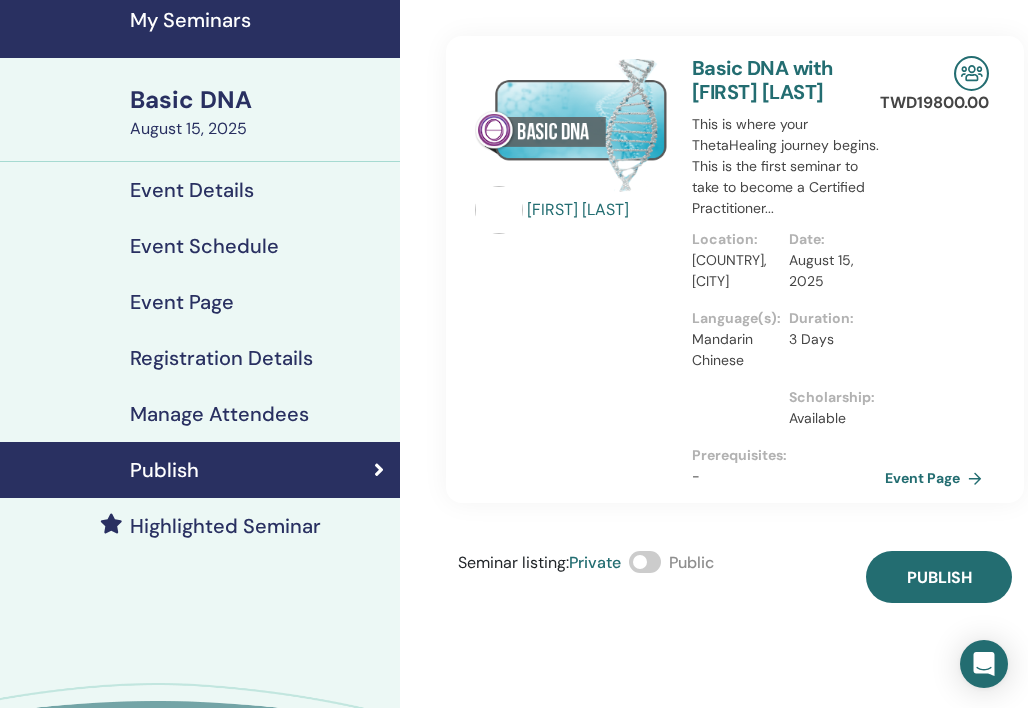 click at bounding box center [645, 562] 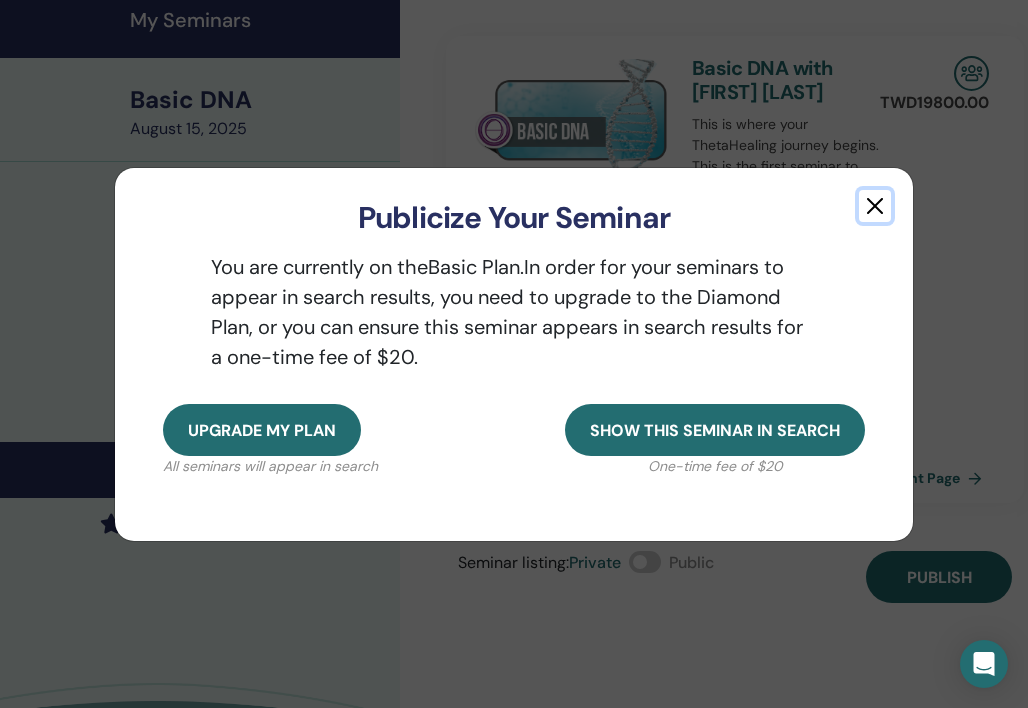 click at bounding box center (875, 206) 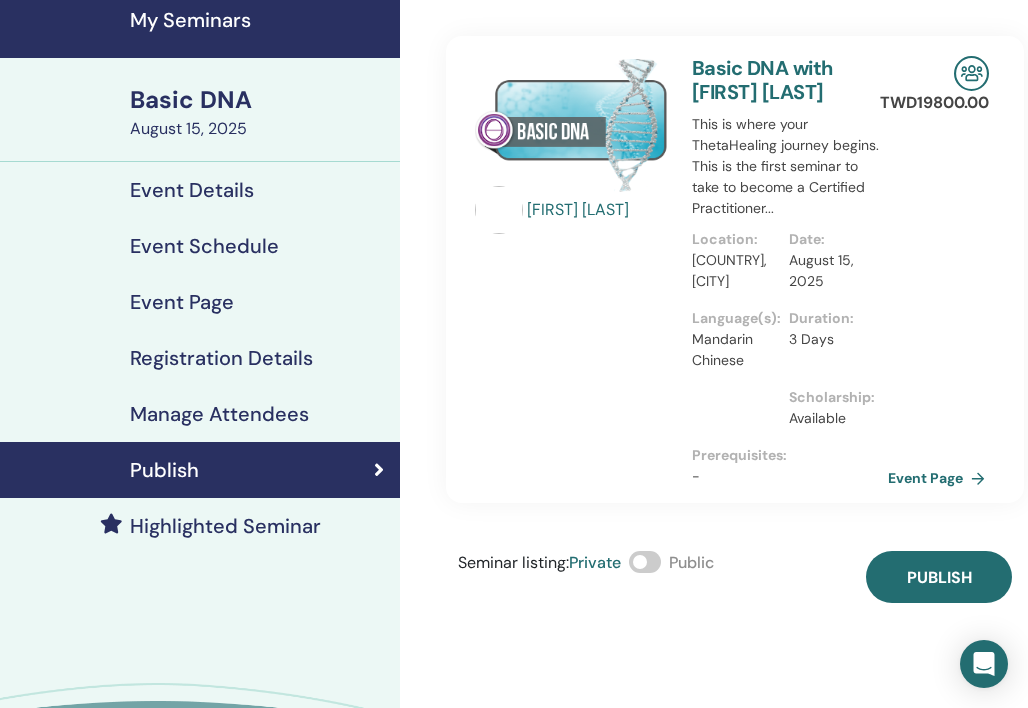 click on "Event Page" at bounding box center [940, 478] 